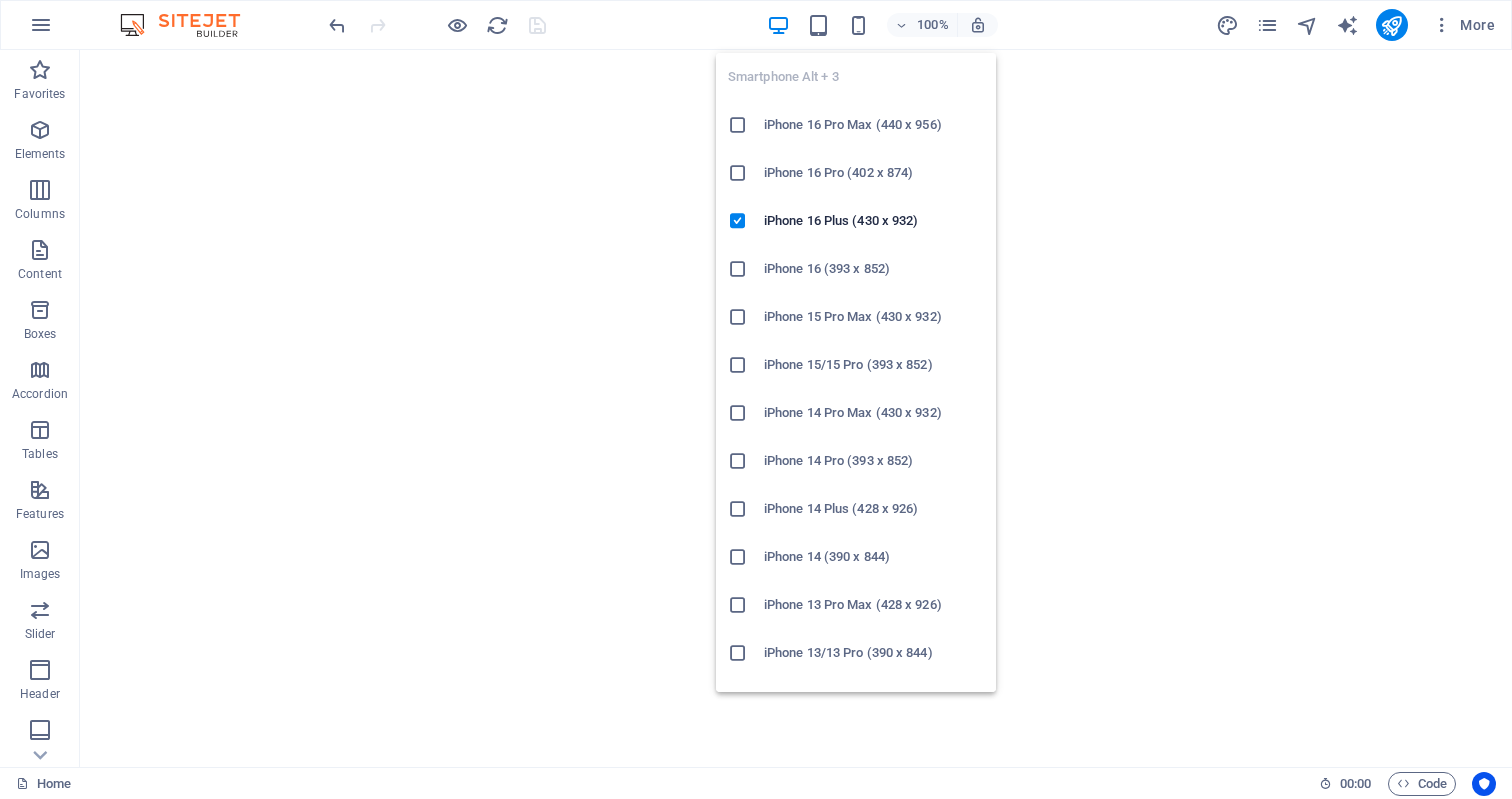 scroll, scrollTop: 0, scrollLeft: 0, axis: both 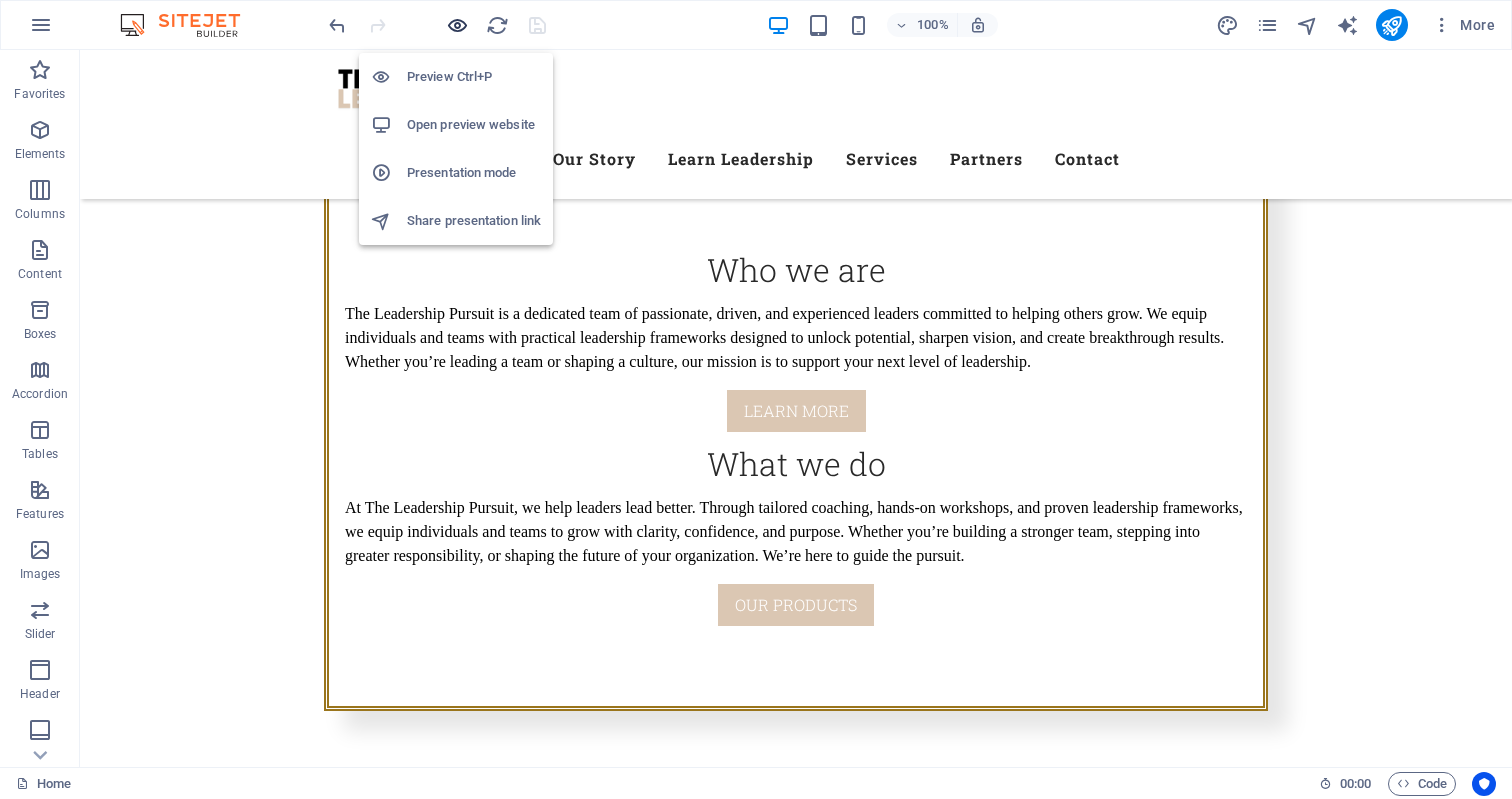 click at bounding box center [457, 25] 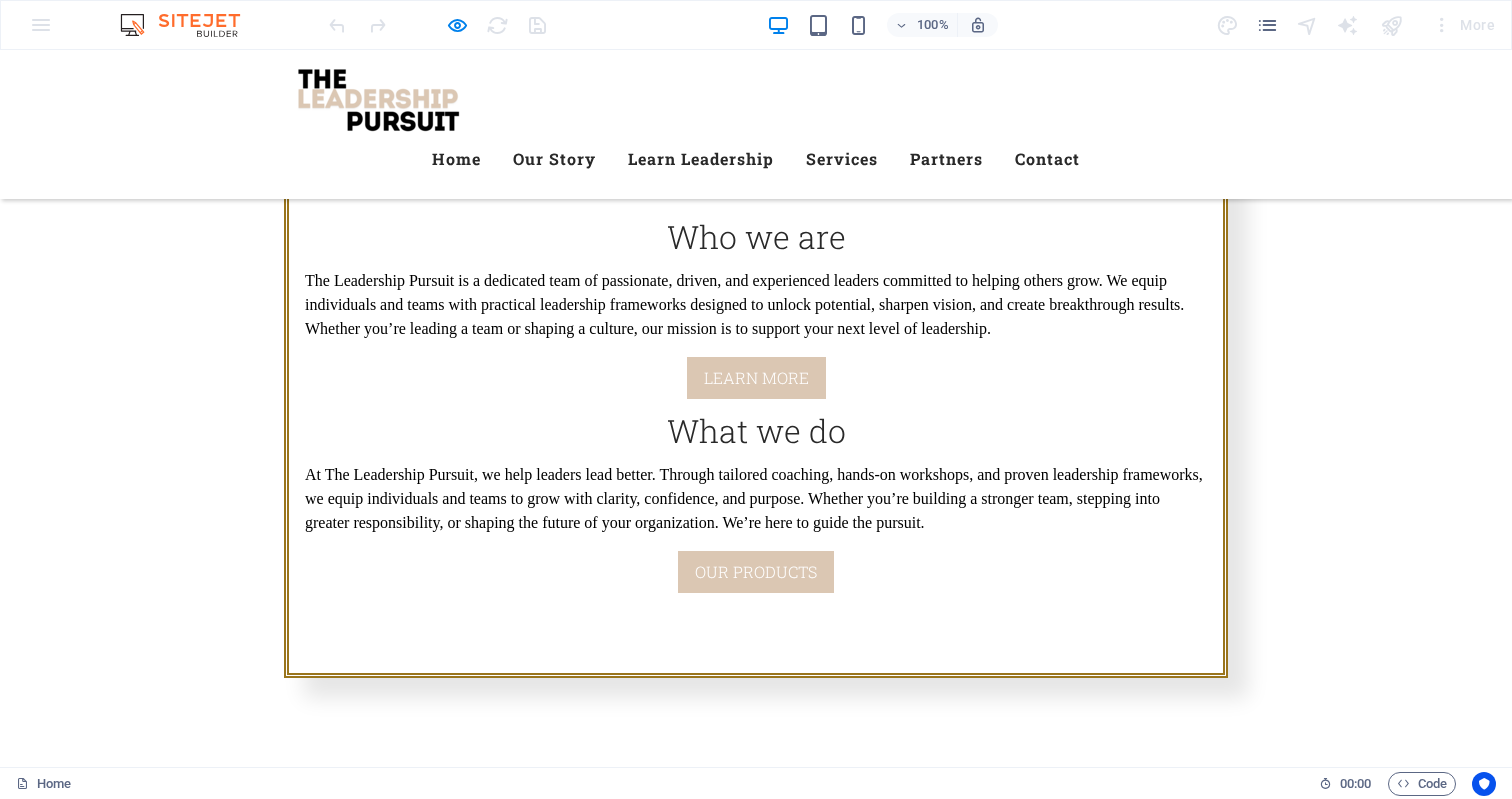 scroll, scrollTop: 2277, scrollLeft: 0, axis: vertical 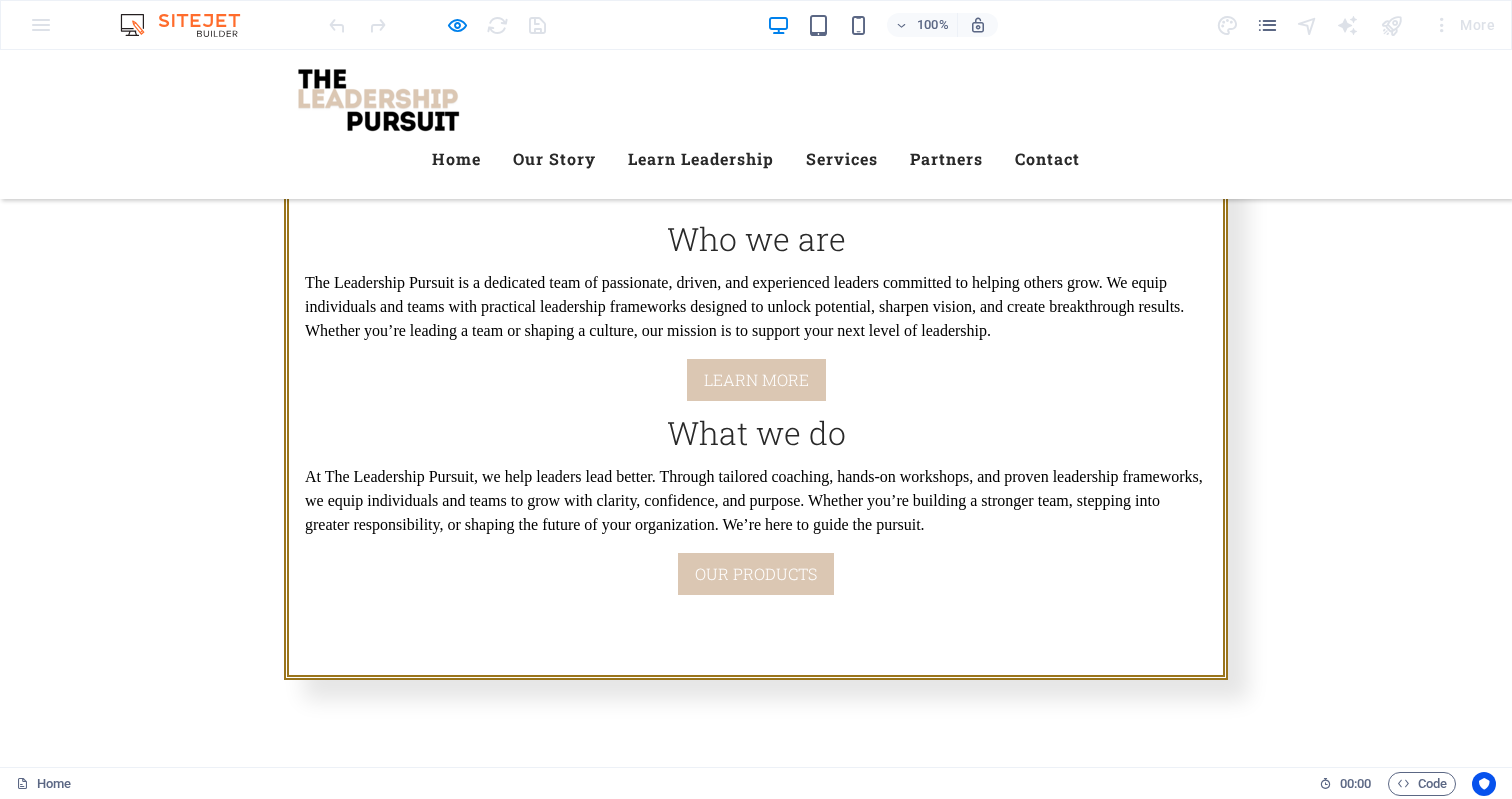 click on "1994" at bounding box center (448, 2997) 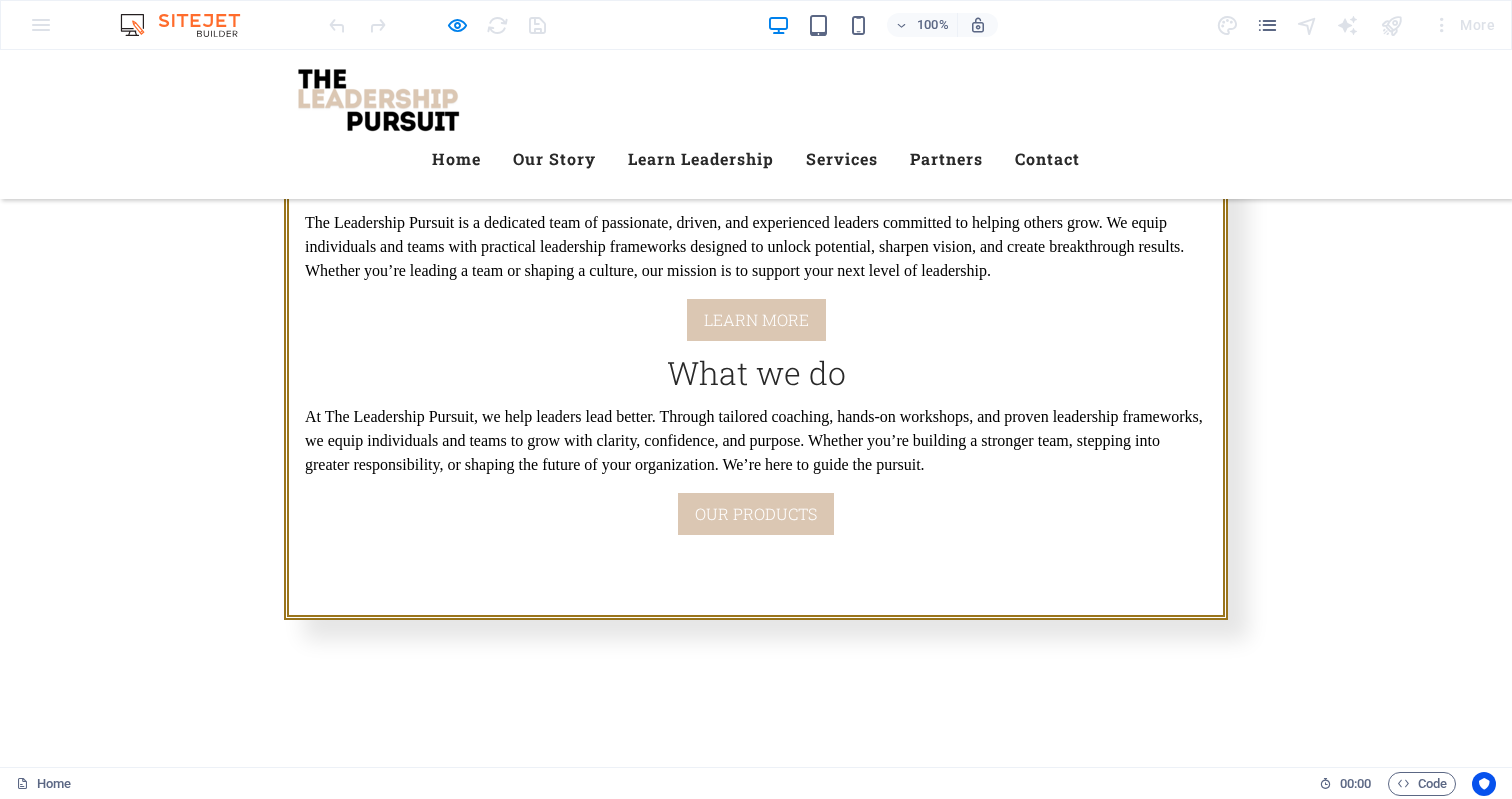 click on "2001" at bounding box center [564, 3057] 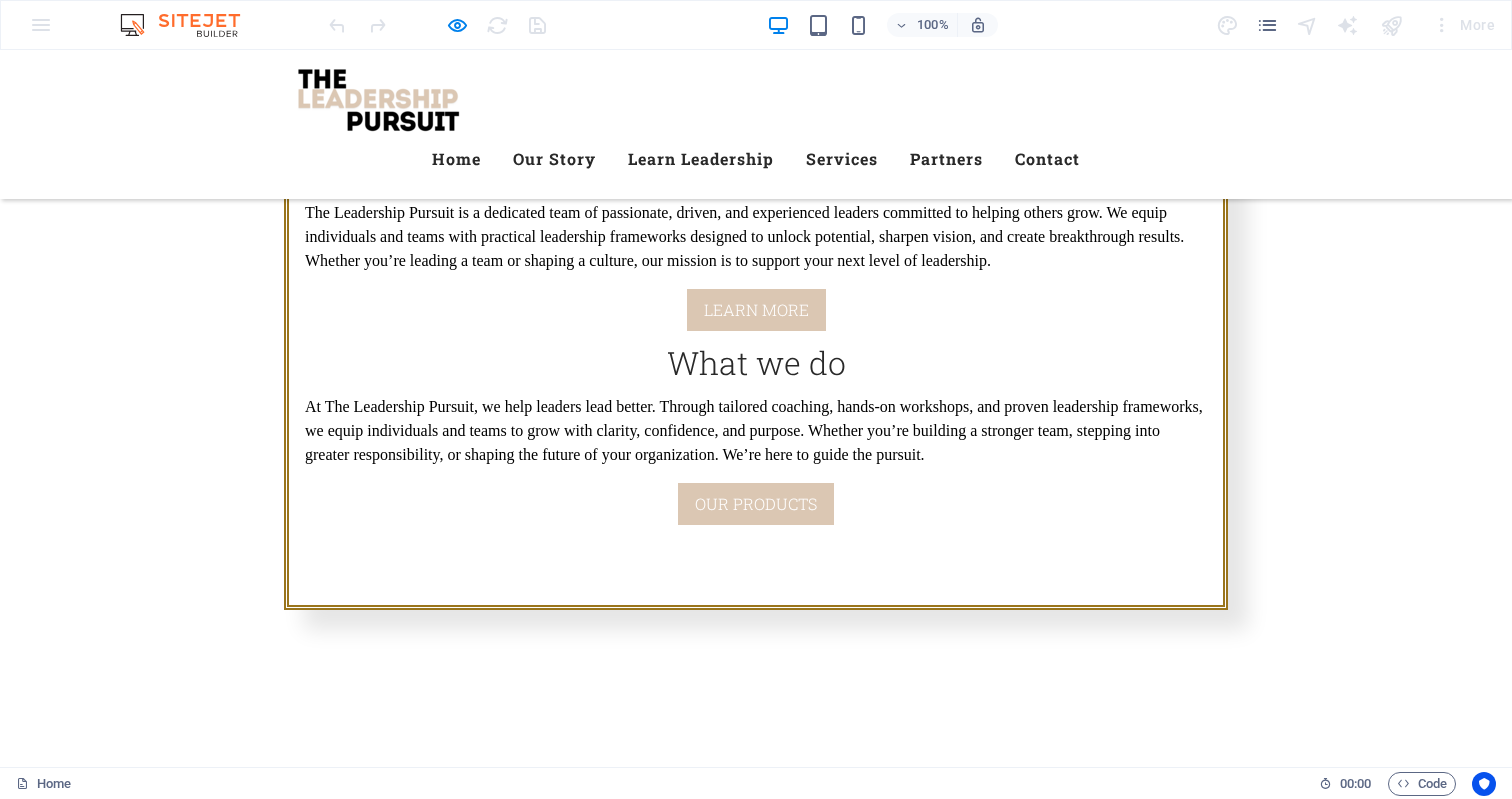 scroll, scrollTop: 2270, scrollLeft: 0, axis: vertical 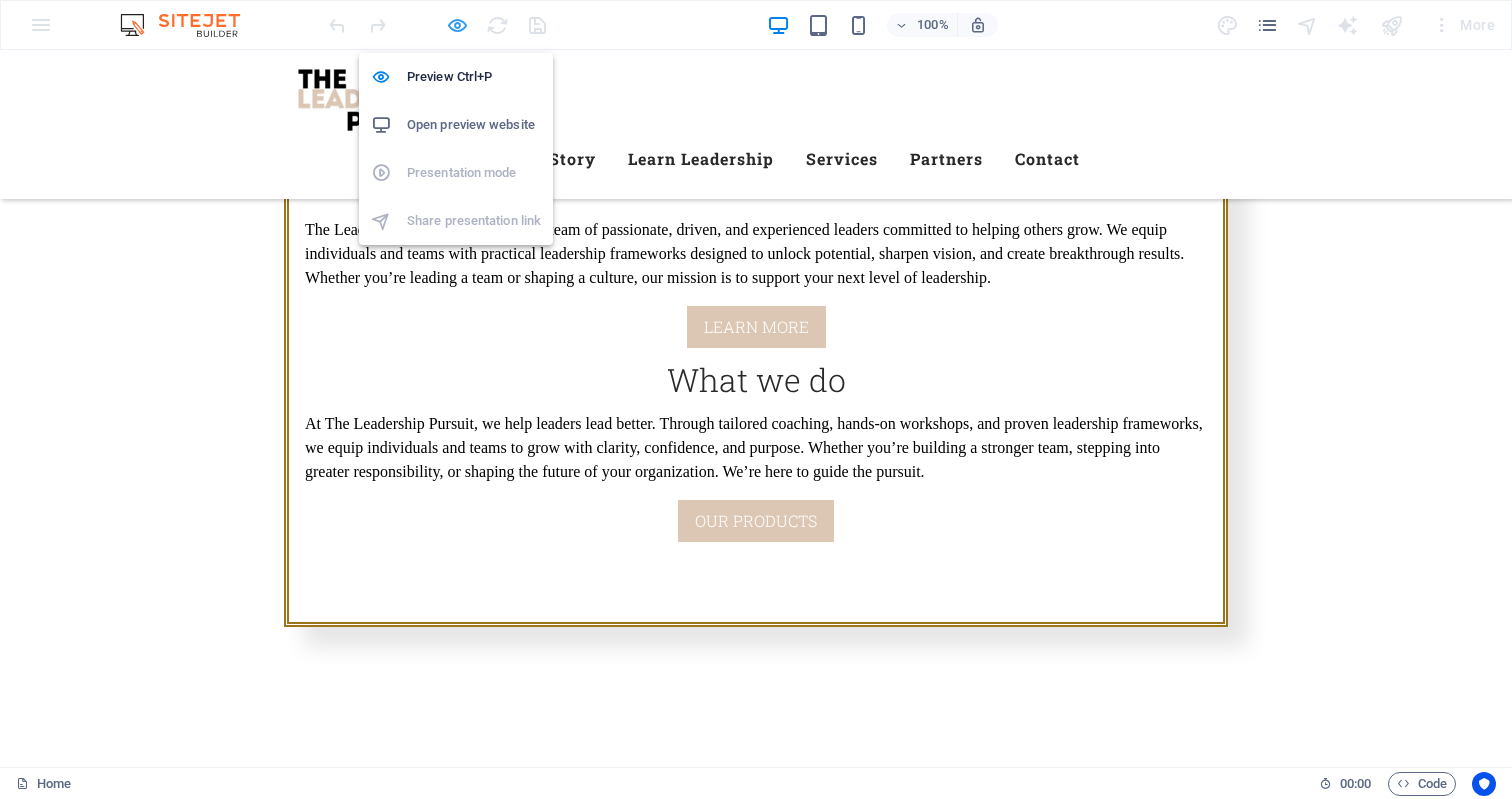 click at bounding box center (457, 25) 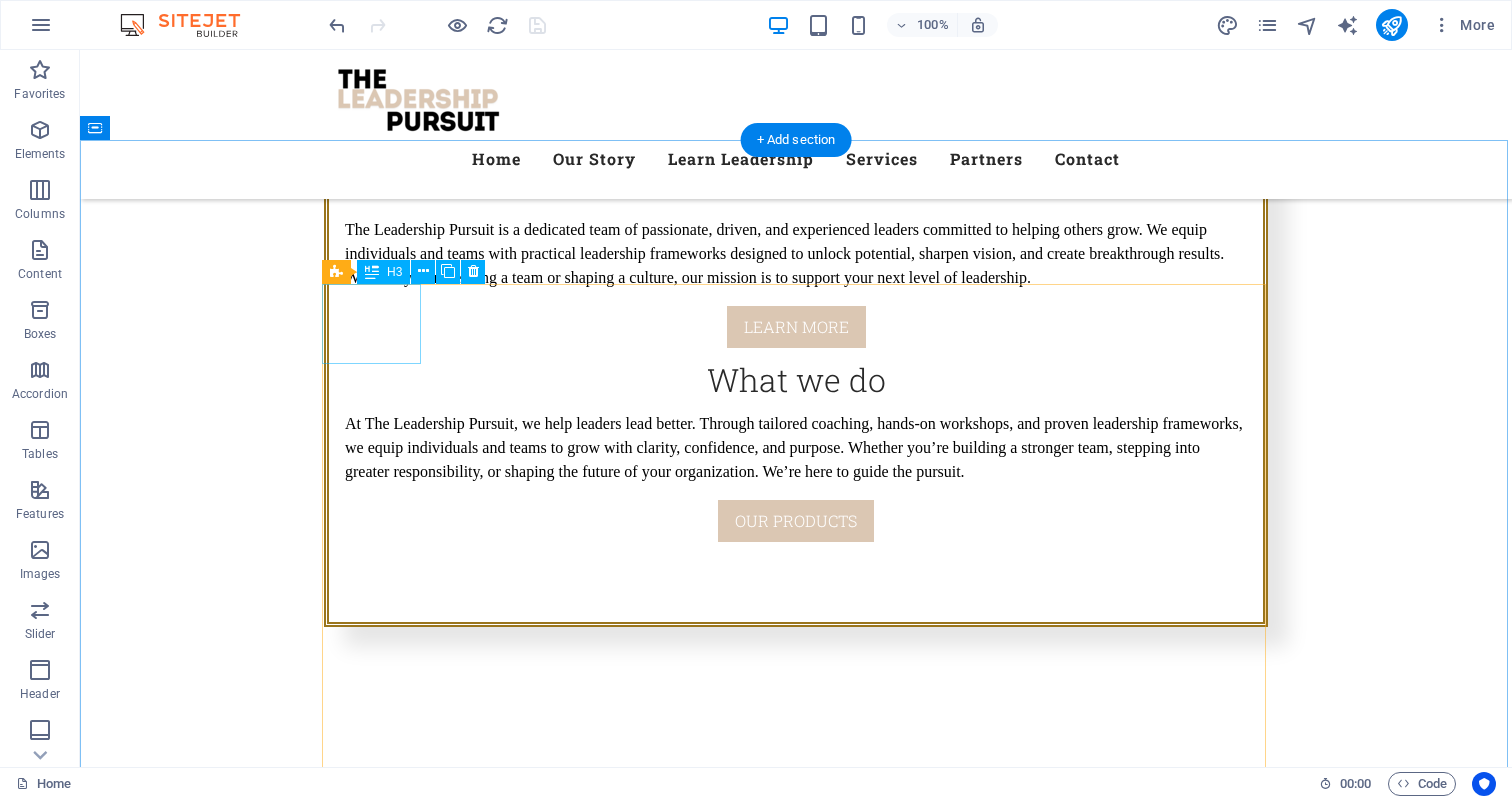 click on "1988" at bounding box center (373, 4808) 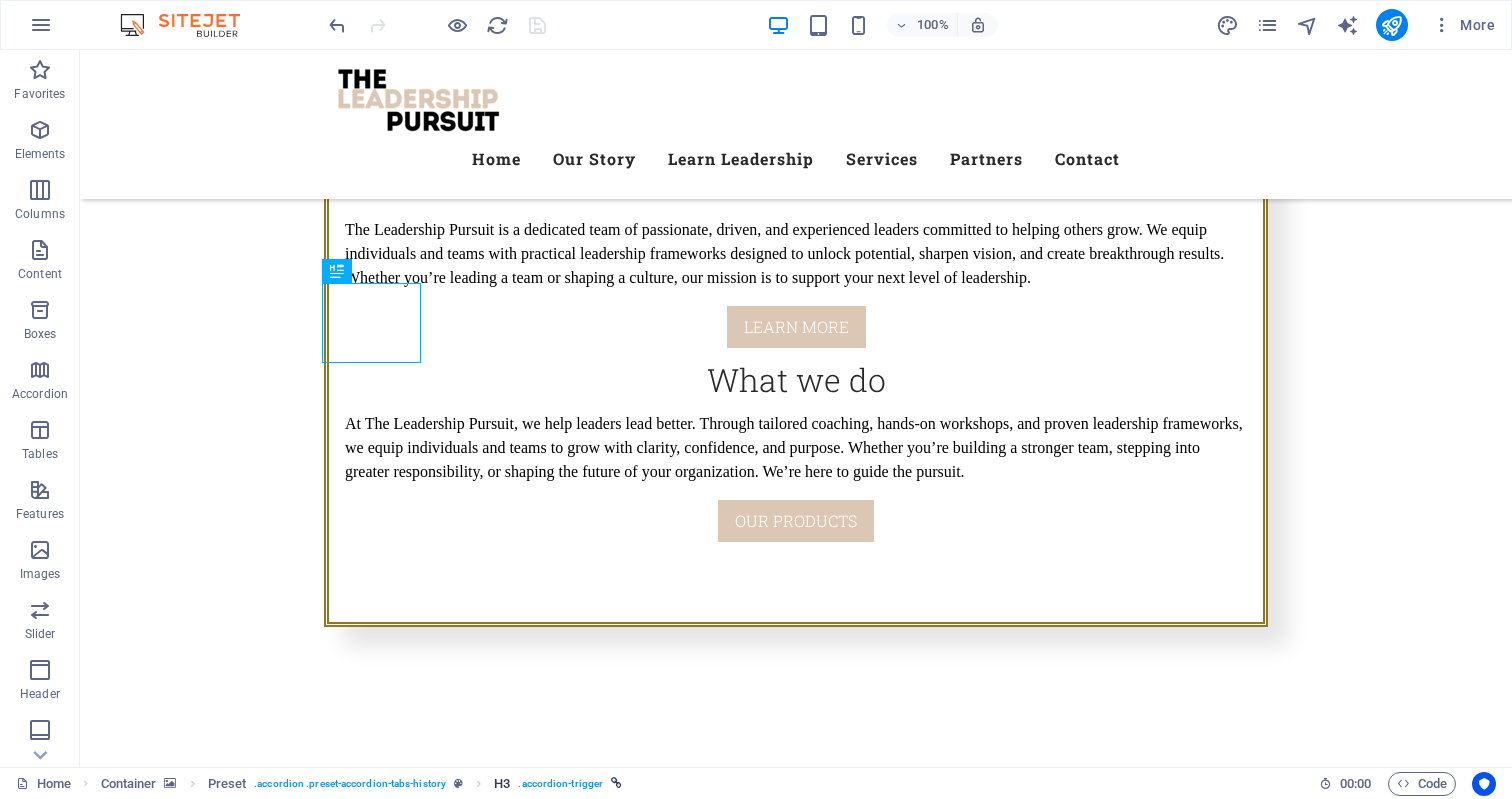 scroll, scrollTop: 2373, scrollLeft: 0, axis: vertical 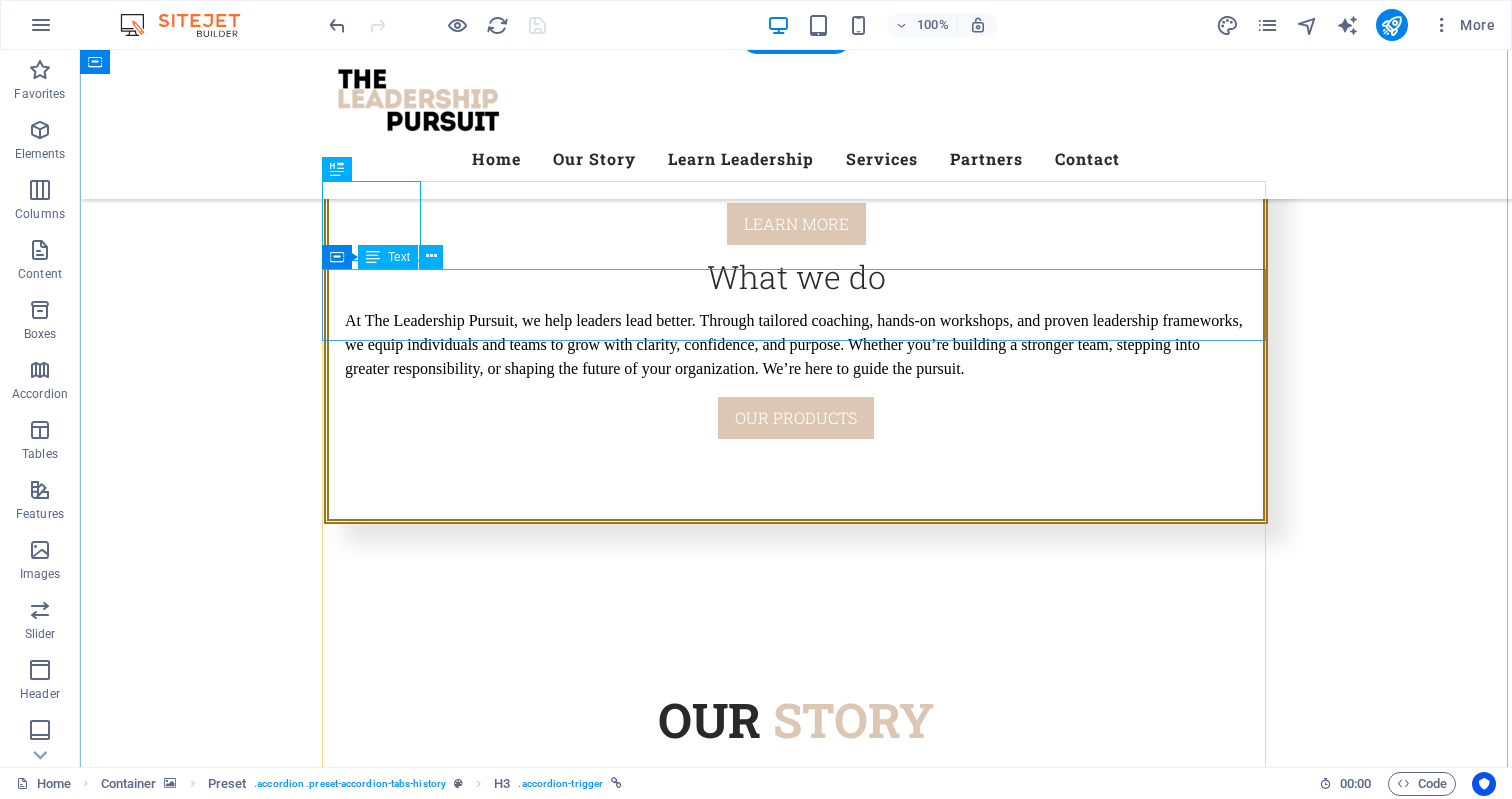 click on "Lorem ipsum dolor sit amet, consectetur adipisicing elit. Maiores ipsum repellat minus nihil. Labore, delectus, nam dignissimos ea repudiandae minima voluptatum magni pariatur possimus quia accusamus harum facilis corporis animi nisi. Enim, pariatur, impedit quia repellat harum ipsam laboriosam voluptas dicta illum nisi obcaecati reprehenderit quis placeat recusandae tenetur aperiam." at bounding box center [943, 4145] 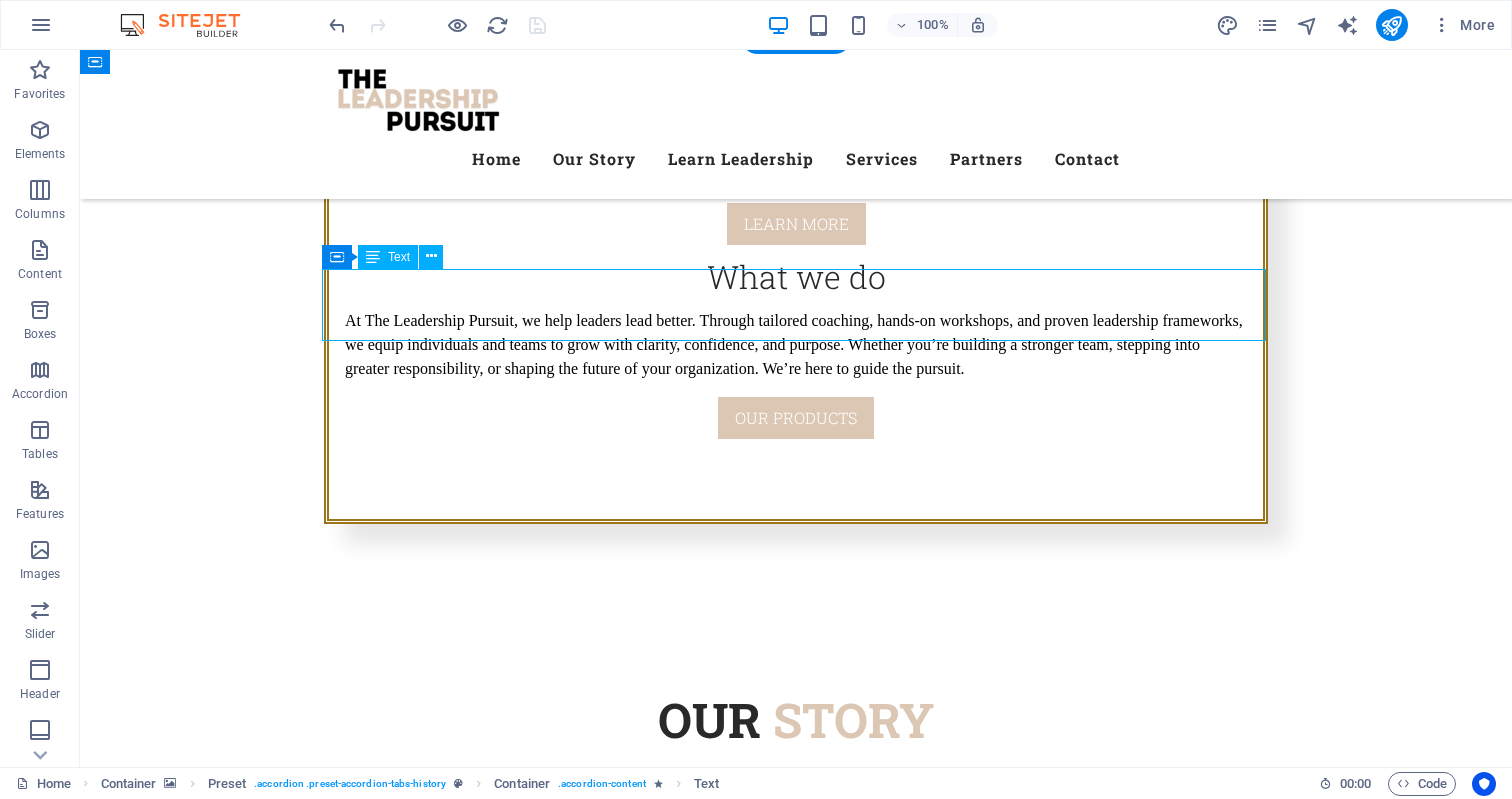 click on "Lorem ipsum dolor sit amet, consectetur adipisicing elit. Maiores ipsum repellat minus nihil. Labore, delectus, nam dignissimos ea repudiandae minima voluptatum magni pariatur possimus quia accusamus harum facilis corporis animi nisi. Enim, pariatur, impedit quia repellat harum ipsam laboriosam voluptas dicta illum nisi obcaecati reprehenderit quis placeat recusandae tenetur aperiam." at bounding box center [943, 4145] 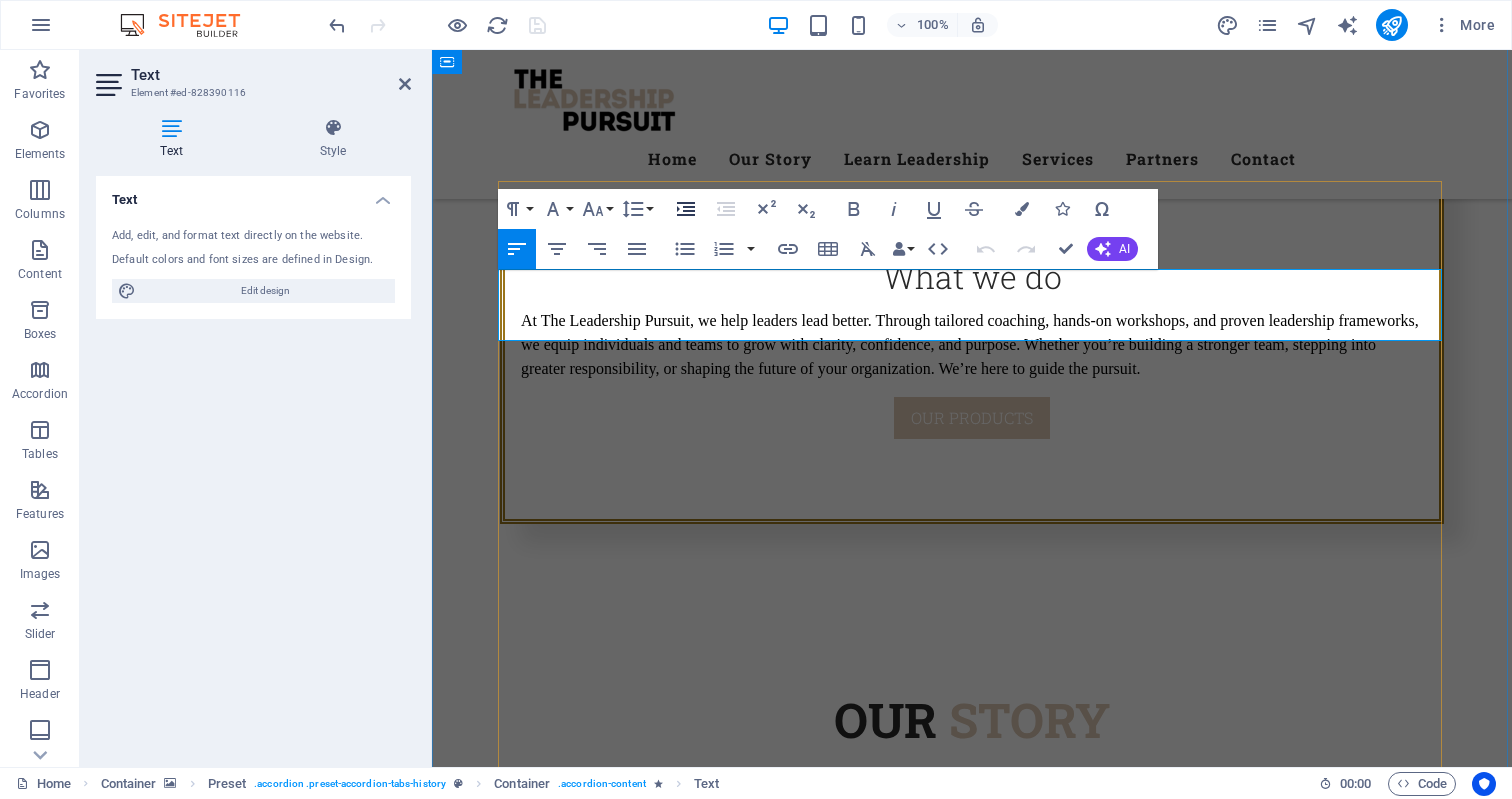 click on "Lorem ipsum dolor sit amet, consectetur adipisicing elit. Maiores ipsum repellat minus nihil. Labore, delectus, nam dignissimos ea repudiandae minima voluptatum magni pariatur possimus quia accusamus harum facilis corporis animi nisi. Enim, pariatur, impedit quia repellat harum ipsam laboriosam voluptas dicta illum nisi obcaecati reprehenderit quis placeat recusandae tenetur aperiam." at bounding box center (1119, 4145) 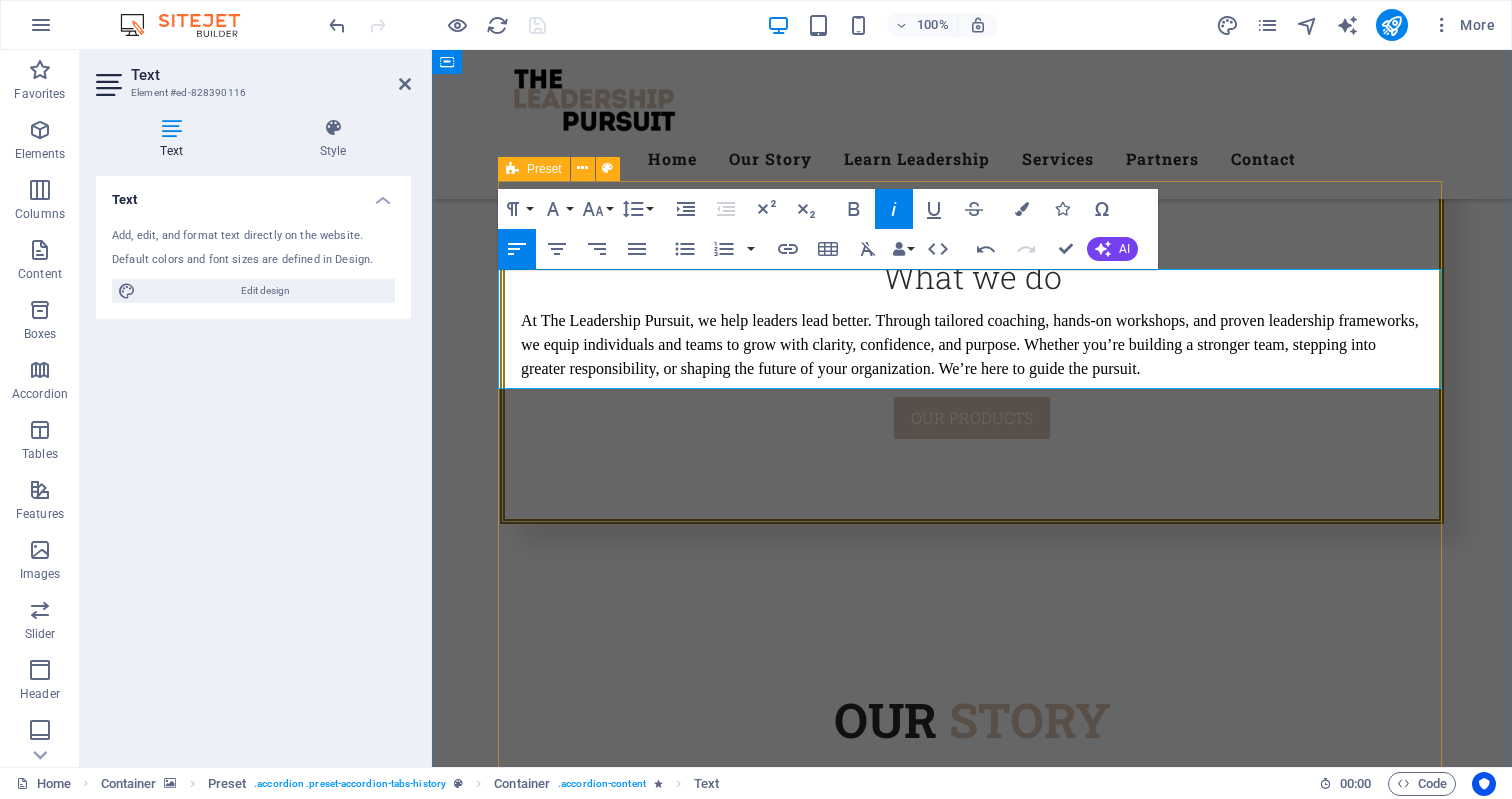 click on "[YEAR] Leadership Coaching — Vision & Decision-Making “Working with The Leadership Pursuit gave me the clarity I was missing as a leader. Through coaching, I was able to define a clear vision for our team and develop the confidence to make wise, forward-thinking decisions. It’s been a game-changer for my leadership and the direction of our company.” —   [FIRST] [LAST], Managing Director [YEAR] Lorem ipsum dolor sit amet, consectetur adipisicing elit. Maiores ipsum repellat minus nihil. Labore, delectus, nam dignissimos ea repudiandae minima voluptatum magni pariatur possimus quia accusamus harum facilis corporis animi nisi. Enim, pariatur, impedit quia repellat harum ipsam laboriosam voluptas dicta illum nisi obcaecati reprehenderit quis placeat recusandae tenetur aperiam. Clita kasd gubergren, no sea takimata sanctus est Lorem ipsum dolor sit amet.    [YEAR] [YEAR] [YEAR]" at bounding box center (972, 5625) 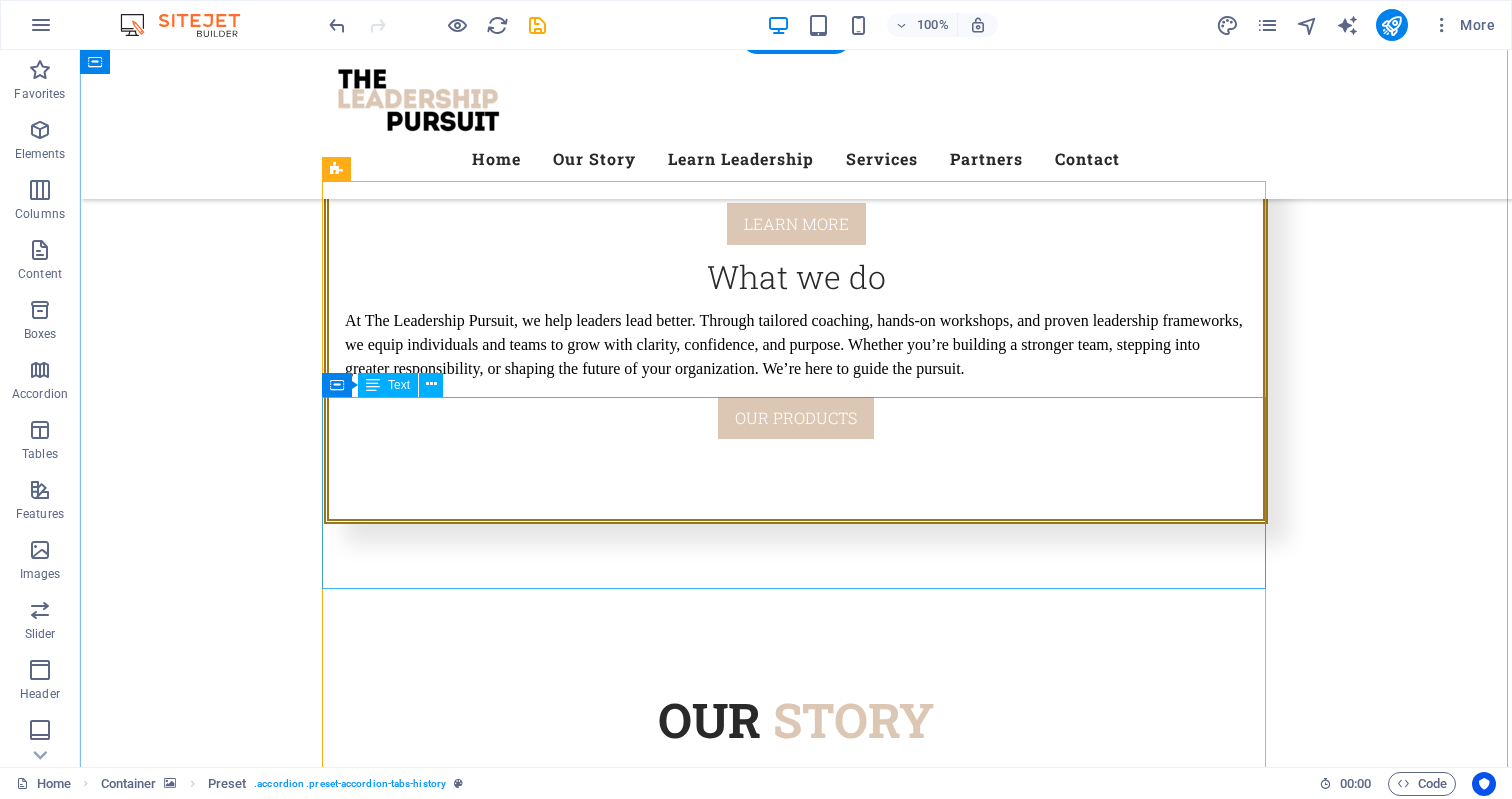 click on "Lorem ipsum dolor sit amet, consectetur adipisicing elit. Maiores ipsum repellat minus nihil. Labore, delectus, nam dignissimos ea repudiandae minima voluptatum magni pariatur possimus quia accusamus harum facilis corporis animi nisi. Enim, pariatur, impedit quia repellat harum ipsam laboriosam voluptas dicta illum nisi obcaecati reprehenderit quis placeat recusandae tenetur aperiam. Clita kasd gubergren, no sea takimata sanctus est Lorem ipsum dolor sit amet.    Duis autem vel eum iriure dolor in hendrerit in vulputate velit esse molestie consequat, vel illum dolore eu feugiat nulla facilisis at vero eros et accumsan et iusto odio dignissim qui blandit praesent luptatum zzril delenit augue duis dolore te feugait nulla facilisi. Lorem ipsum dolor sit amet," at bounding box center (1036, 4637) 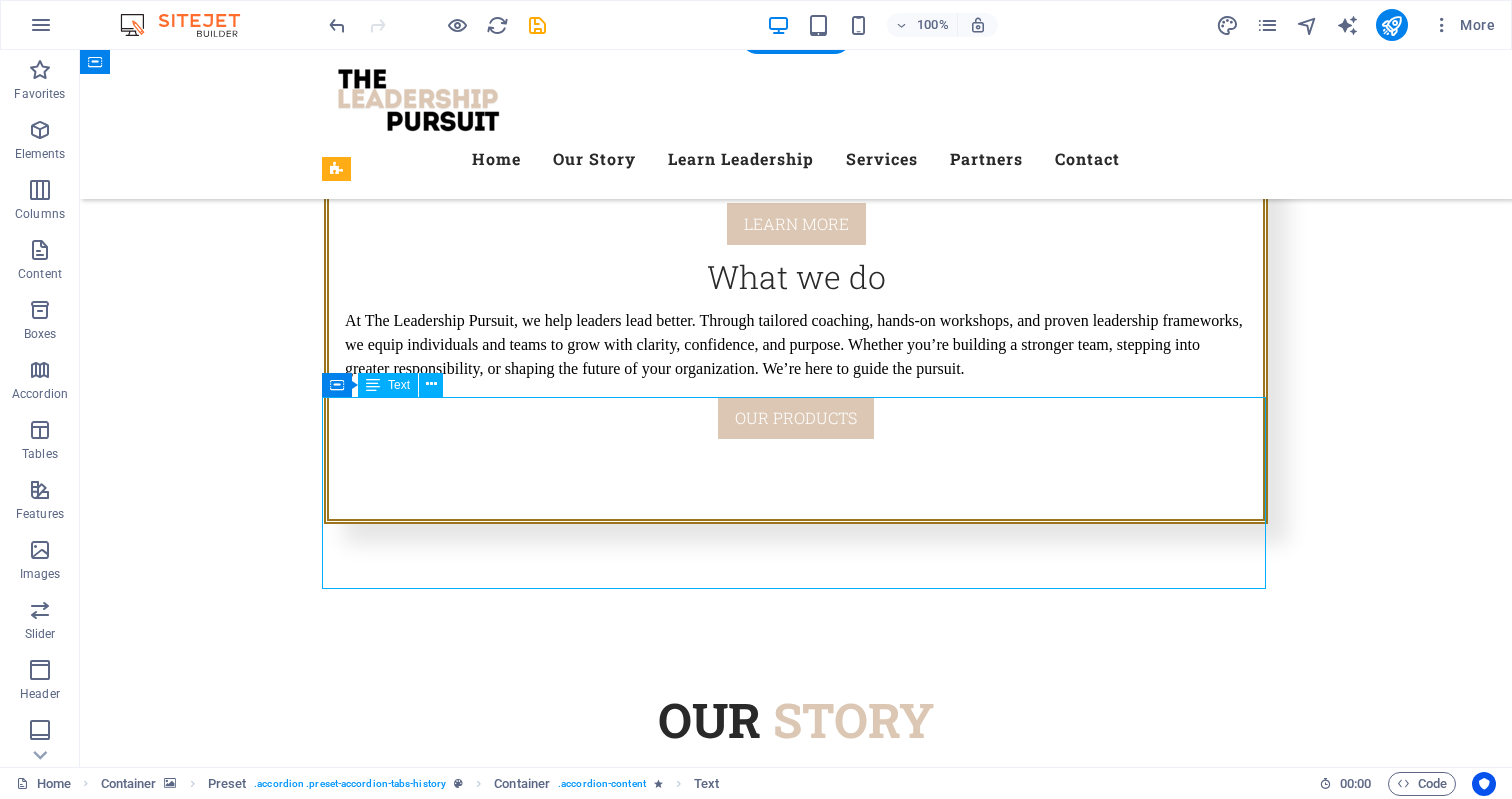click on "Lorem ipsum dolor sit amet, consectetur adipisicing elit. Maiores ipsum repellat minus nihil. Labore, delectus, nam dignissimos ea repudiandae minima voluptatum magni pariatur possimus quia accusamus harum facilis corporis animi nisi. Enim, pariatur, impedit quia repellat harum ipsam laboriosam voluptas dicta illum nisi obcaecati reprehenderit quis placeat recusandae tenetur aperiam. Clita kasd gubergren, no sea takimata sanctus est Lorem ipsum dolor sit amet.    Duis autem vel eum iriure dolor in hendrerit in vulputate velit esse molestie consequat, vel illum dolore eu feugiat nulla facilisis at vero eros et accumsan et iusto odio dignissim qui blandit praesent luptatum zzril delenit augue duis dolore te feugait nulla facilisi. Lorem ipsum dolor sit amet," at bounding box center [1036, 4637] 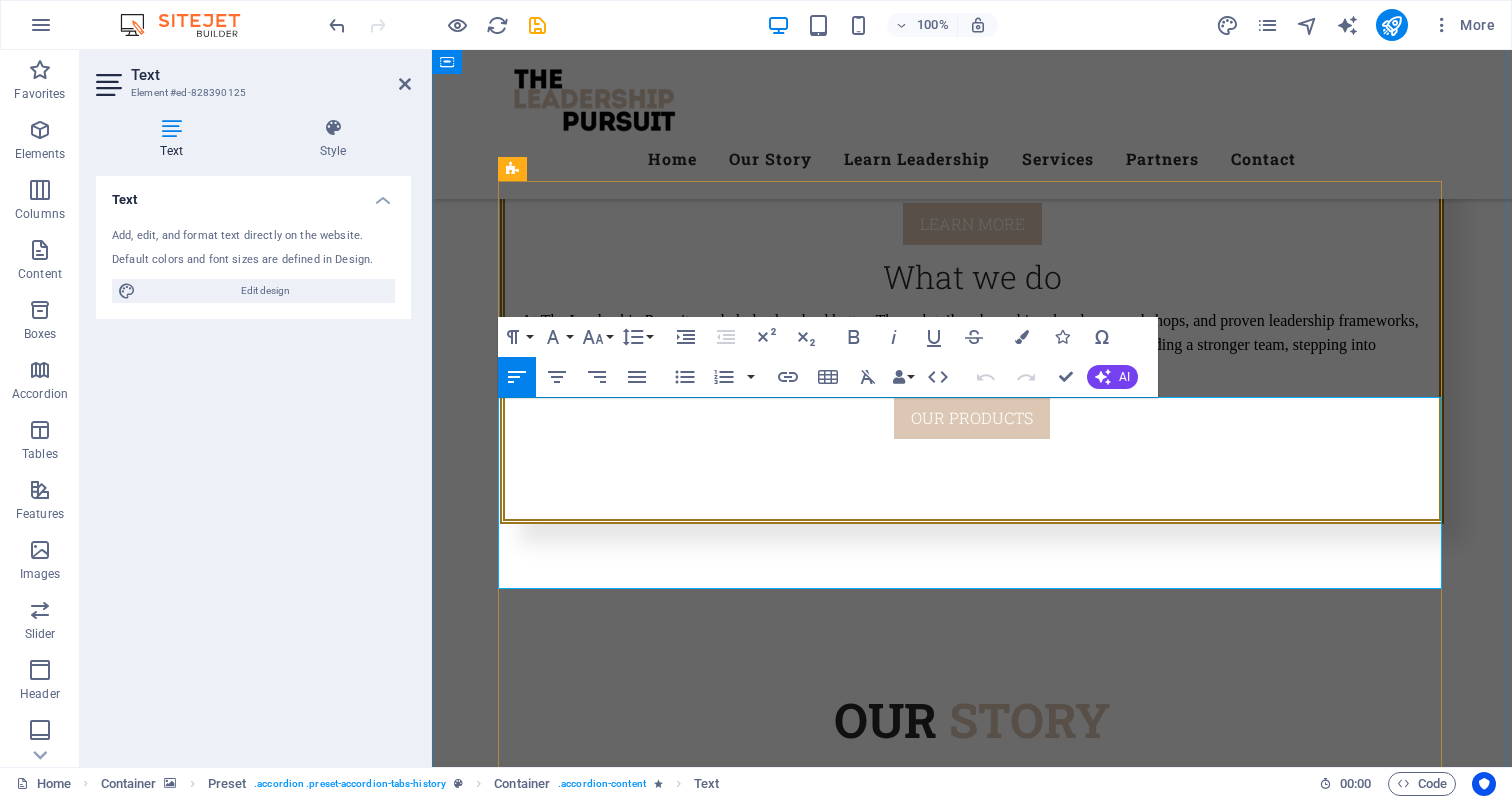 click on "Lorem ipsum dolor sit amet, consectetur adipisicing elit. Maiores ipsum repellat minus nihil. Labore, delectus, nam dignissimos ea repudiandae minima voluptatum magni pariatur possimus quia accusamus harum facilis corporis animi nisi. Enim, pariatur, impedit quia repellat harum ipsam laboriosam voluptas dicta illum nisi obcaecati reprehenderit quis placeat recusandae tenetur aperiam." at bounding box center (1212, 4193) 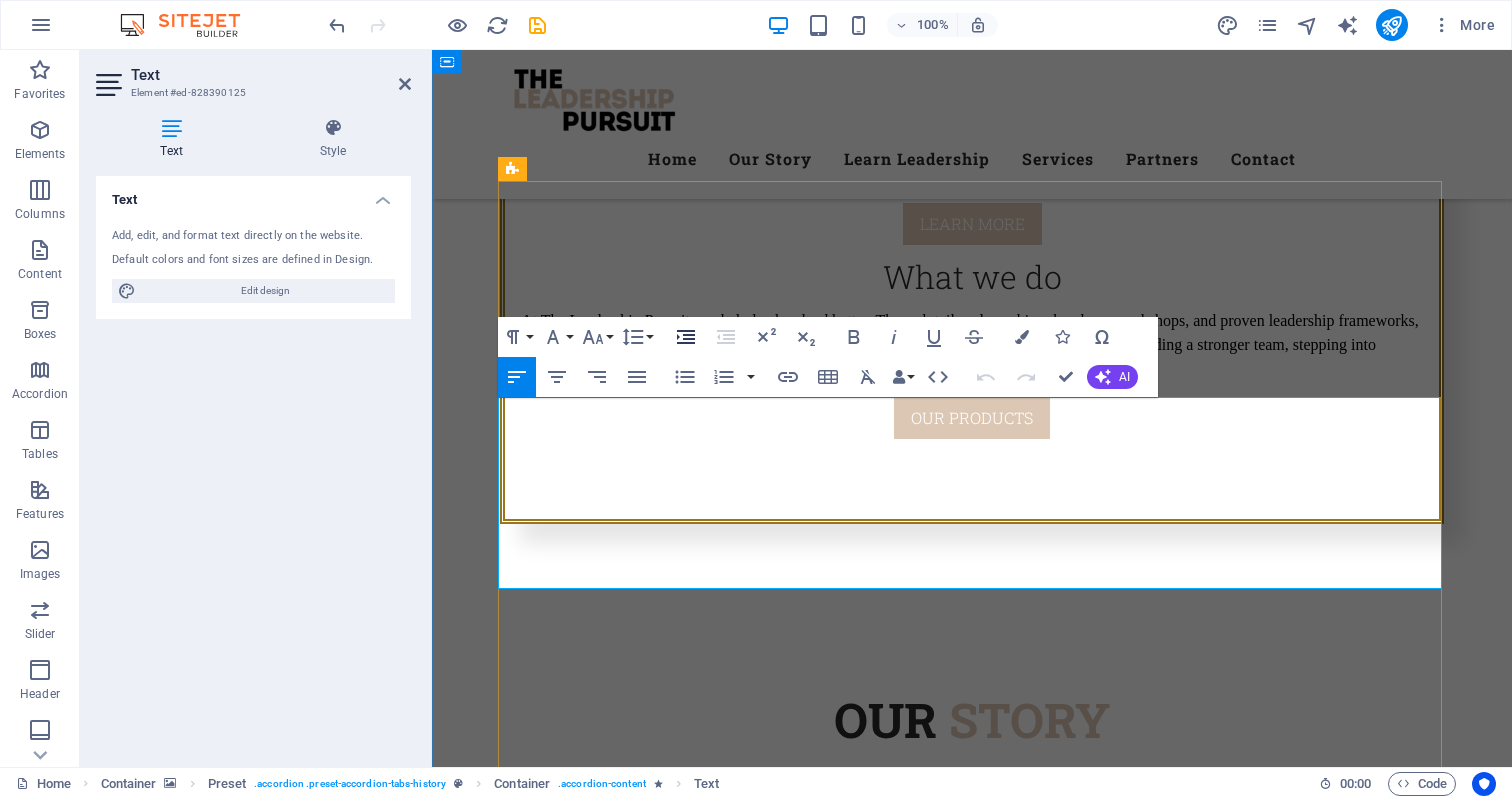 click at bounding box center [1212, 4685] 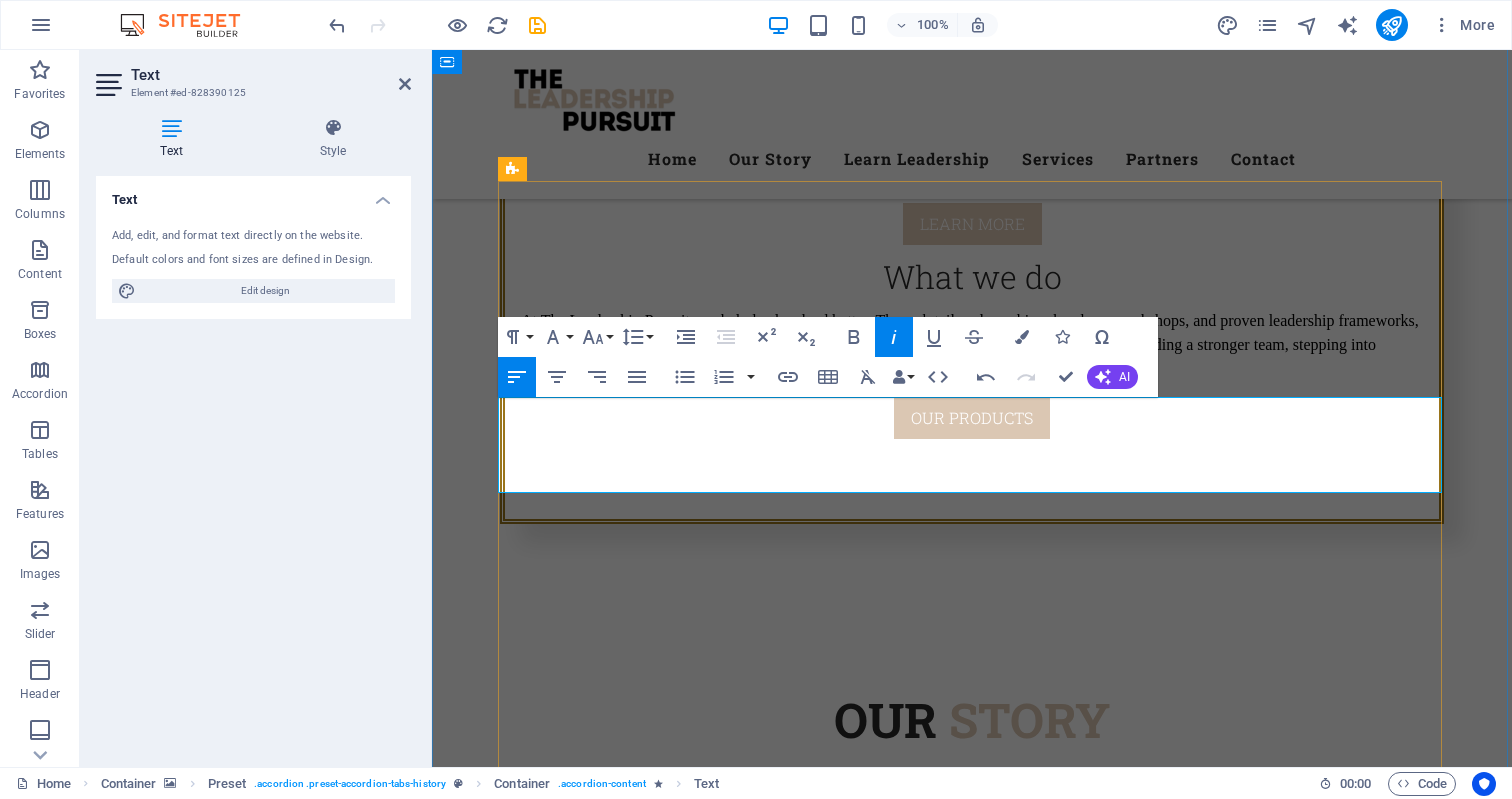 click on "“We brought The Leadership Pursuit in to help navigate growing tension in our team. Their workshop didn’t just resolve conflict—it transformed how we communicate and collaborate. Our team is more unified, productive, and aligned than ever before.”" at bounding box center [1214, 4012] 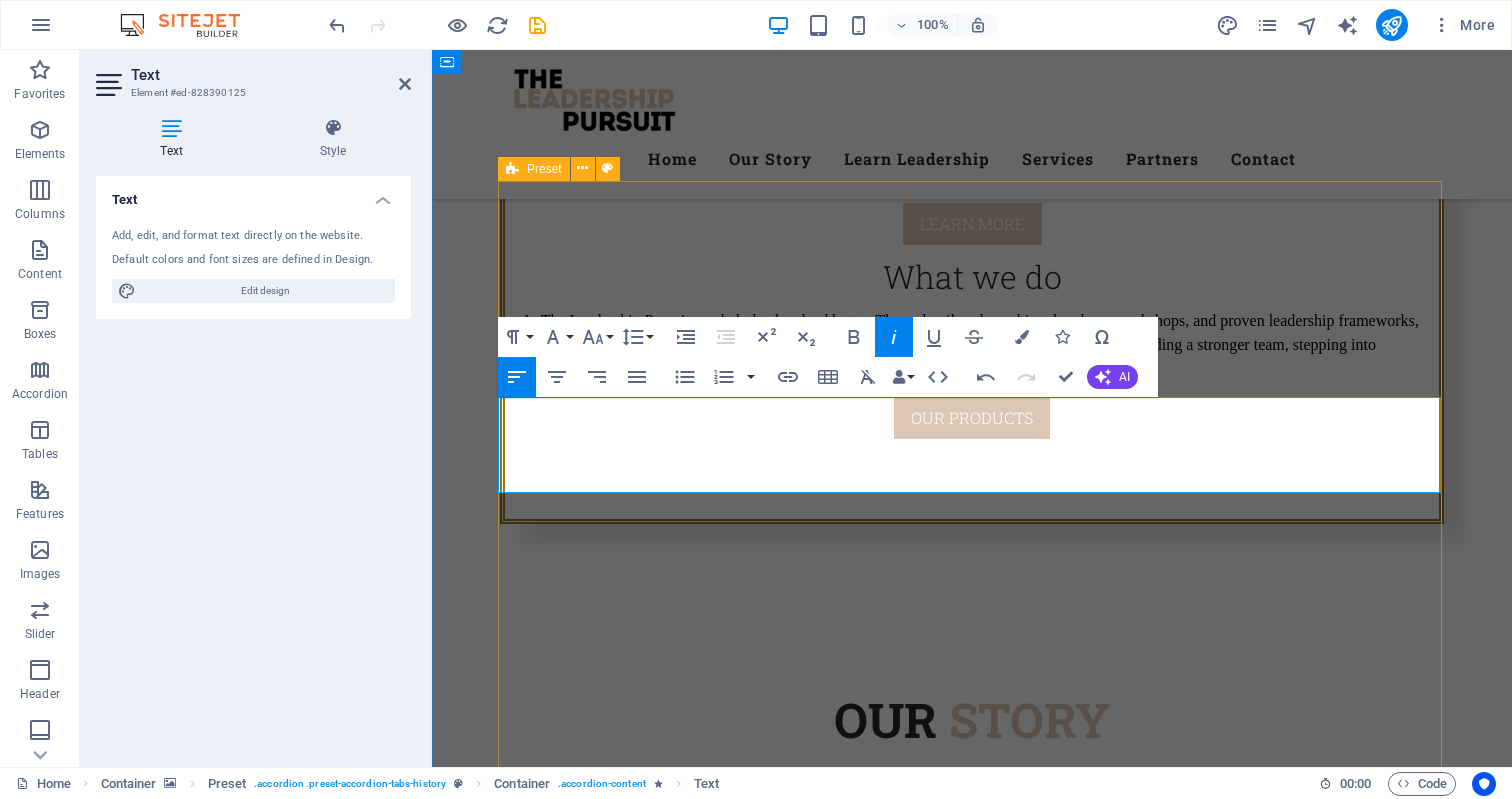 click on "[YEAR] Leadership Coaching — Vision & Decision-Making “Working with The Leadership Pursuit gave me the clarity I was missing as a leader. Through coaching, I was able to define a clear vision for our team and develop the confidence to make wise, forward-thinking decisions. It’s been a game-changer for my leadership and the direction of our company.” —   [FIRST] [LAST], Managing Director [YEAR] Conflict Resolution — Team Development Workshops “We brought The Leadership Pursuit in to help navigate growing tension in our team. Their workshop didn’t just resolve conflict,  it transformed how we communicate and collaborate. Our team is more unified, productive, and aligned than ever before.” —   [FIRST] [LAST], Head of Operations [YEAR] [YEAR] [YEAR] Ut wisi enim ad minim veniam, quis nostrud exerci tation ullamcorper suscipit lobortis nisl ut aliquip ex ea commodo consequat. Duis autem vel eum iriure dolor in hendrerit in vulputate velit esse" at bounding box center [972, 5529] 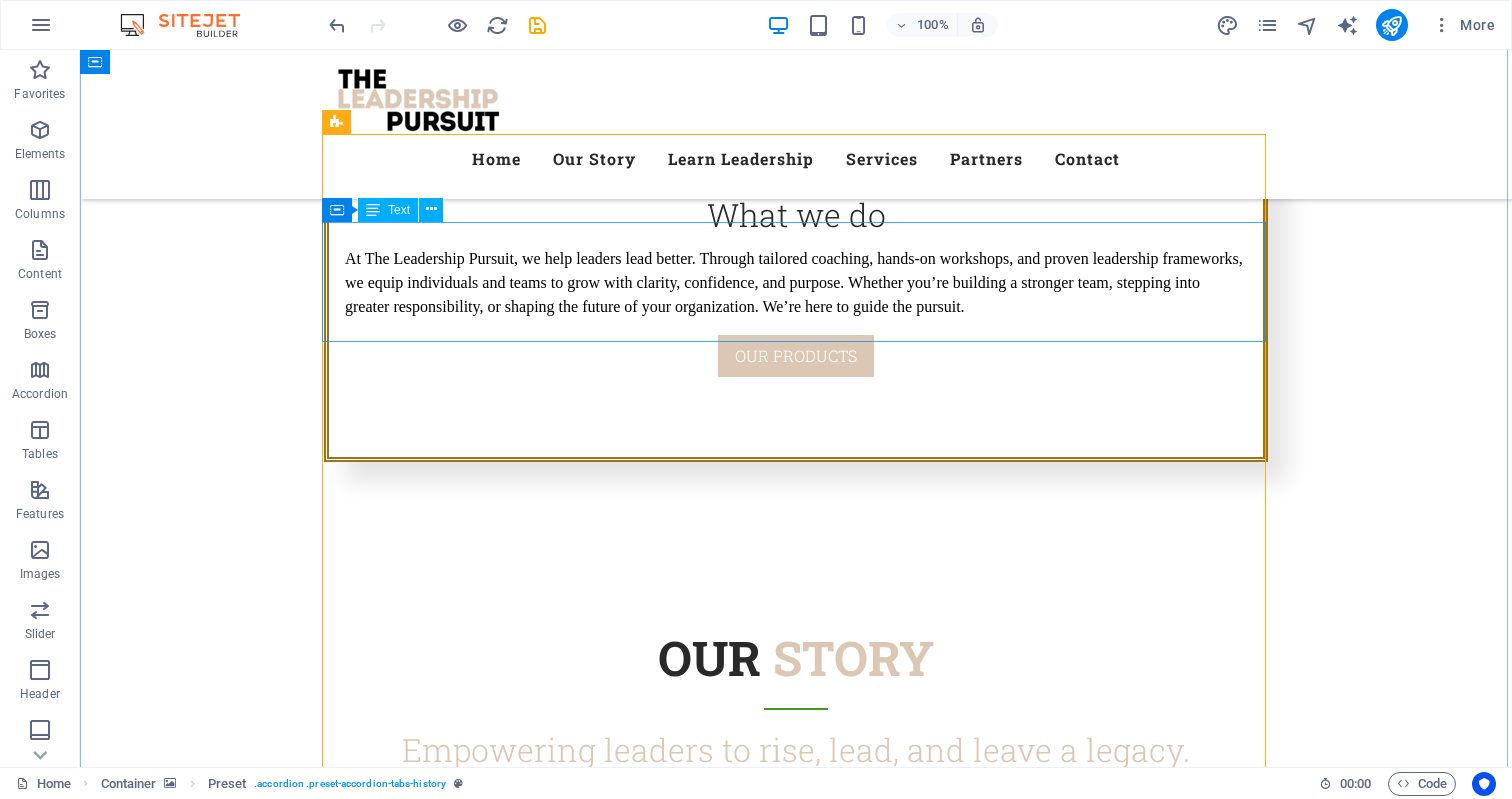 scroll, scrollTop: 2452, scrollLeft: 0, axis: vertical 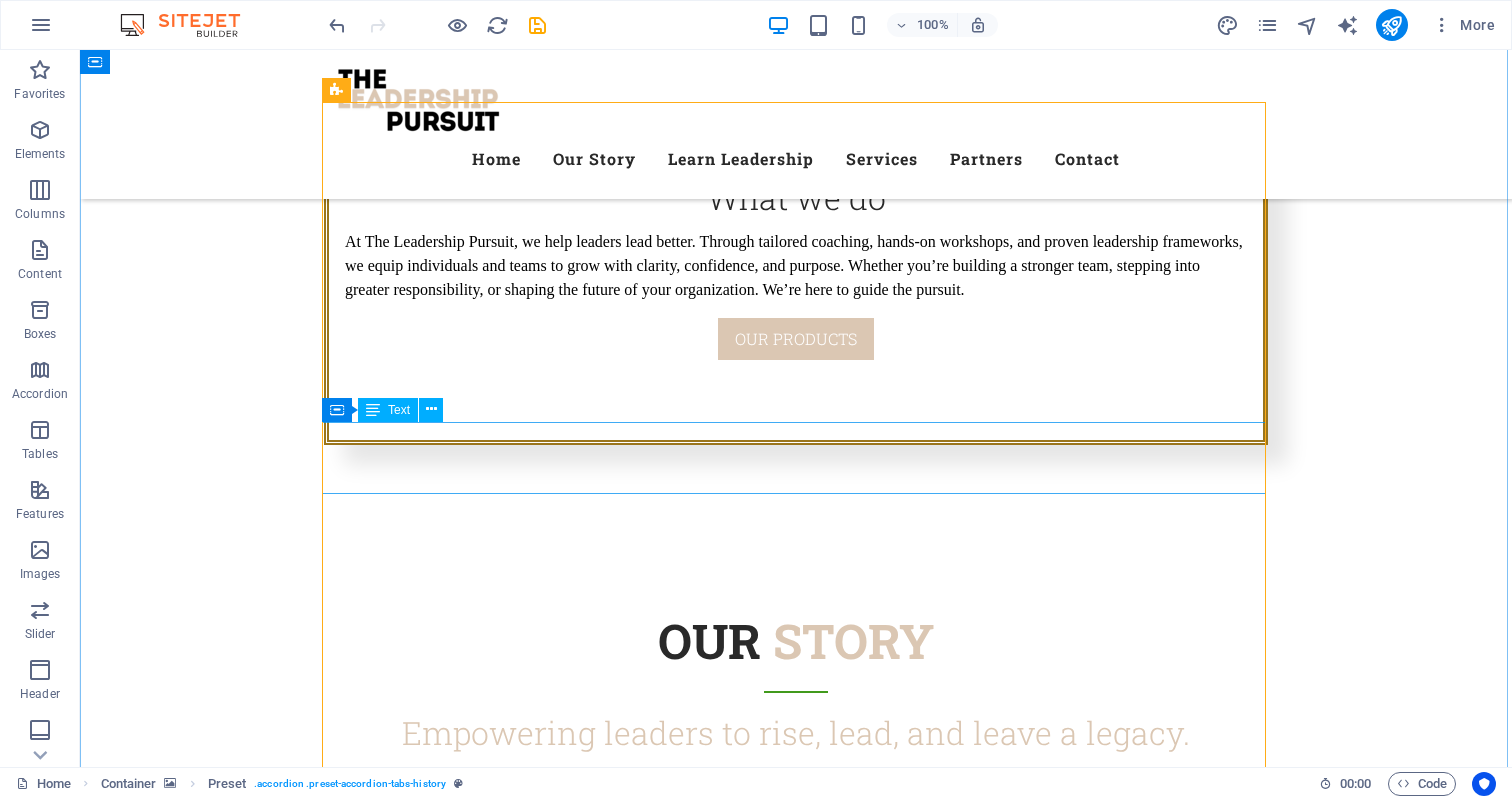 click on "Lorem ipsum dolor sit amet, consectetur adipisicing elit. Maiores ipsum repellat minus nihil. Labore, delectus, nam dignissimos ea repudiandae minima voluptatum magni pariatur possimus quia accusamus harum facilis corporis animi nisi. Enim, pariatur, impedit quia repellat harum ipsam laboriosam voluptas dicta illum nisi obcaecati reprehenderit quis placeat recusandae tenetur aperiam." at bounding box center [1142, 4018] 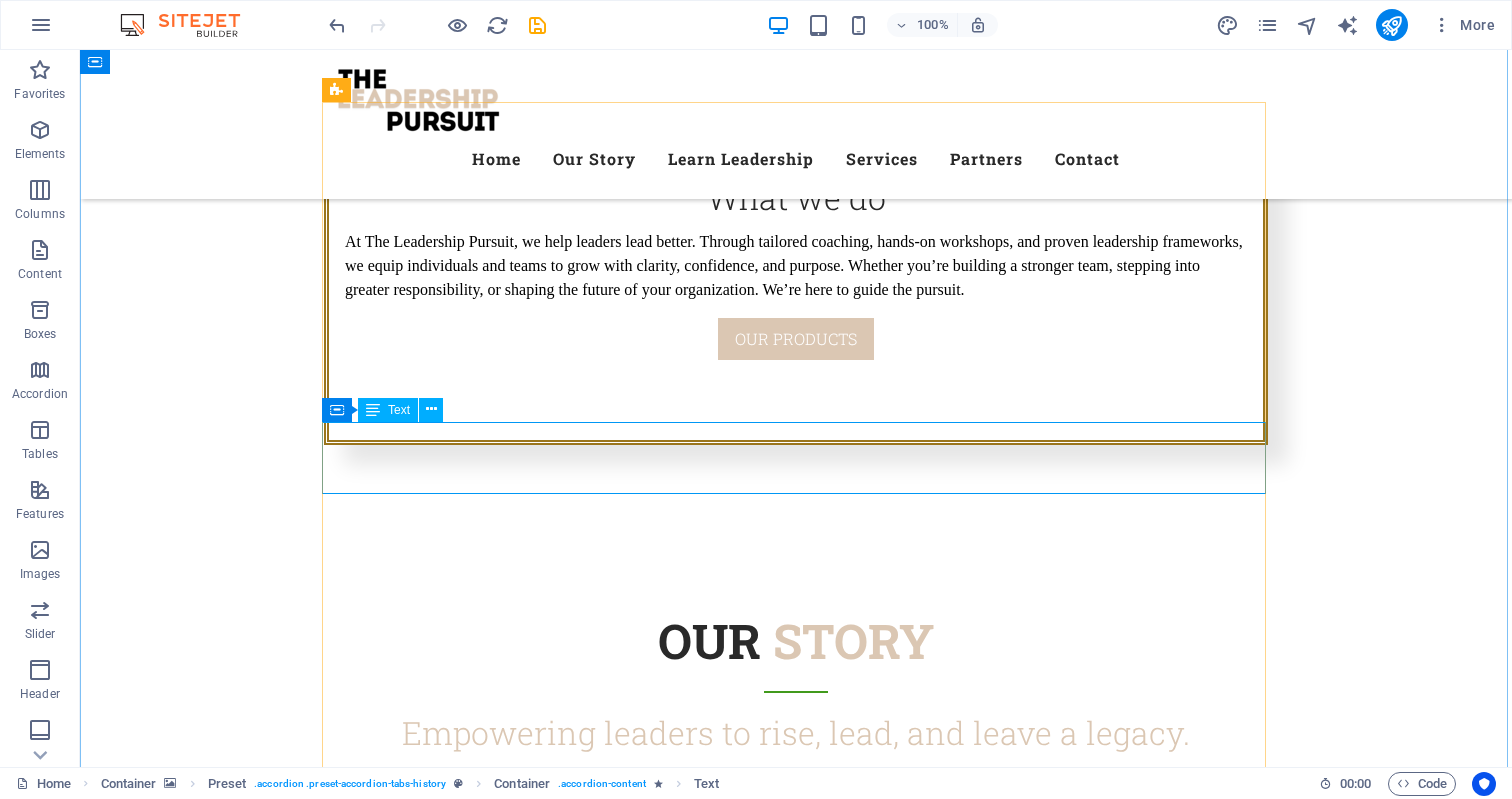click on "Lorem ipsum dolor sit amet, consectetur adipisicing elit. Maiores ipsum repellat minus nihil. Labore, delectus, nam dignissimos ea repudiandae minima voluptatum magni pariatur possimus quia accusamus harum facilis corporis animi nisi. Enim, pariatur, impedit quia repellat harum ipsam laboriosam voluptas dicta illum nisi obcaecati reprehenderit quis placeat recusandae tenetur aperiam." at bounding box center (1142, 4018) 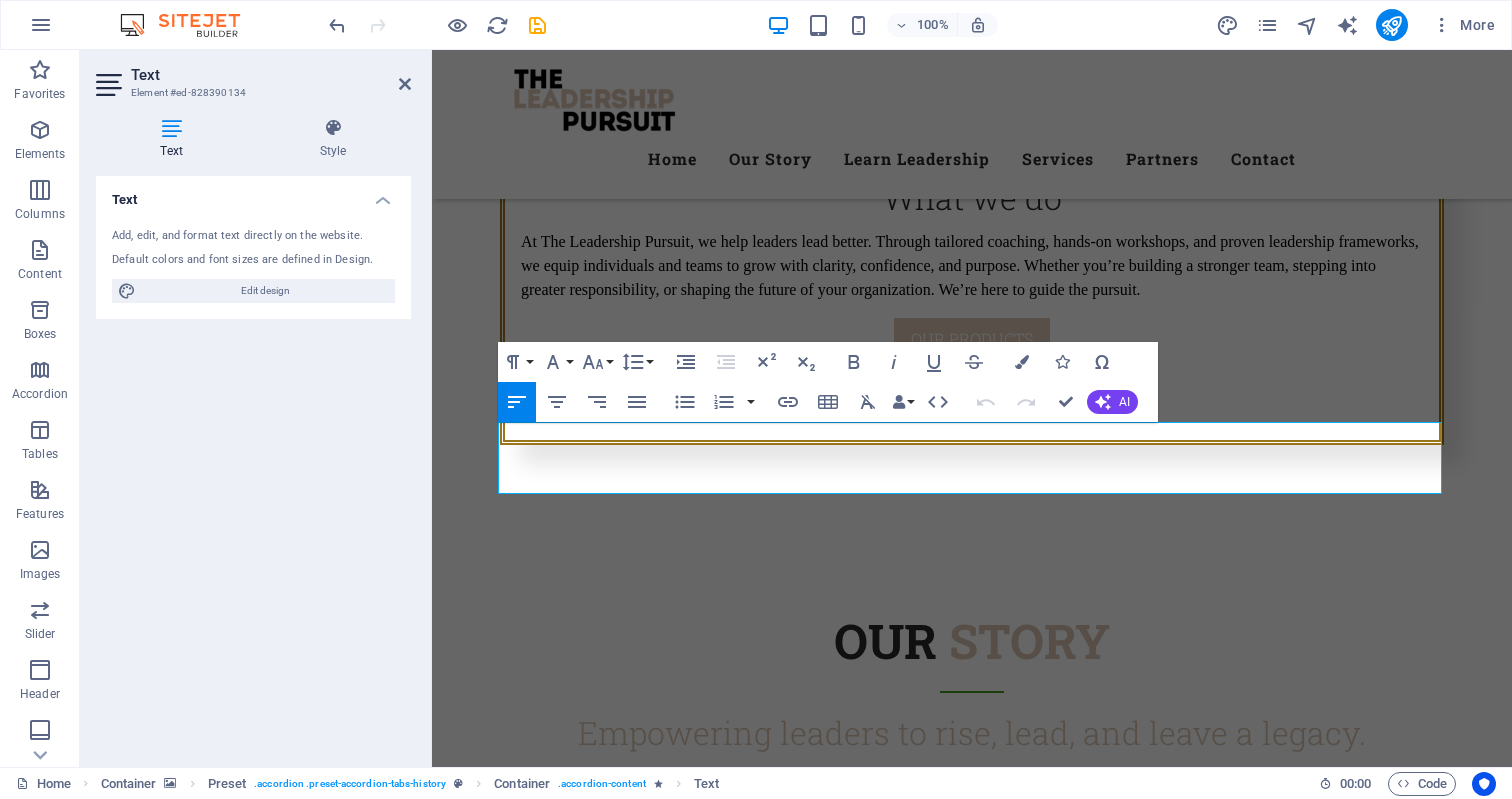 drag, startPoint x: 600, startPoint y: 195, endPoint x: 726, endPoint y: 477, distance: 308.8689 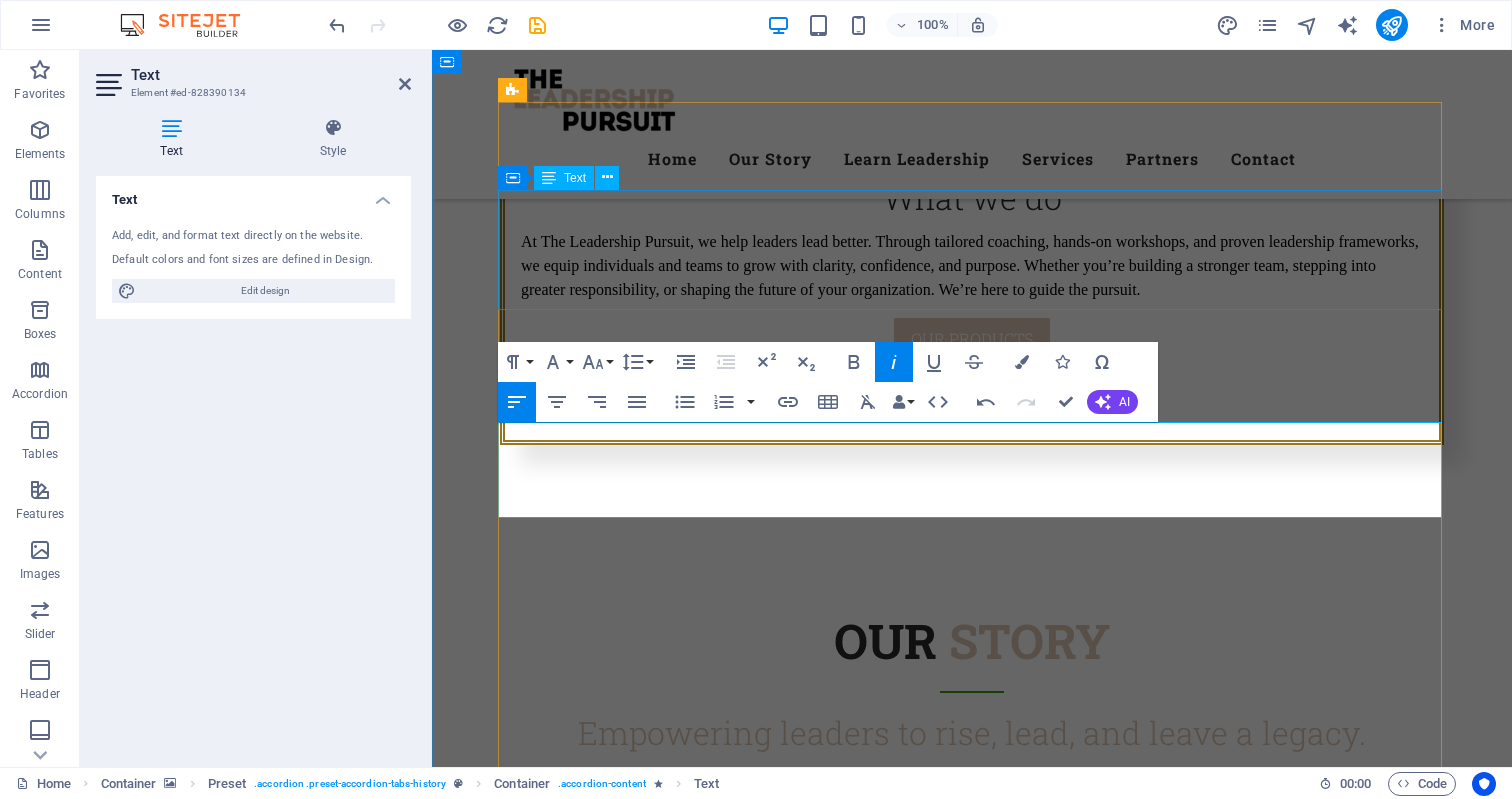 click on "Leadership Coaching — Vision & Decision-Making “Working with The Leadership Pursuit gave me the clarity I was missing as a leader. Through coaching, I was able to define a clear vision for our team and develop the confidence to make wise, forward-thinking decisions. It’s been a game-changer for my leadership and the direction of our company.” —   [FIRST] [LAST], Managing Director" at bounding box center (1115, 4066) 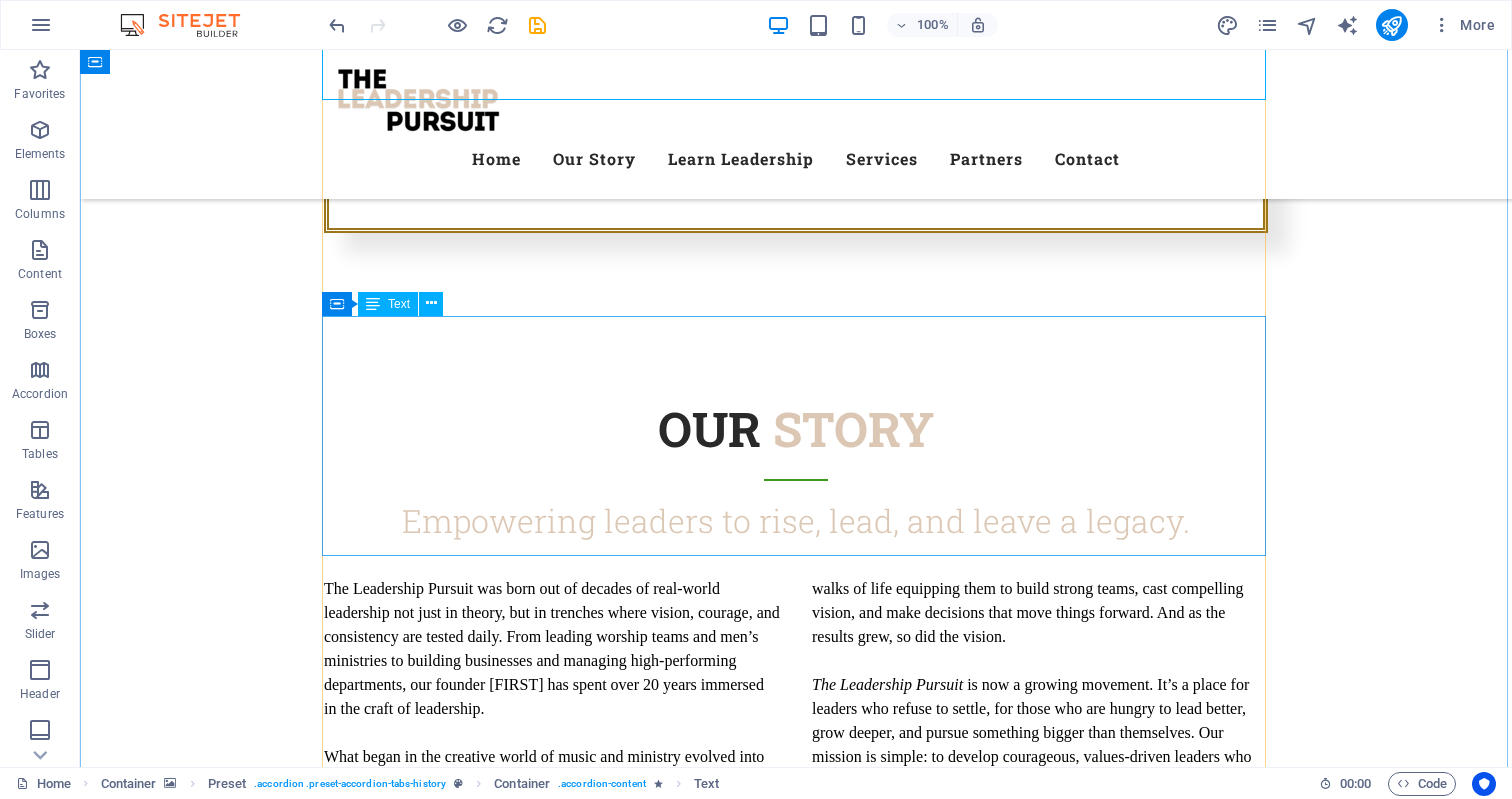 scroll, scrollTop: 2662, scrollLeft: 0, axis: vertical 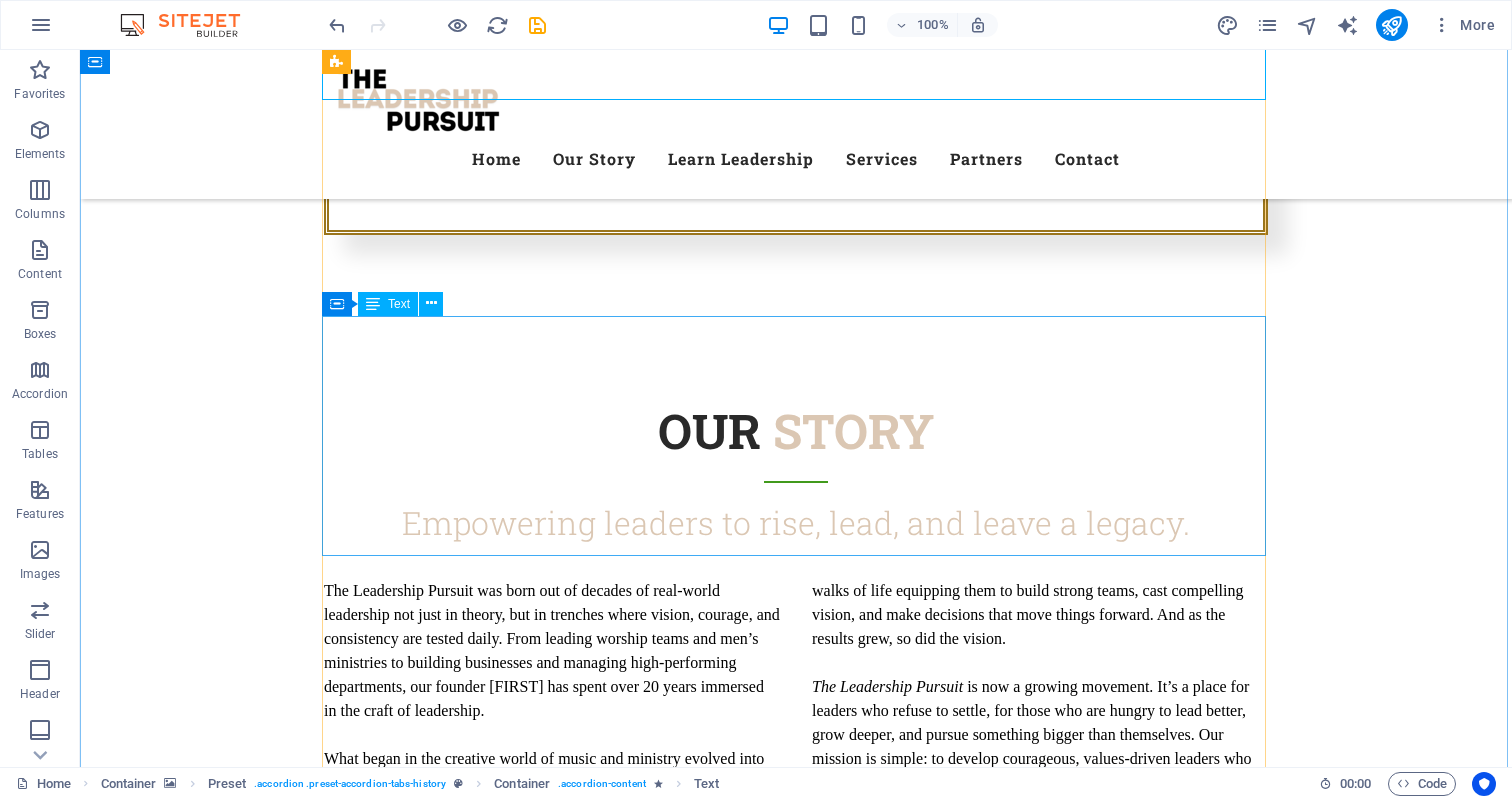 click on "Lorem ipsum dolor sit amet, consetetur sadipscing elitr, sed diam nonumy eirmod tempor invidunt ut labore et dolore magna aliquyam erat, sed diam voluptua. At vero eos et accusam et justo duo dolores et ea rebum. Stet clita kasd gubergren, no sea takimata sanctus est Lorem ipsum dolor sit amet. Lorem ipsum dolor sit amet, consetetur sadipscing elitr, sed diam nonumy eirmod tempor invidunt ut labore et dolore magna aliquyam erat, sed diam voluptua. At vero eos et accusam et justo duo dolores et ea rebum. Stet clita kasd gubergren, no sea takimata sanctus est Lorem ipsum dolor sit amet. Lorem ipsum dolor sit amet, consetetur sadipscing elitr, sed diam nonumy eirmod tempor invidunt ut labore et dolore magna aliquyam erat, sed diam voluptua. At vero eos et accusam et justo duo dolores et ea rebum. Stet clita kasd gubergren, no sea takimata sanctus est Lorem ipsum dolor sit amet." at bounding box center [1260, 5104] 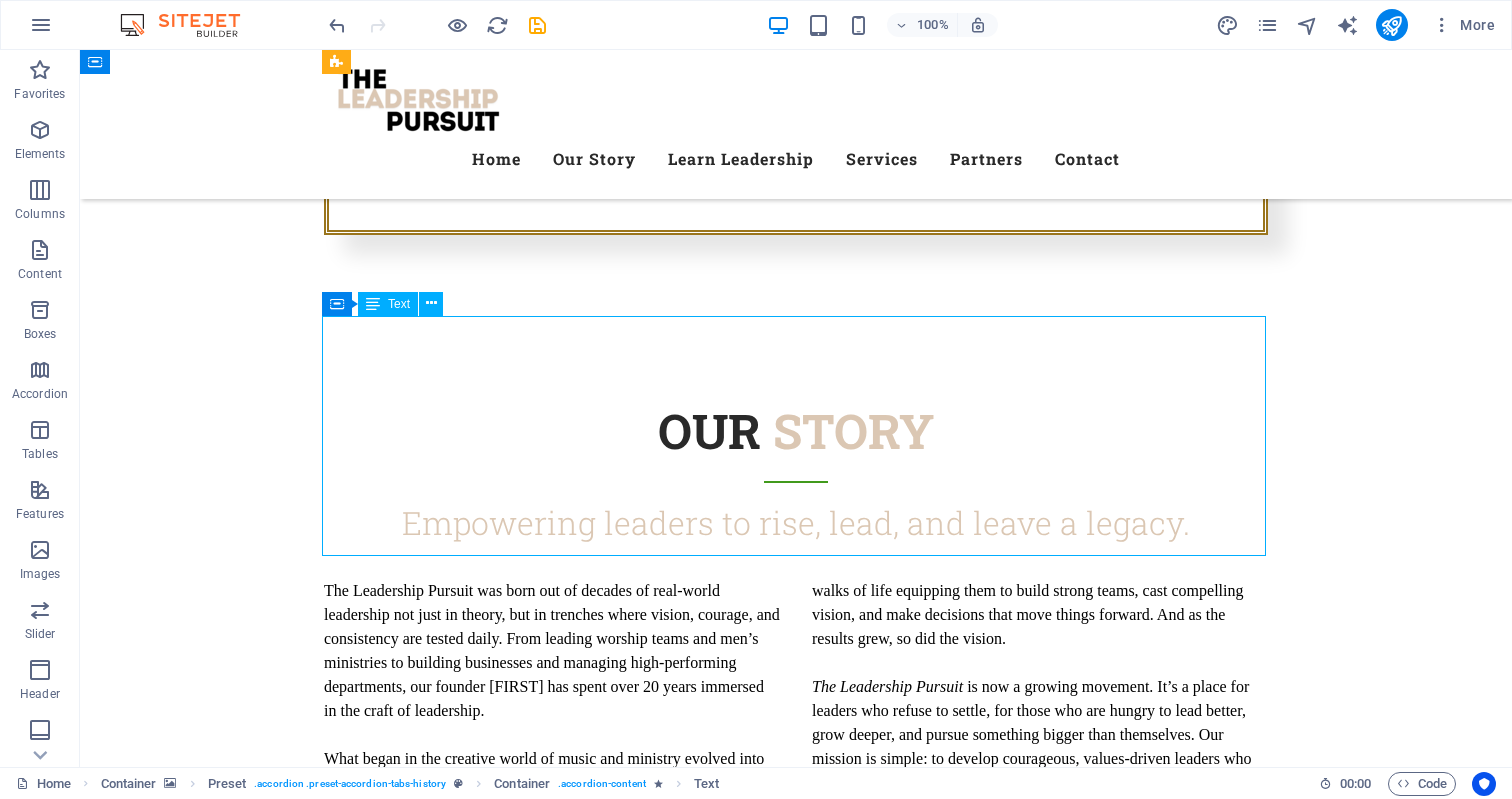 click on "Lorem ipsum dolor sit amet, consetetur sadipscing elitr, sed diam nonumy eirmod tempor invidunt ut labore et dolore magna aliquyam erat, sed diam voluptua. At vero eos et accusam et justo duo dolores et ea rebum. Stet clita kasd gubergren, no sea takimata sanctus est Lorem ipsum dolor sit amet. Lorem ipsum dolor sit amet, consetetur sadipscing elitr, sed diam nonumy eirmod tempor invidunt ut labore et dolore magna aliquyam erat, sed diam voluptua. At vero eos et accusam et justo duo dolores et ea rebum. Stet clita kasd gubergren, no sea takimata sanctus est Lorem ipsum dolor sit amet. Lorem ipsum dolor sit amet, consetetur sadipscing elitr, sed diam nonumy eirmod tempor invidunt ut labore et dolore magna aliquyam erat, sed diam voluptua. At vero eos et accusam et justo duo dolores et ea rebum. Stet clita kasd gubergren, no sea takimata sanctus est Lorem ipsum dolor sit amet." at bounding box center (1260, 5104) 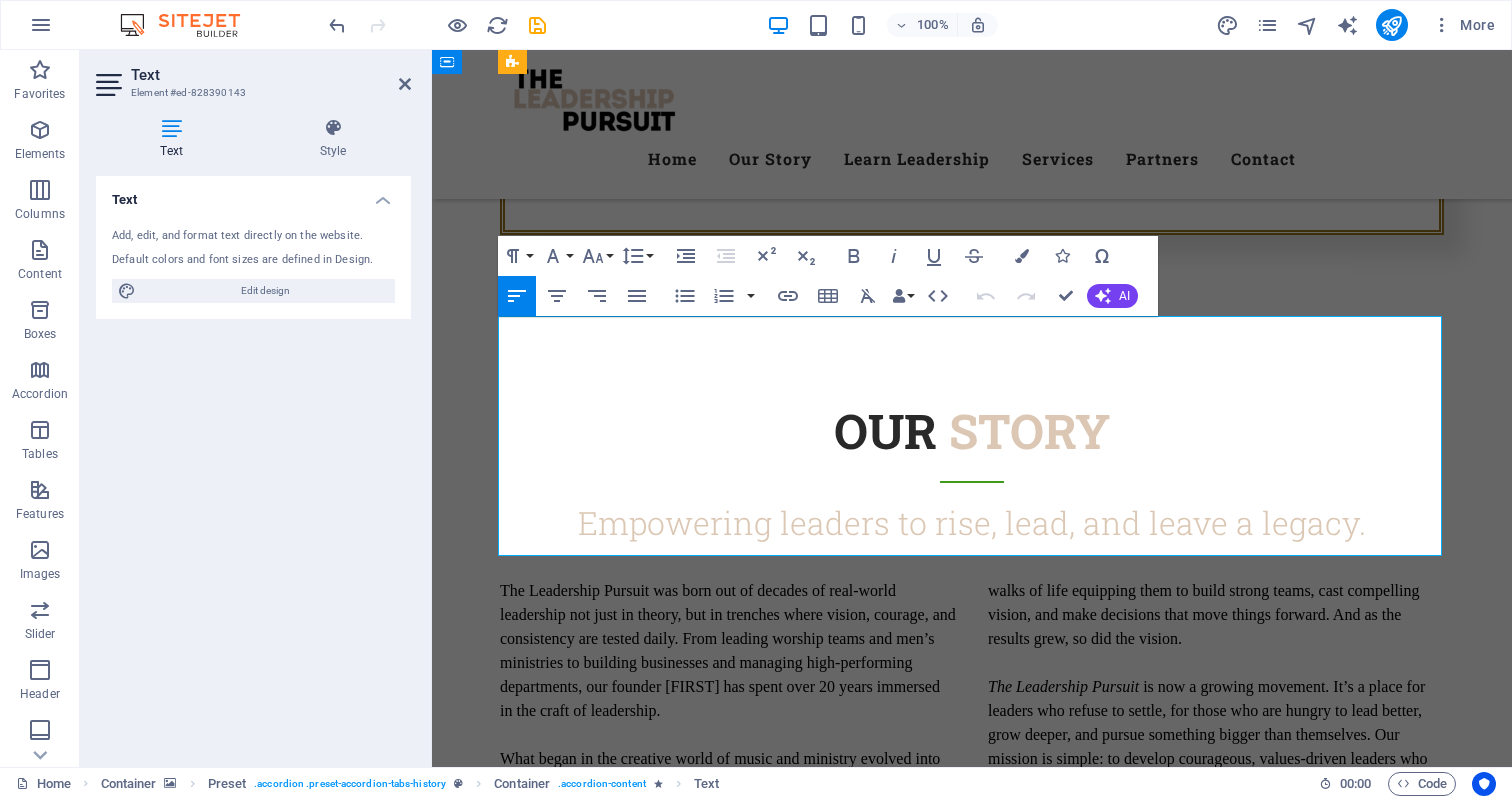 click at bounding box center (1436, 5956) 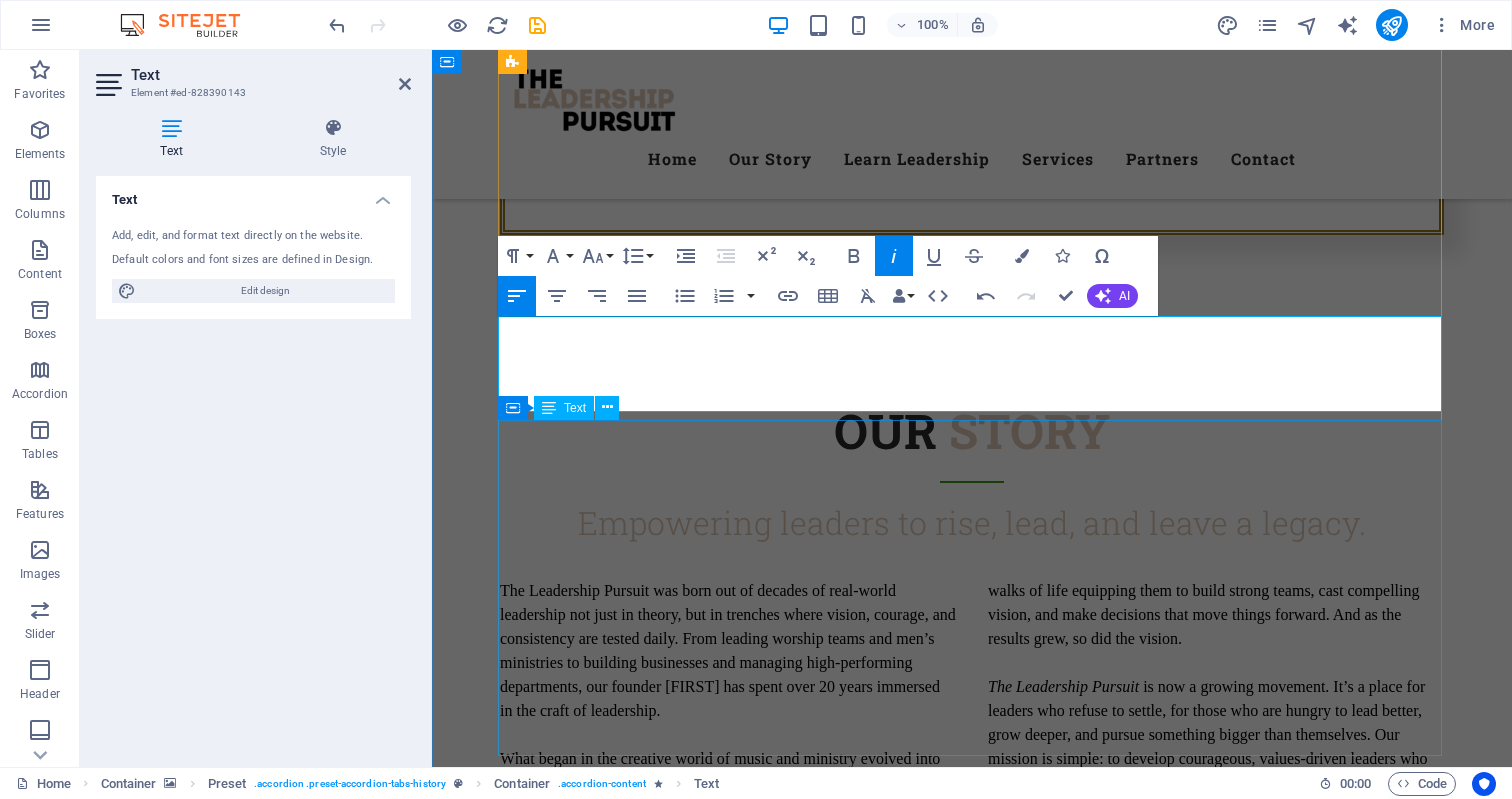 click on "Lorem ipsum dolor sit amet, consetetur sadipscing elitr, sed diam nonumy eirmod tempor invidunt ut labore et dolore magna aliquyam erat, sed diam voluptua. At vero eos et accusam et justo duo dolores et ea rebum. Stet clita kasd gubergren, no sea takimata sanctus est Lorem ipsum dolor sit amet. Lorem ipsum dolor sit amet, consetetur sadipscing elitr, sed diam nonumy eirmod tempor invidunt ut labore et dolore magna aliquyam erat, sed diam voluptua. At vero eos et accusam et justo duo dolores et ea rebum. Stet clita kasd gubergren, no sea takimata sanctus est Lorem ipsum dolor sit amet. Lorem ipsum dolor sit amet, consetetur sadipscing elitr, sed diam nonumy eirmod tempor invidunt ut labore et dolore magna aliquyam erat, sed diam voluptua. At vero eos et accusam et justo duo dolores et ea rebum. Stet clita kasd gubergren, no sea takimata sanctus est Lorem ipsum dolor sit amet." at bounding box center (1561, 5116) 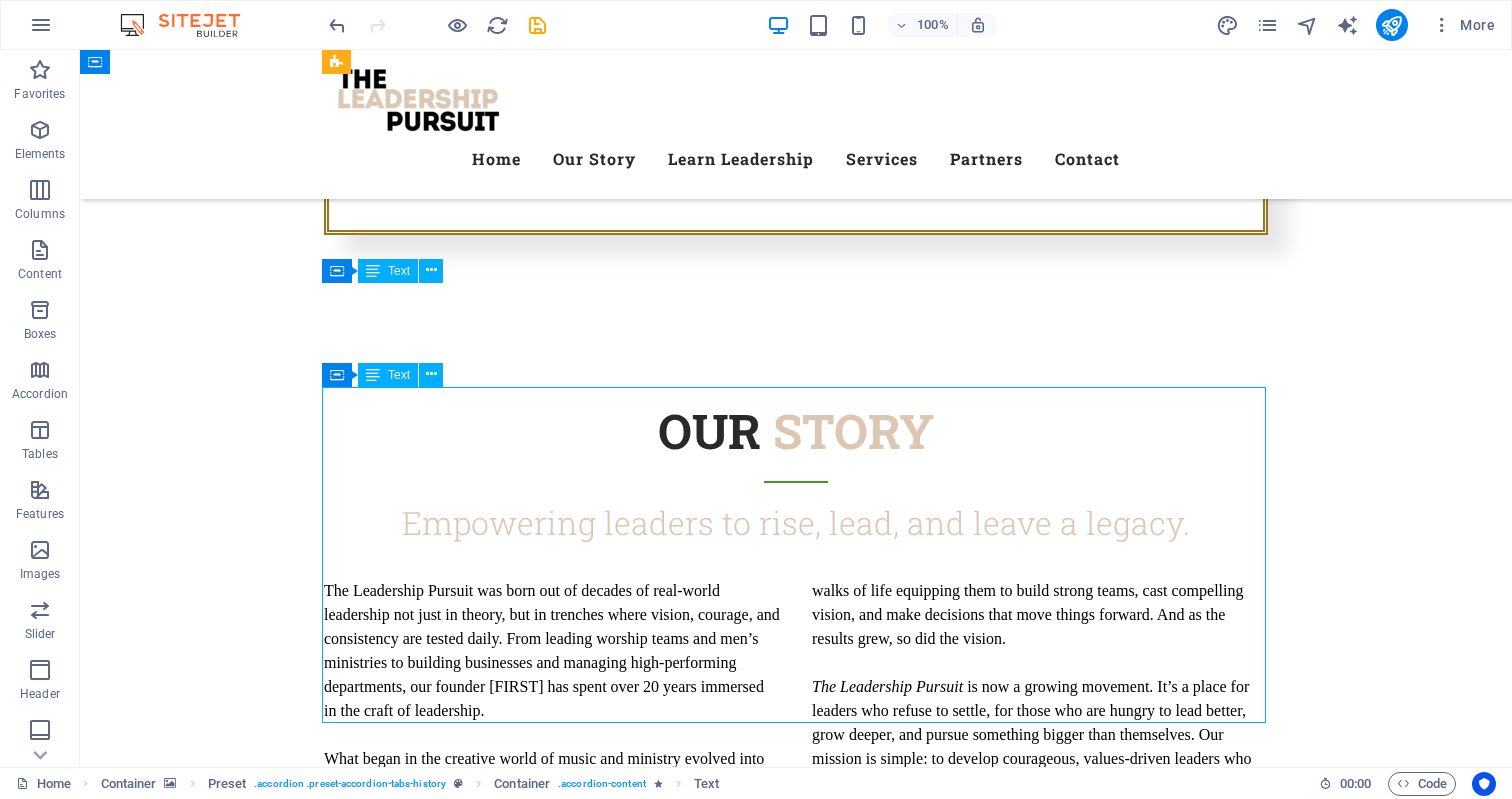 scroll, scrollTop: 2719, scrollLeft: 0, axis: vertical 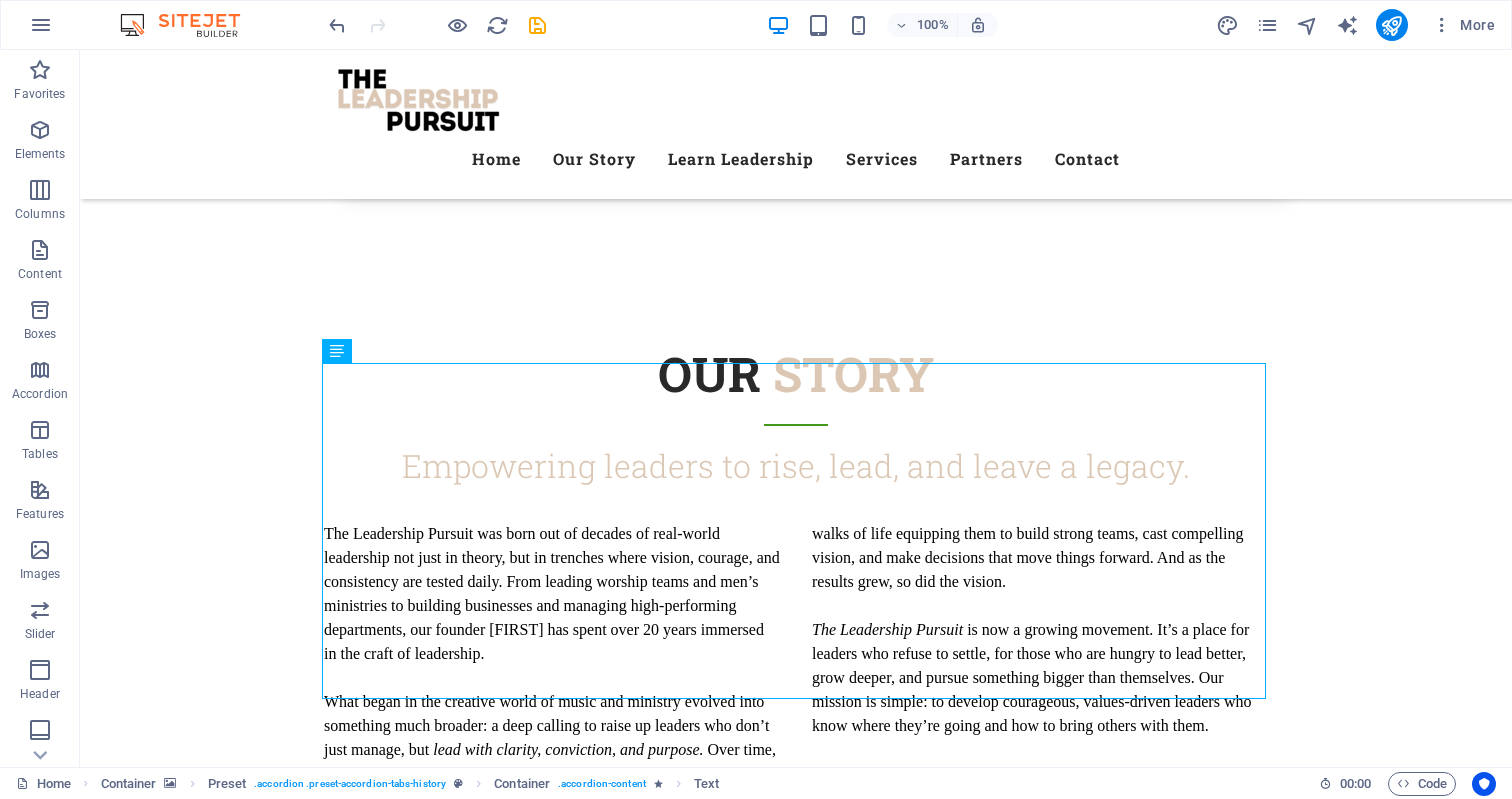 click on "Lorem ipsum dolor sit amet, consetetur sadipscing elitr, sed diam nonumy eirmod tempor invidunt ut labore et dolore magna aliquyam erat, sed diam voluptua. At vero eos et accusam et justo duo dolores et ea rebum. Stet clita kasd gubergren, no sea takimata sanctus est Lorem ipsum dolor sit amet. Lorem ipsum dolor sit amet, consetetur sadipscing elitr, sed diam nonumy eirmod tempor invidunt ut labore et dolore magna aliquyam erat, sed diam voluptua. At vero eos et accusam et justo duo dolores et ea rebum. Stet clita kasd gubergren, no sea takimata sanctus est Lorem ipsum dolor sit amet. Lorem ipsum dolor sit amet, consetetur sadipscing elitr, sed diam nonumy eirmod tempor invidunt ut labore et dolore magna aliquyam erat, sed diam voluptua. At vero eos et accusam et justo duo dolores et ea rebum. Stet clita kasd gubergren, no sea takimata sanctus est Lorem ipsum dolor sit amet." at bounding box center [1385, 5059] 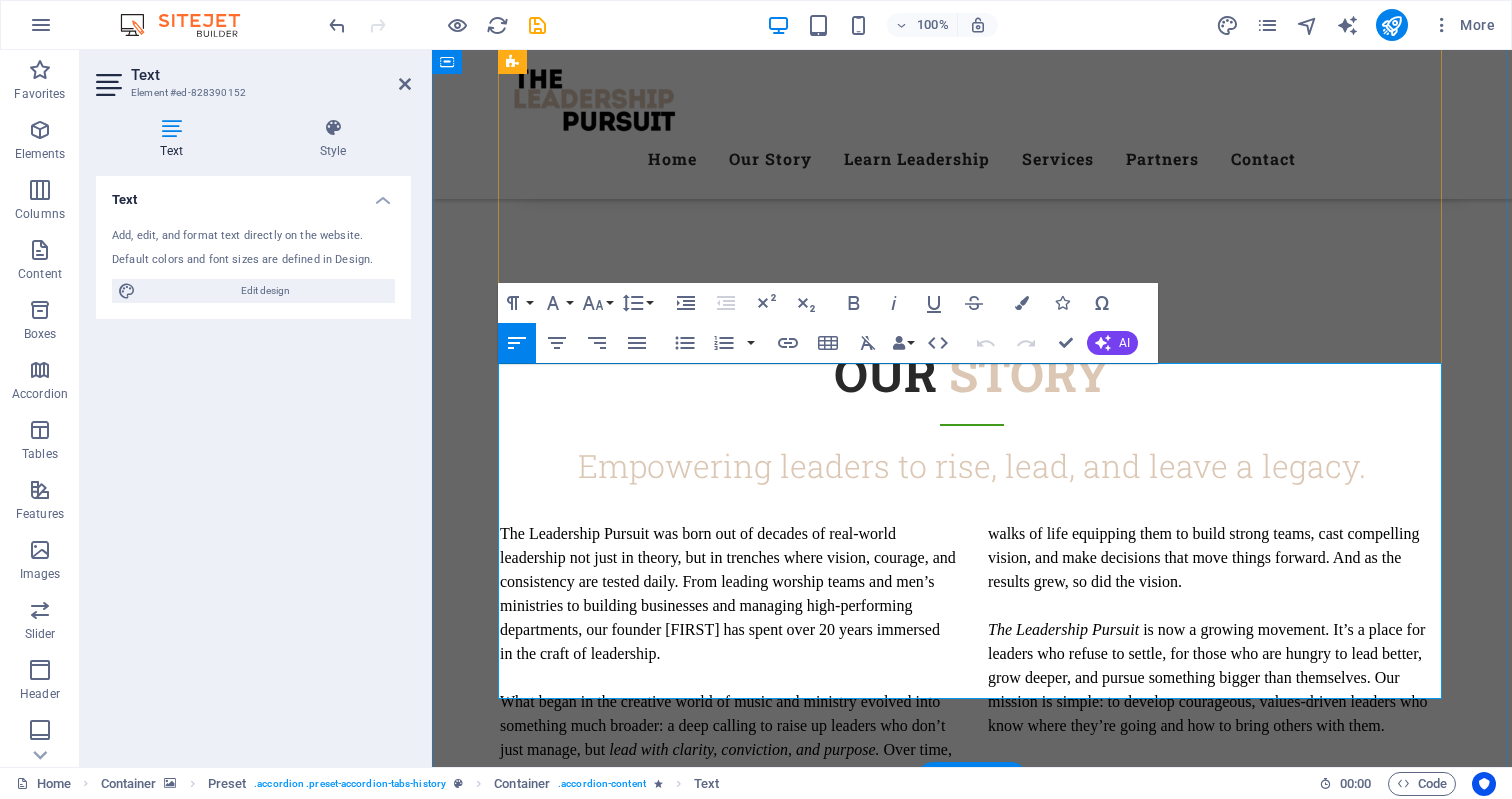 click on "Lorem ipsum dolor sit amet, consetetur sadipscing elitr, sed diam nonumy eirmod tempor invidunt ut labore et dolore magna aliquyam erat, sed diam voluptua. At vero eos et accusam et justo duo dolores et ea rebum. Stet clita kasd gubergren, no sea takimata sanctus est Lorem ipsum dolor sit amet. Lorem ipsum dolor sit amet, consetetur sadipscing elitr, sed diam nonumy eirmod tempor invidunt ut labore et dolore magna aliquyam erat, sed diam voluptua. At vero eos et accusam et justo duo dolores et ea rebum. Stet clita kasd gubergren, no sea takimata sanctus est Lorem ipsum dolor sit amet. Lorem ipsum dolor sit amet, consetetur sadipscing elitr, sed diam nonumy eirmod tempor invidunt ut labore et dolore magna aliquyam erat, sed diam voluptua. At vero eos et accusam et justo duo dolores et ea rebum. Stet clita kasd gubergren, no sea takimata sanctus est Lorem ipsum dolor sit amet." at bounding box center [1561, 4303] 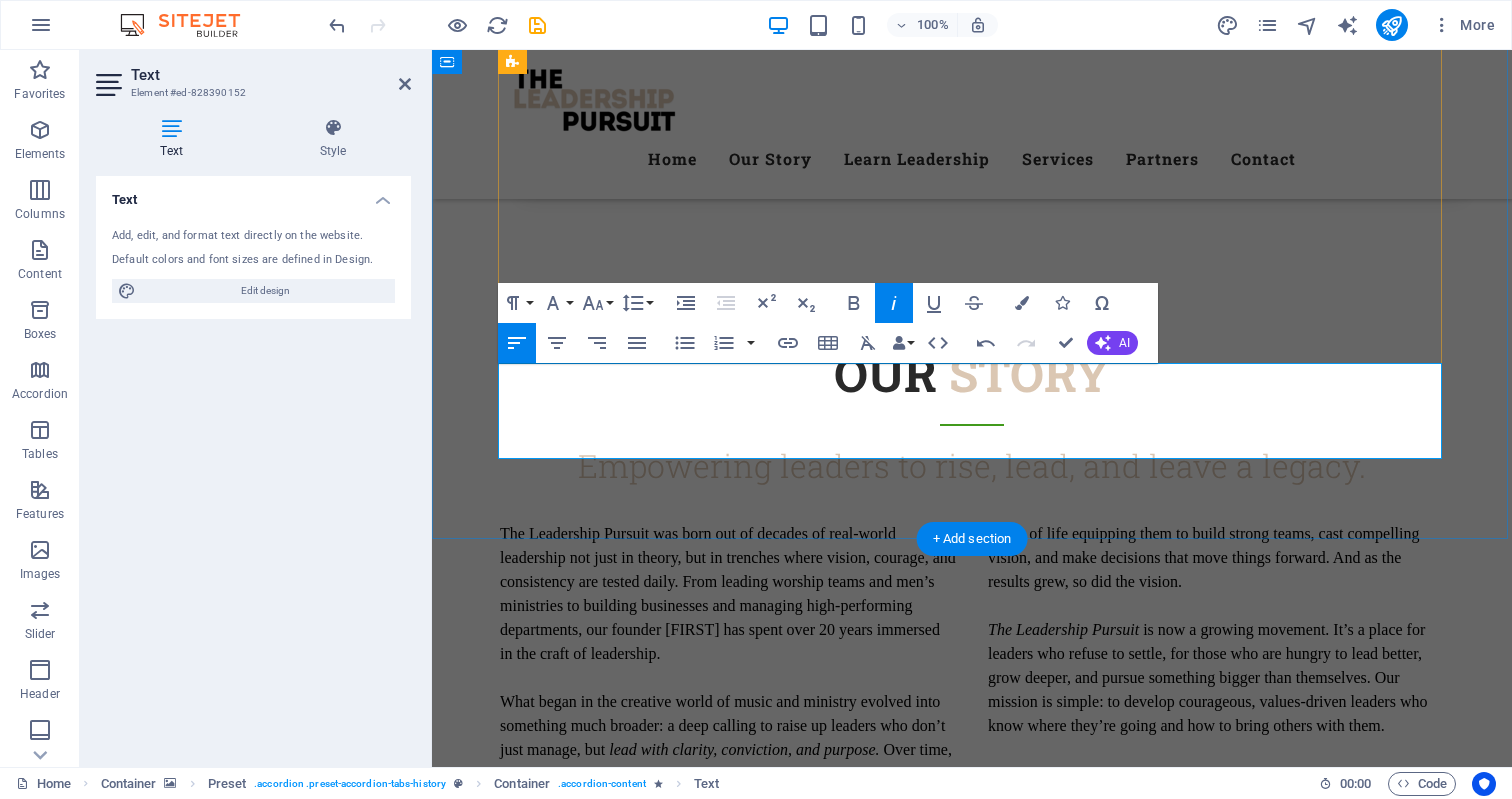 click at bounding box center (972, 2351) 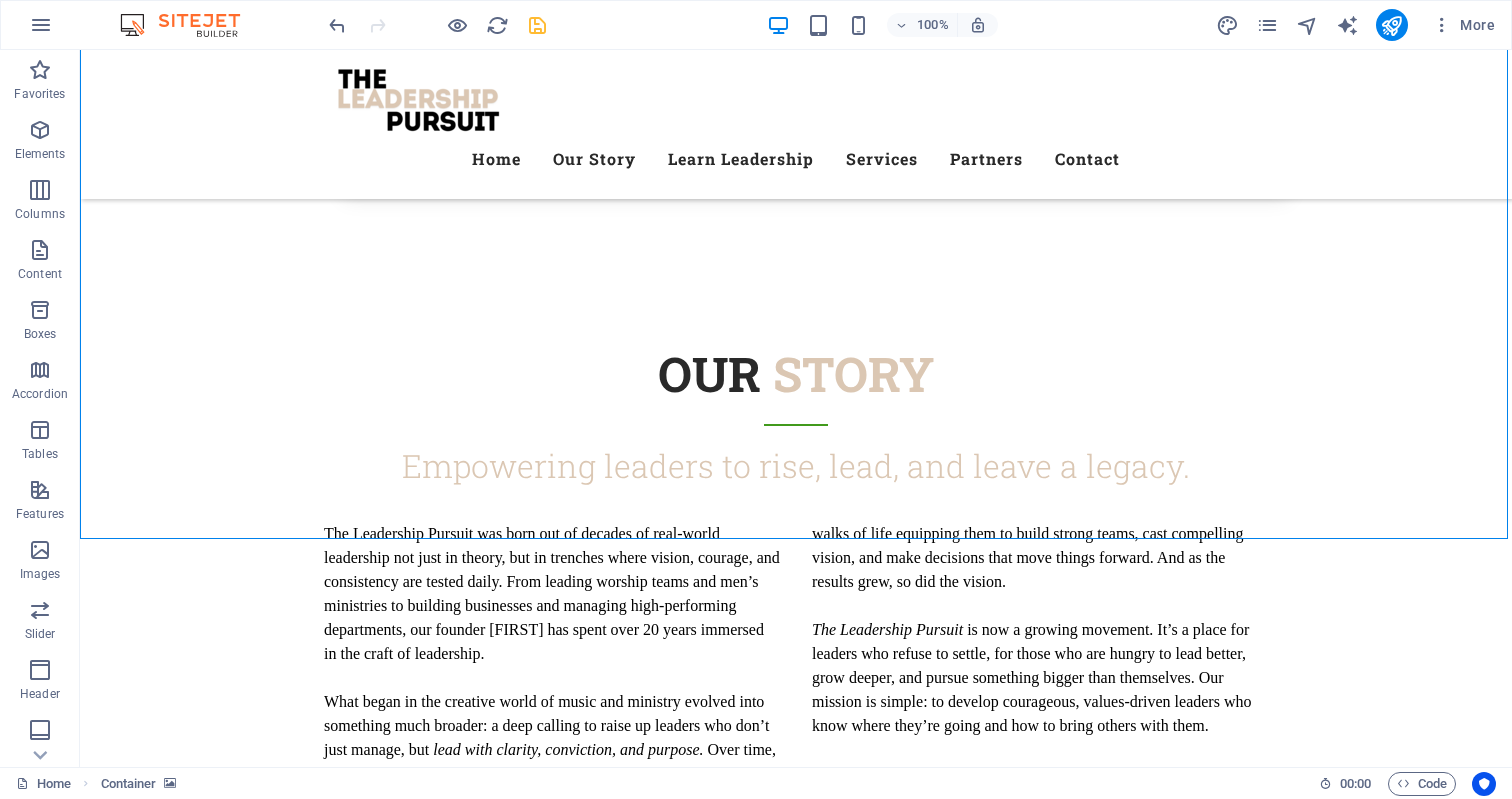 click at bounding box center (537, 25) 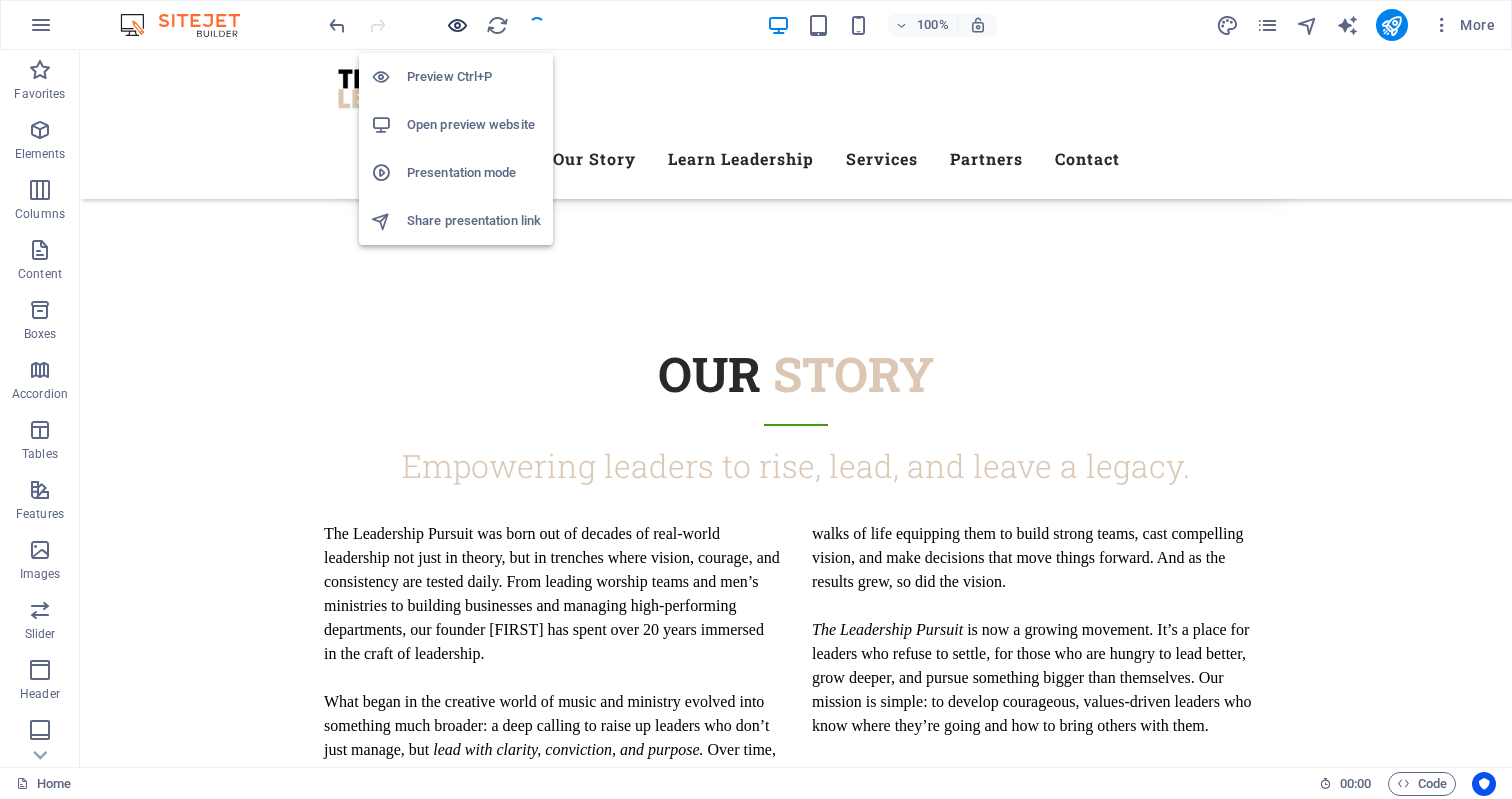 click at bounding box center [457, 25] 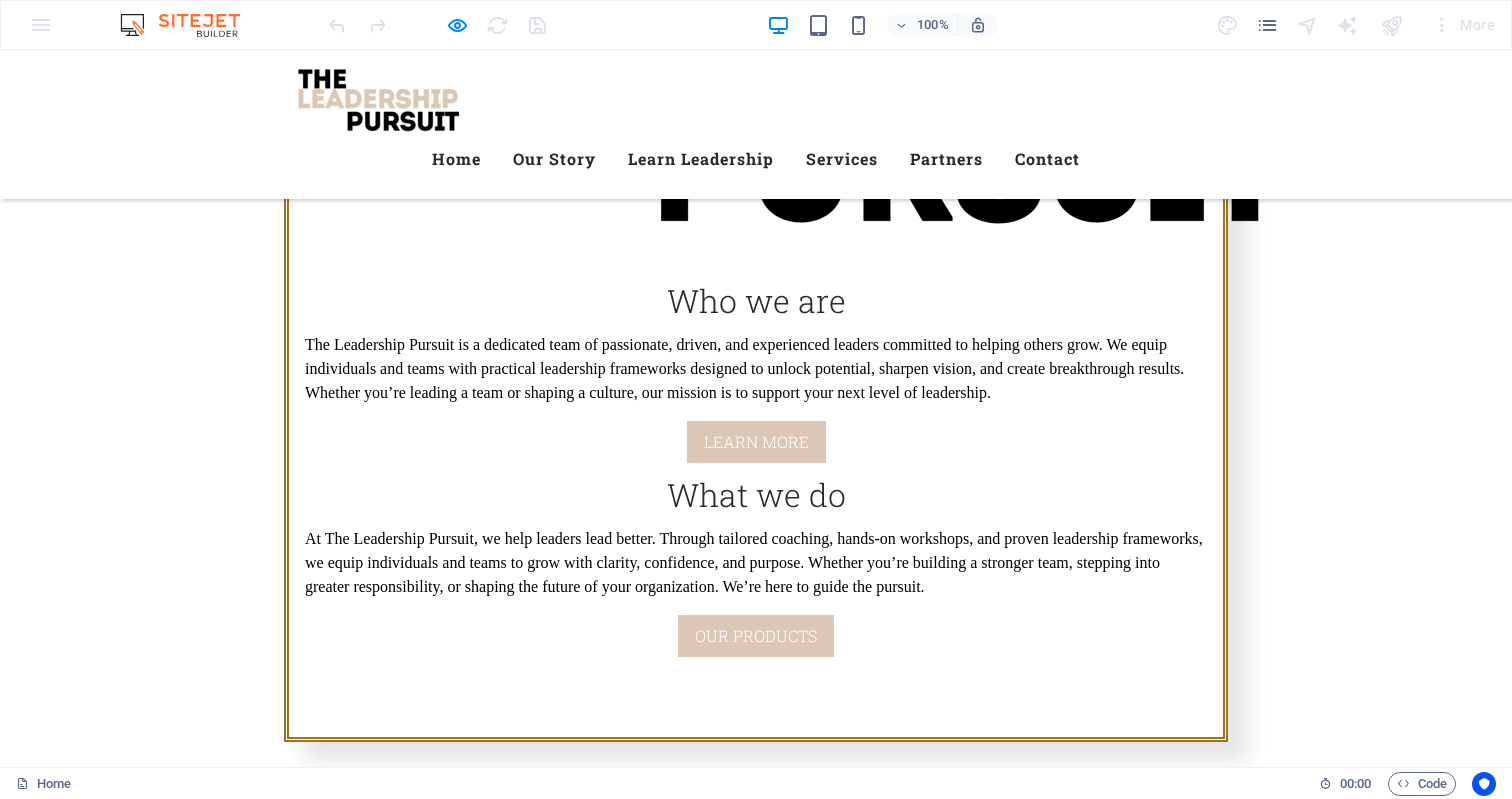 scroll, scrollTop: 2130, scrollLeft: 0, axis: vertical 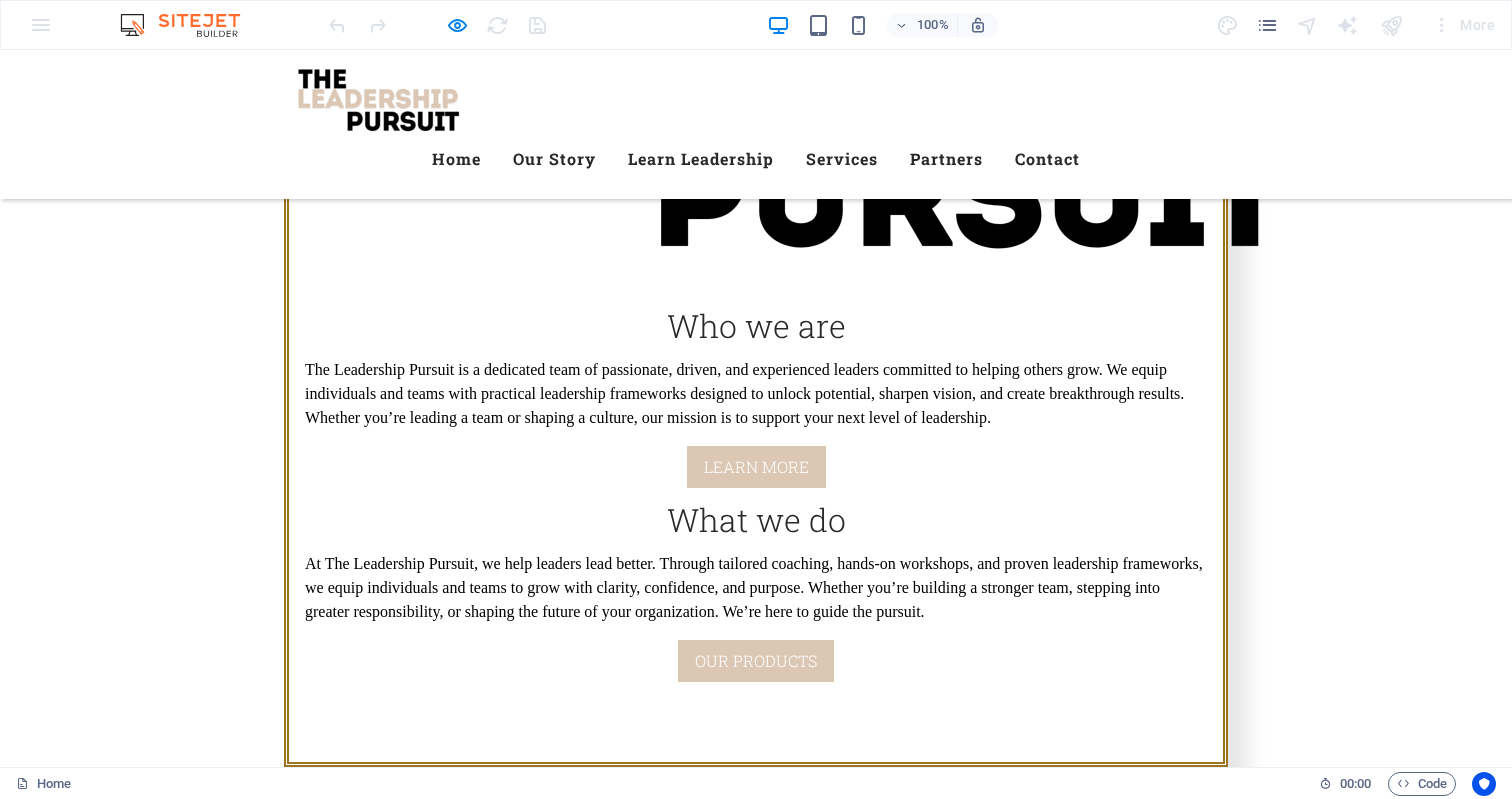 click on "1988" at bounding box center [332, 3132] 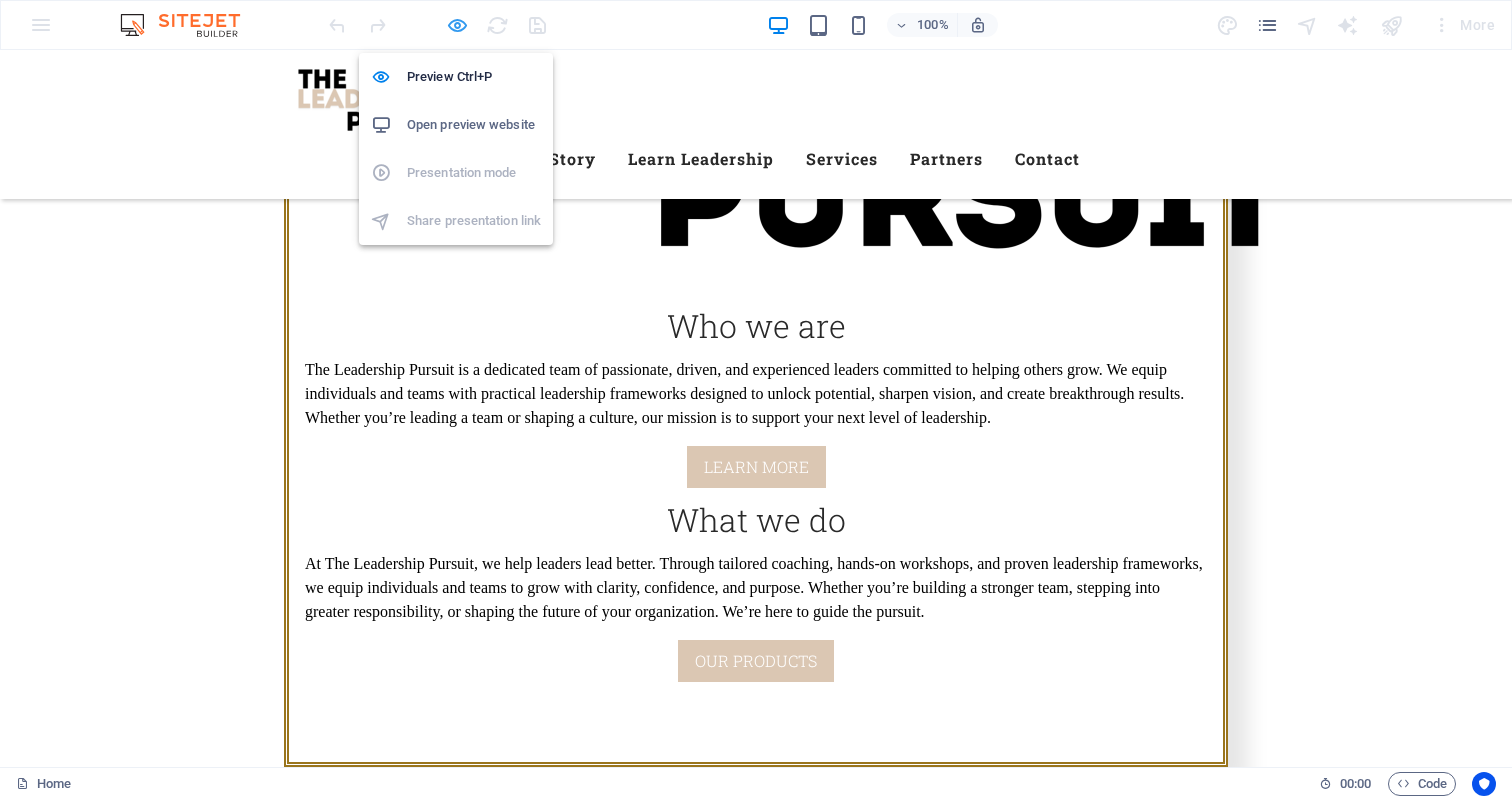 click at bounding box center [457, 25] 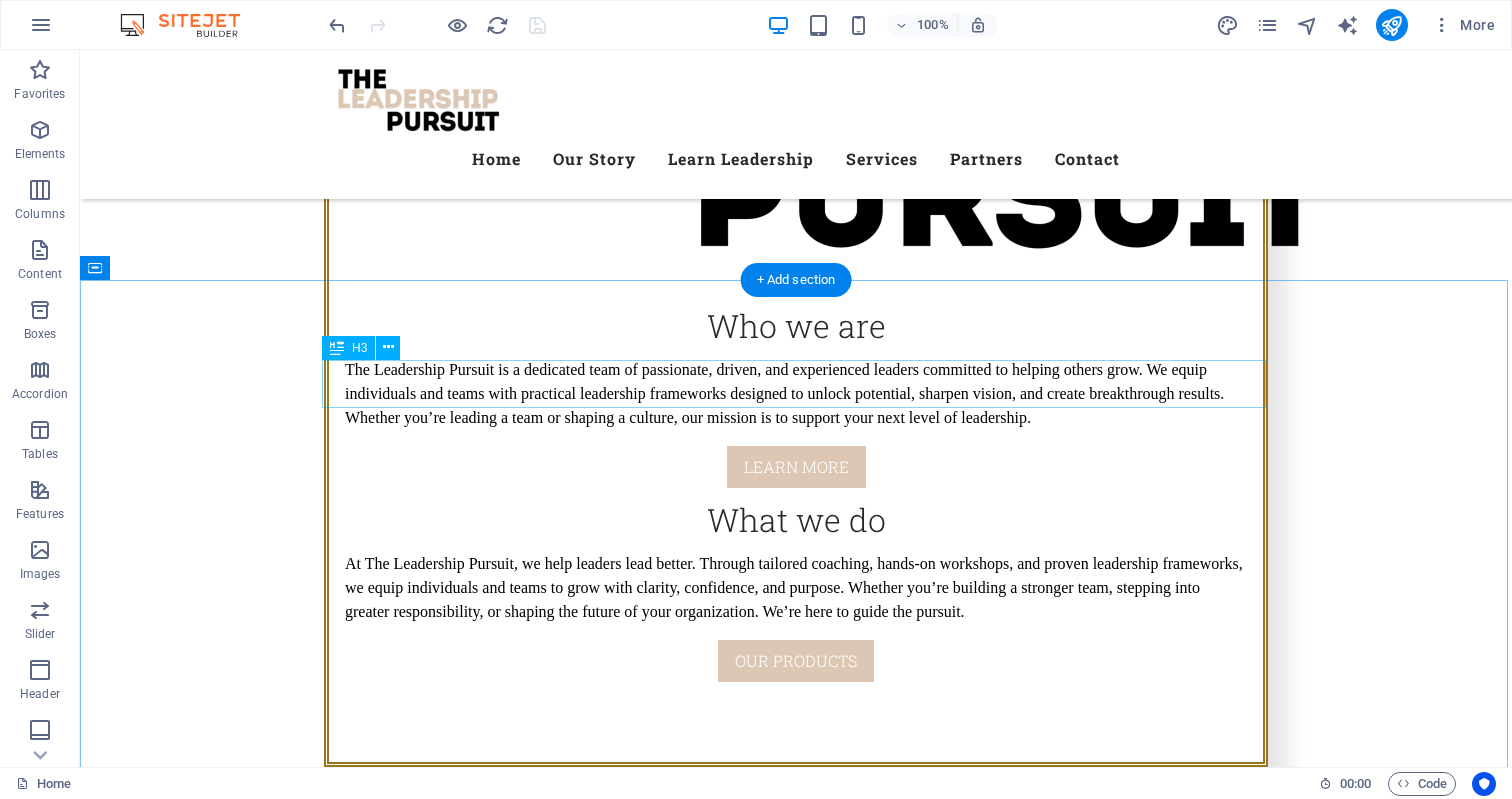 click on "Our Story" at bounding box center (796, 3028) 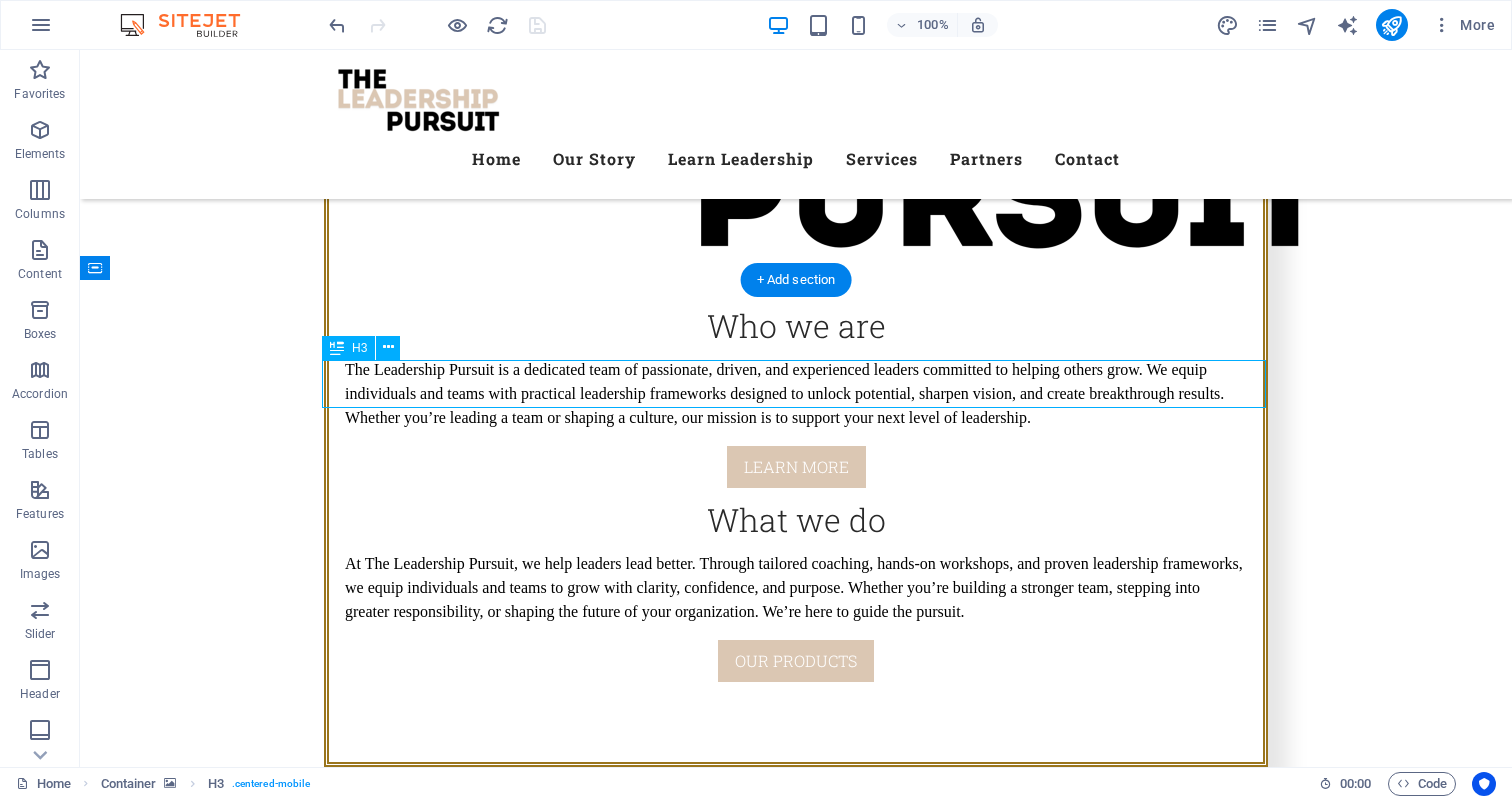 click on "Our Story" at bounding box center [796, 3028] 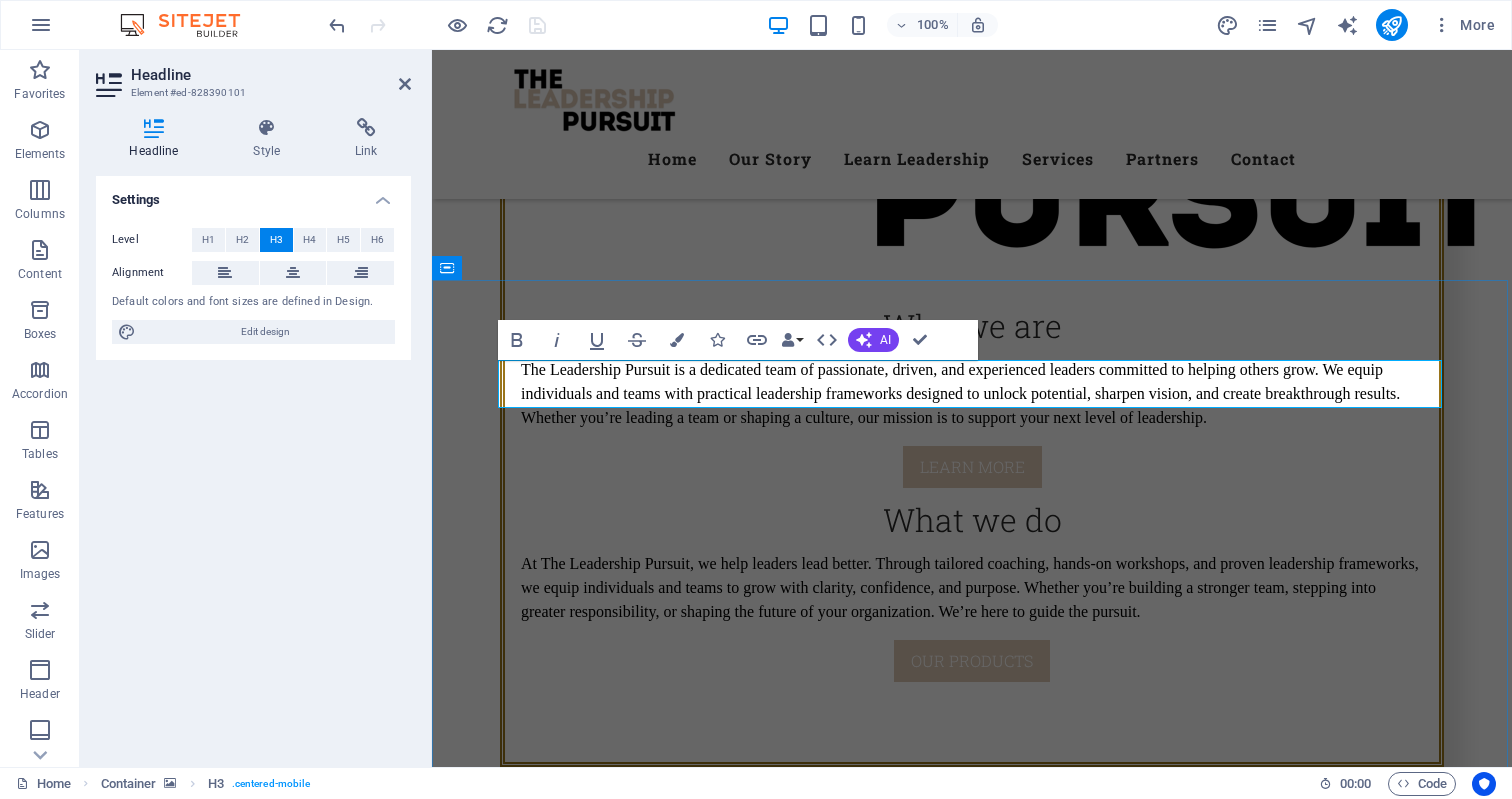 type 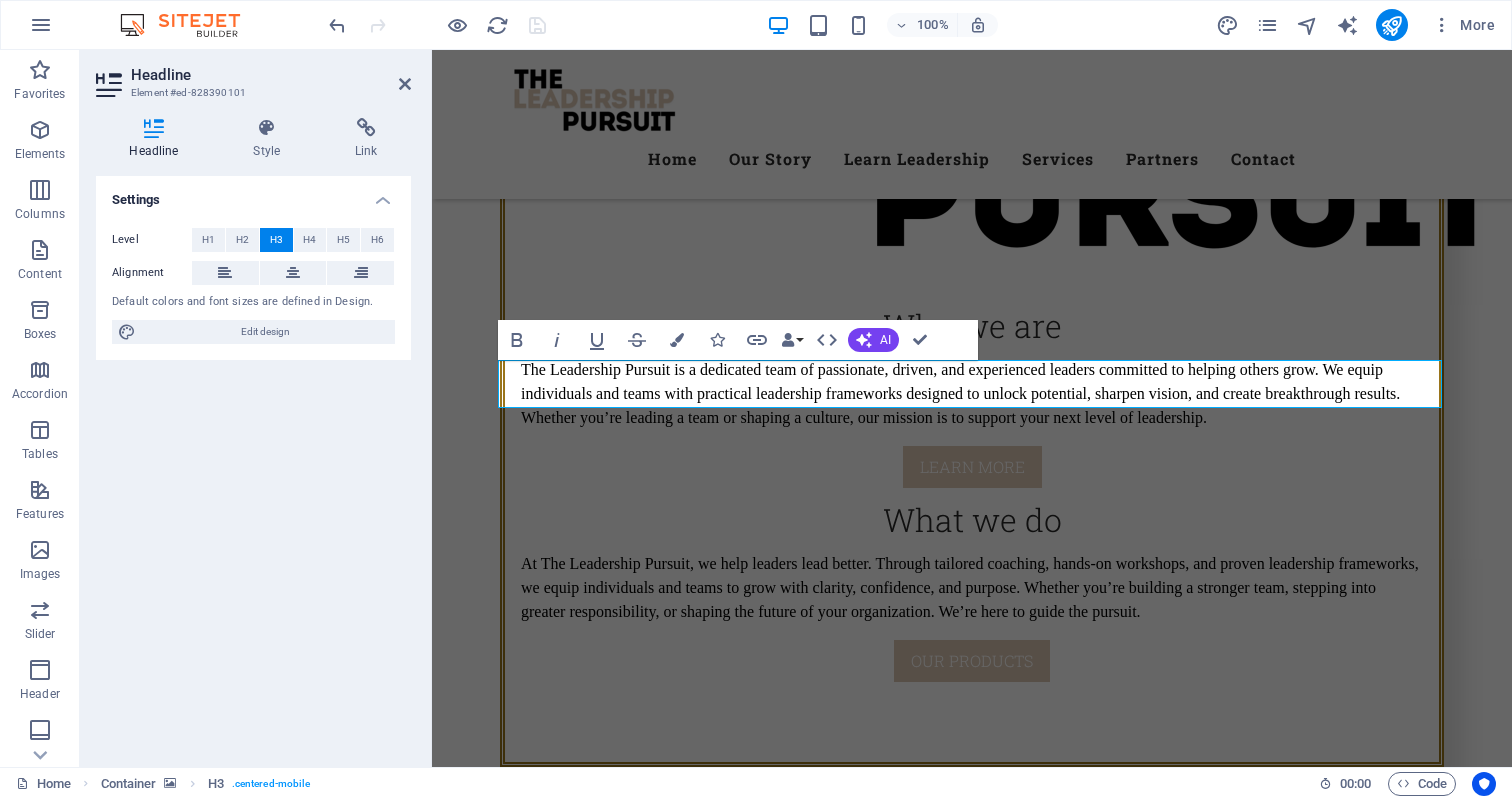 click at bounding box center [972, 2940] 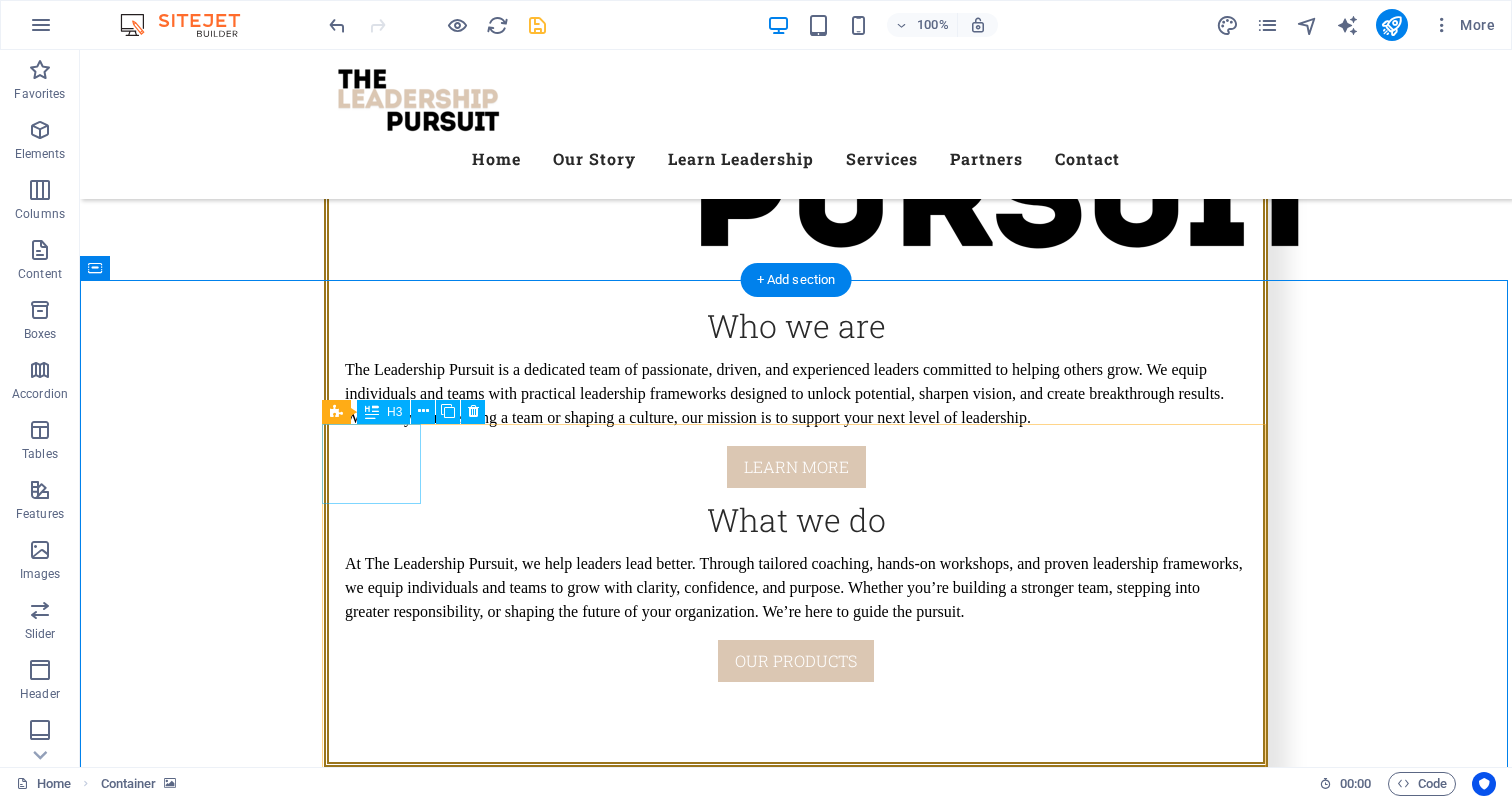 click on "1988" at bounding box center (373, 4008) 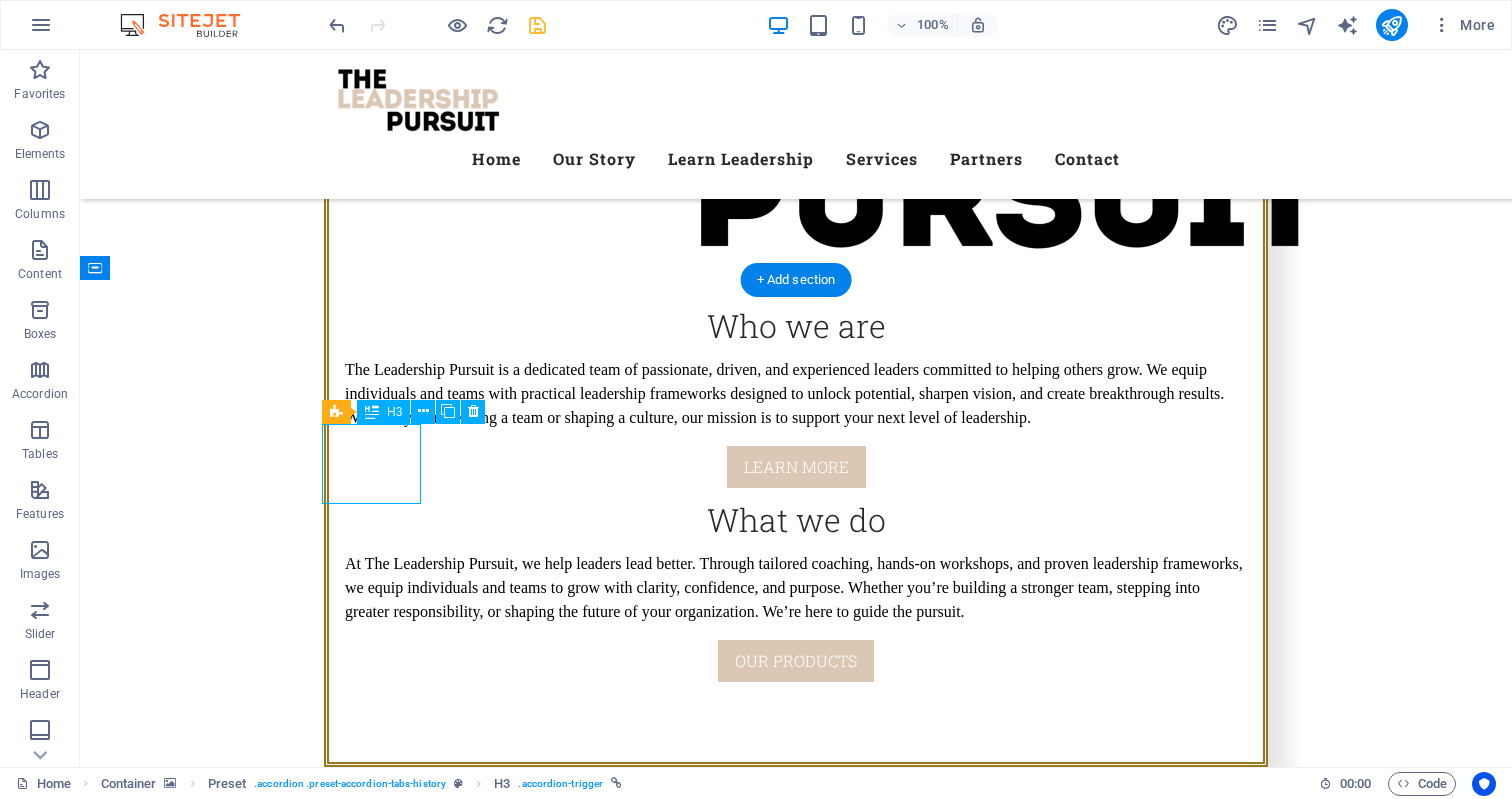 click on "1988" at bounding box center (373, 4008) 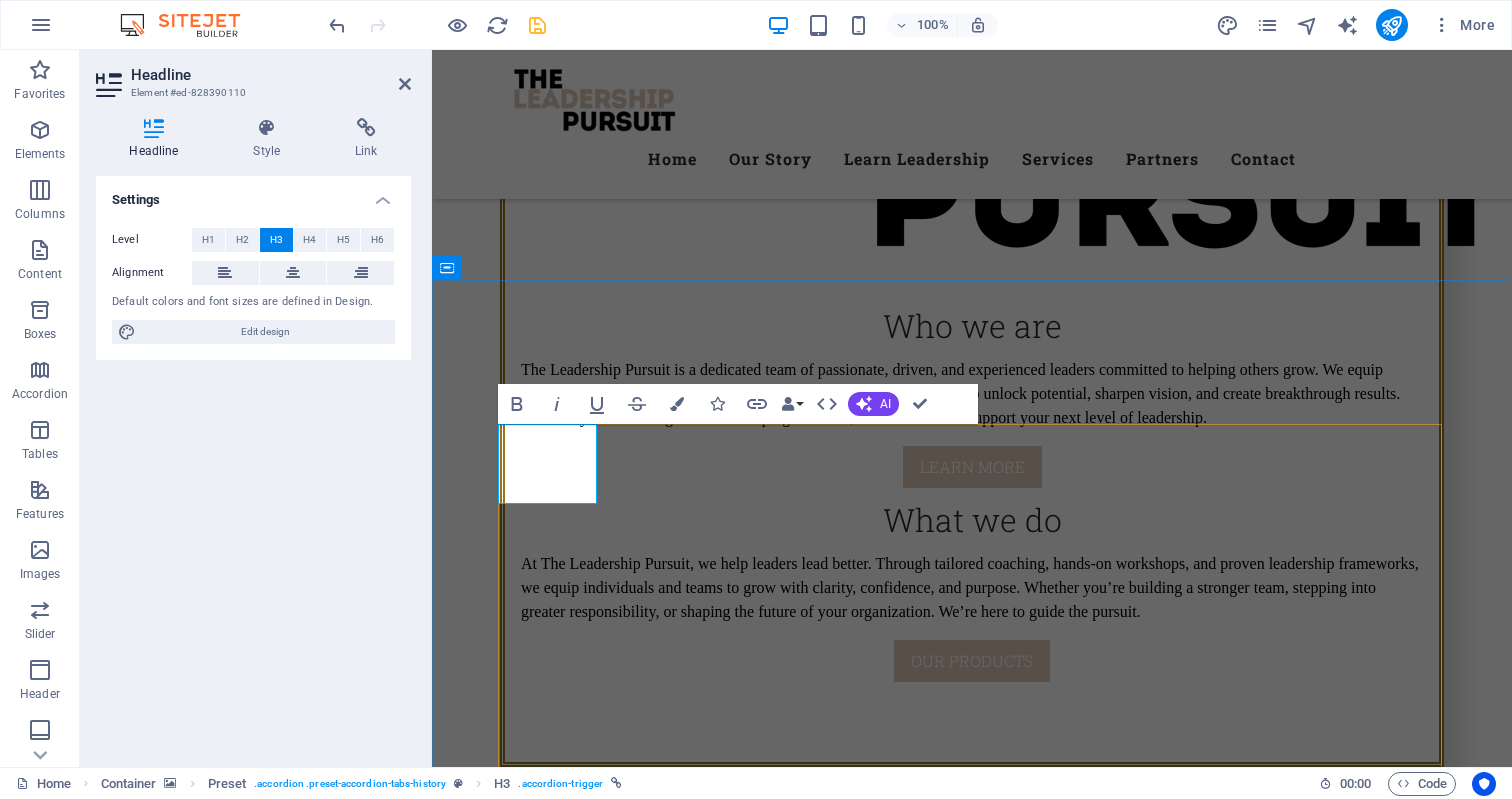 type 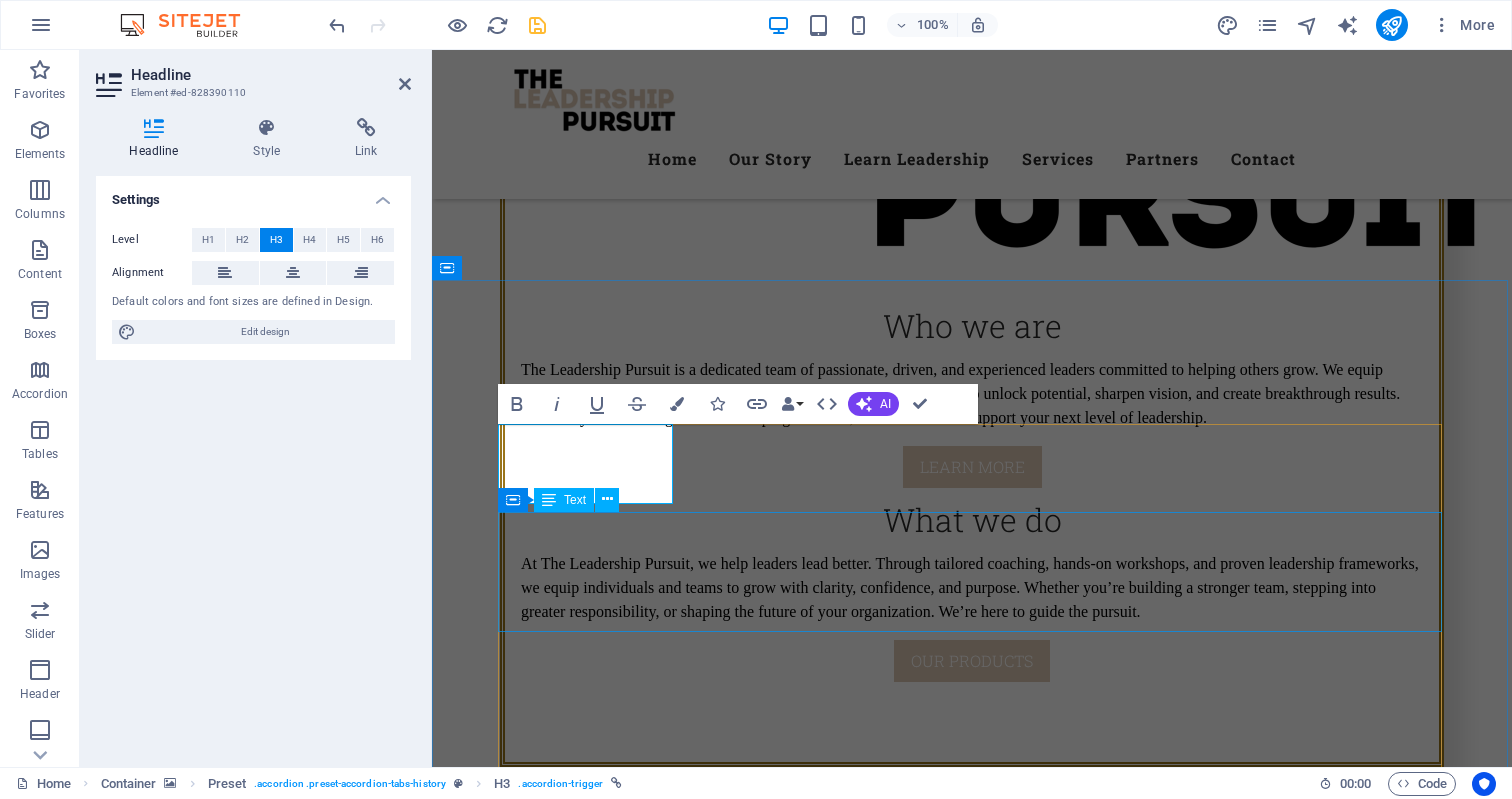 click on "Leadership Coaching — Vision & Decision-Making “Working with The Leadership Pursuit gave me the clarity I was missing as a leader. Through coaching, I was able to define a clear vision for our team and develop the confidence to make wise, forward-thinking decisions. It’s been a game-changer for my leadership and the direction of our company.” —   [FIRST] [LAST], Managing Director" at bounding box center (1192, 4004) 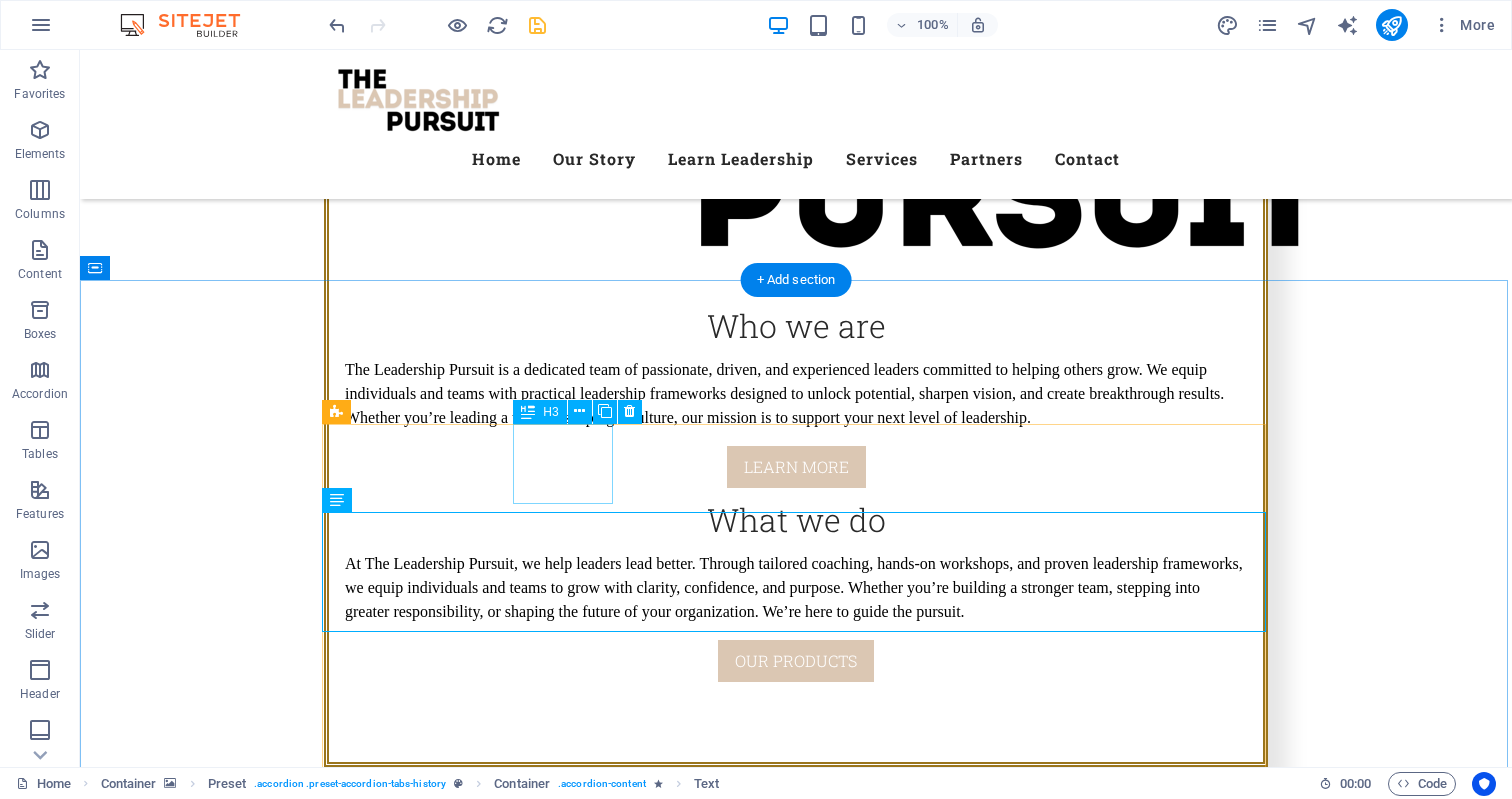 click on "1994" at bounding box center (565, 4008) 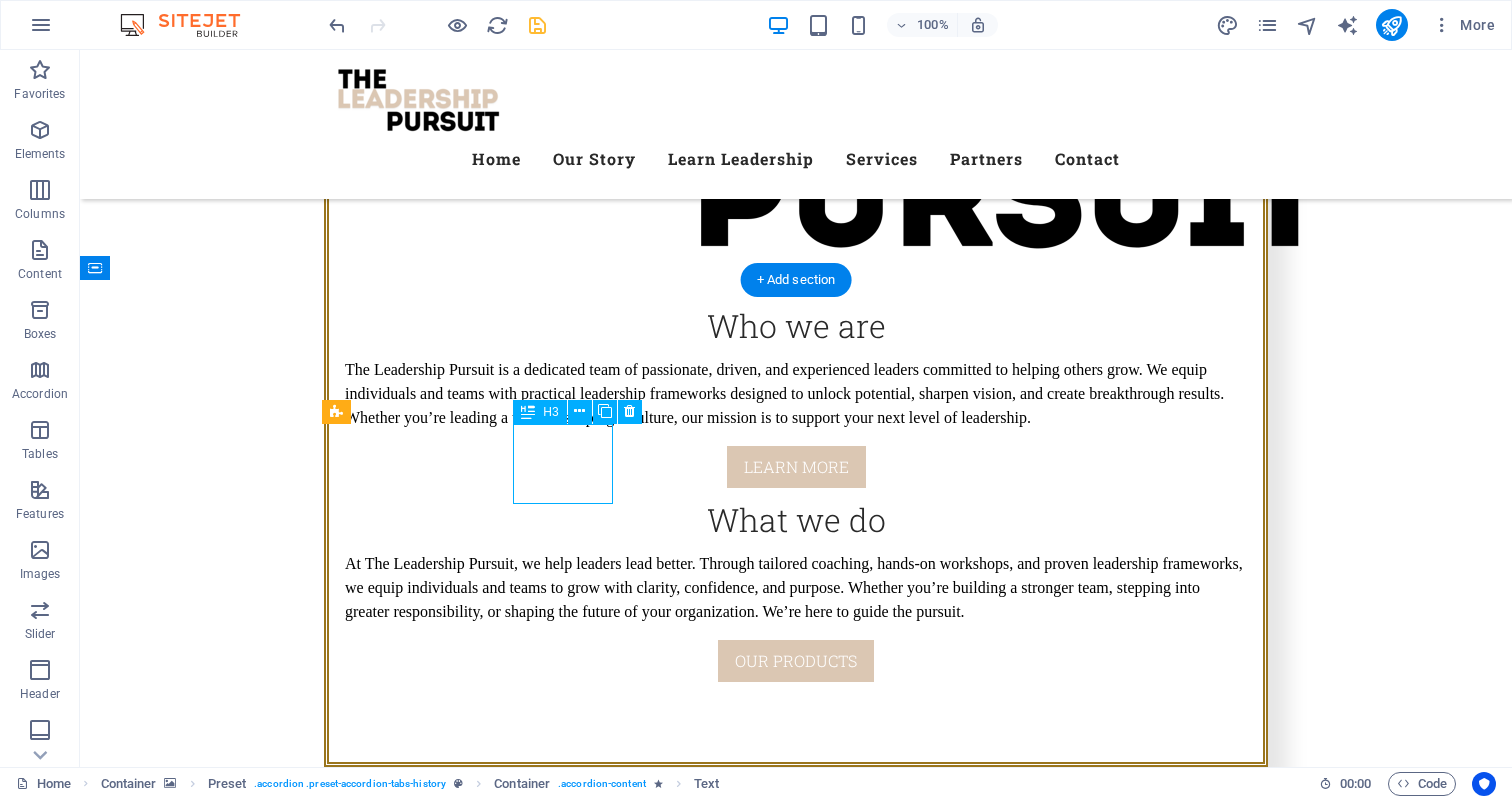 click on "1994" at bounding box center [565, 4008] 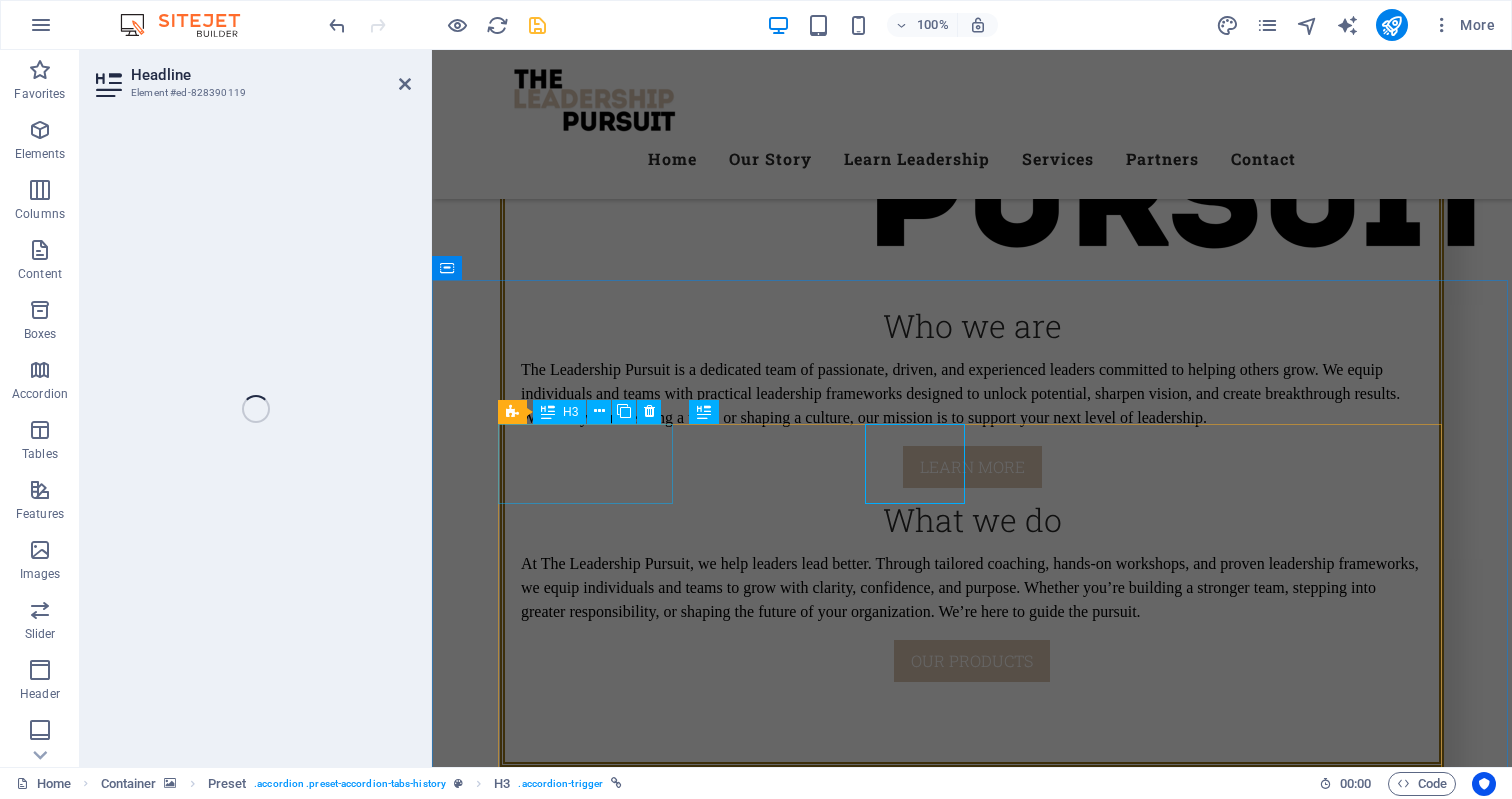 click on "Coaching" at bounding box center [587, 4008] 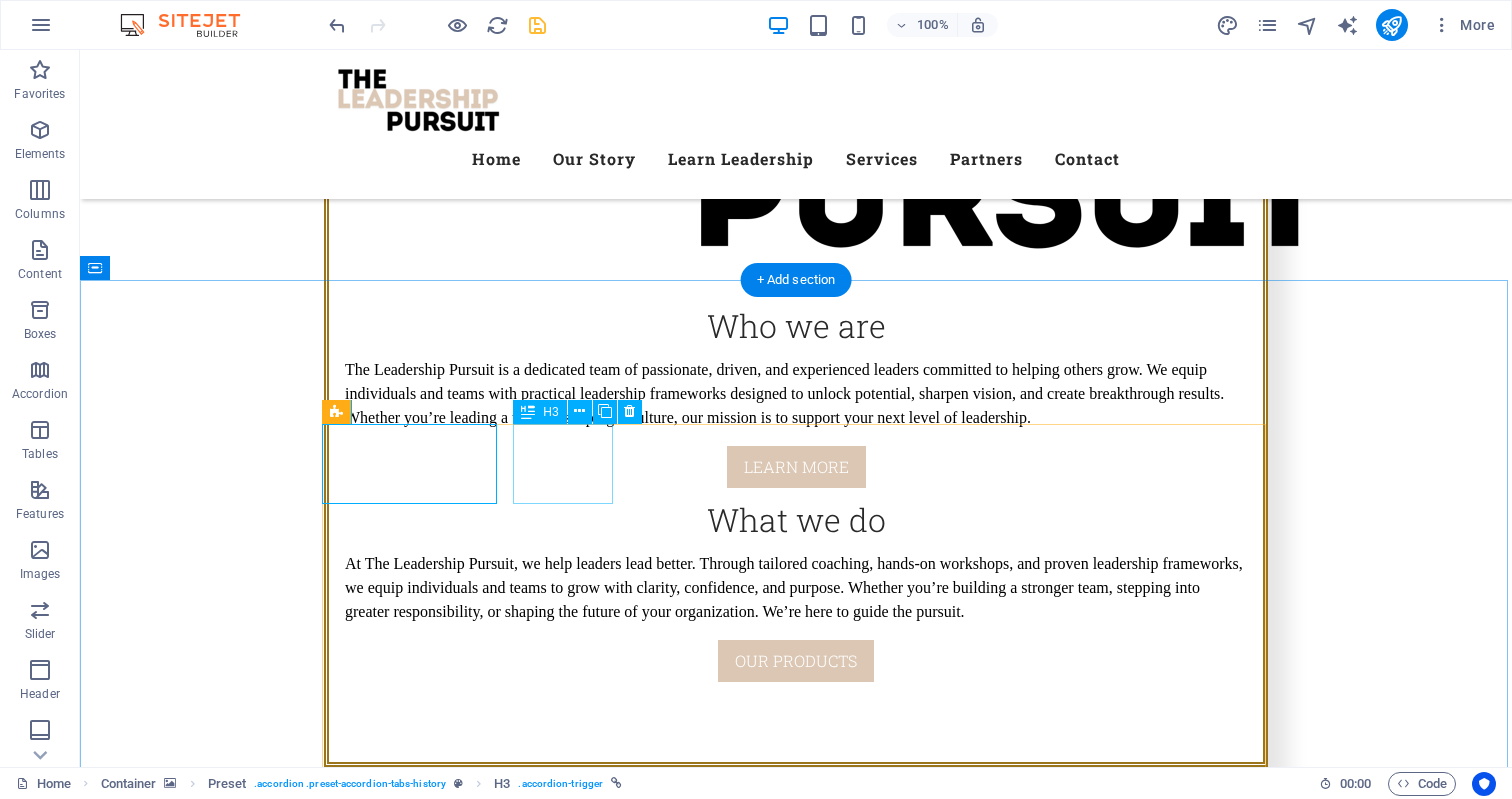 click on "1994" at bounding box center [565, 4008] 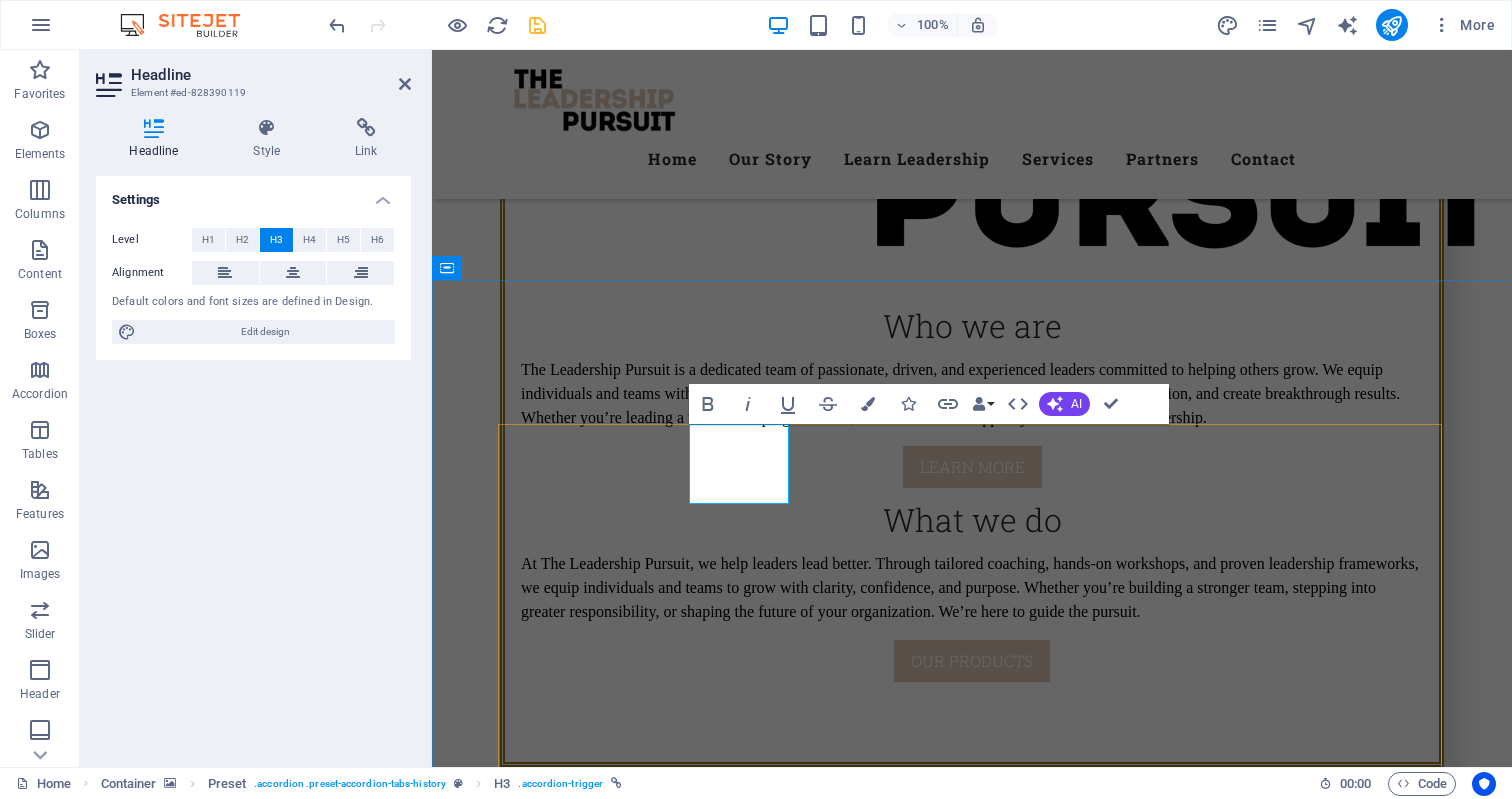 type 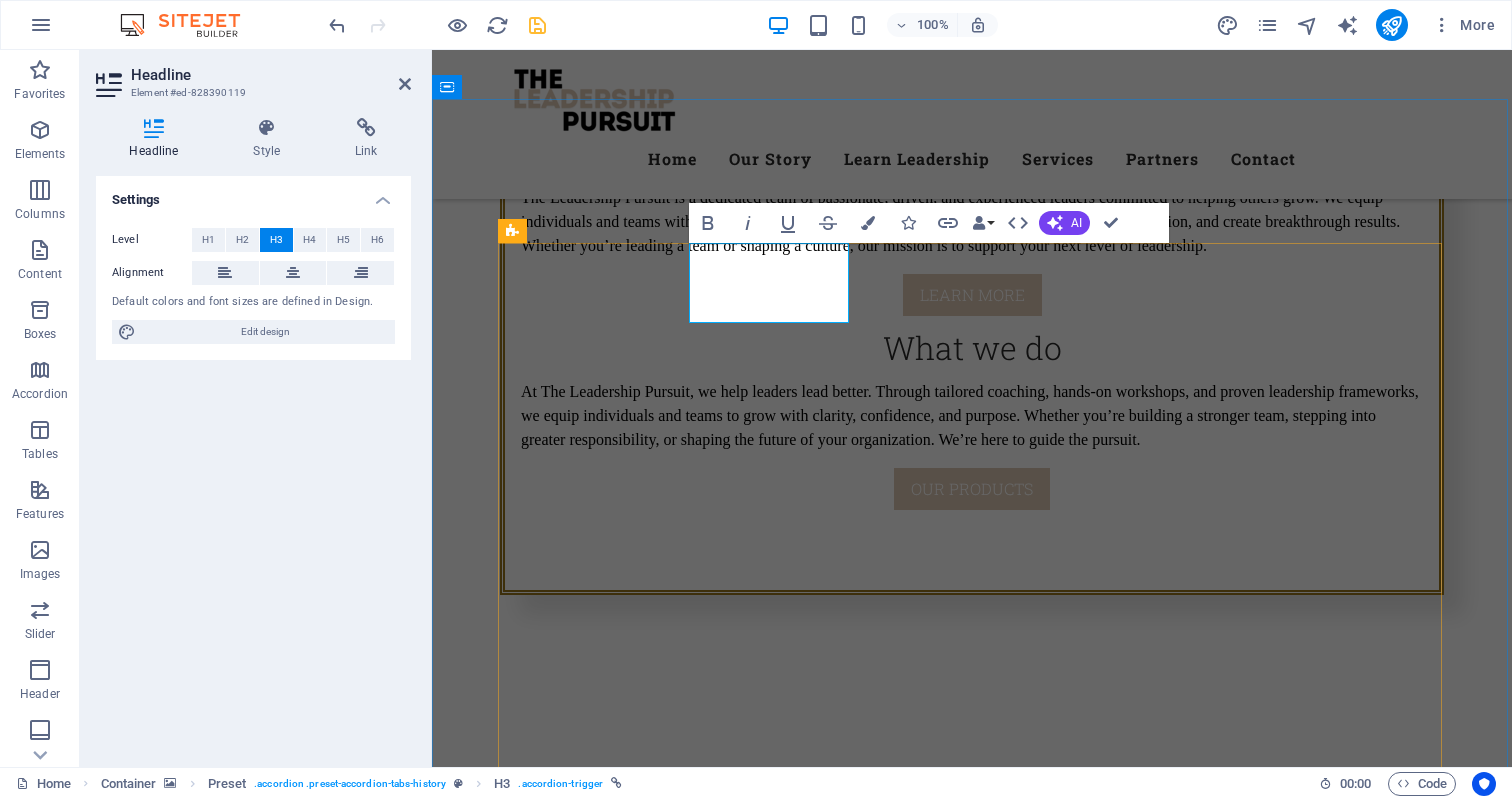 scroll, scrollTop: 2311, scrollLeft: 0, axis: vertical 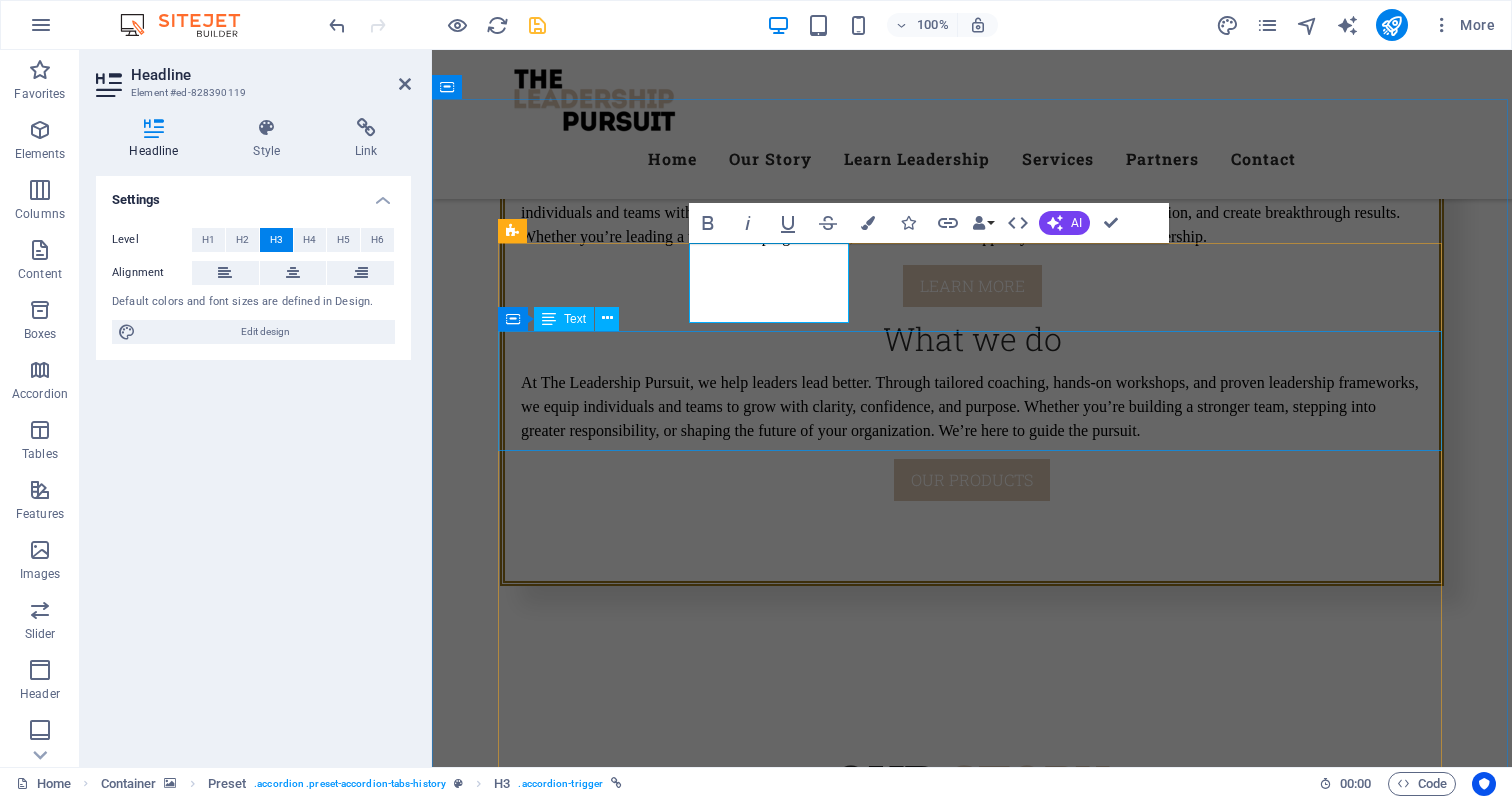 click on "Leadership Coaching — Vision & Decision-Making “Working with The Leadership Pursuit gave me the clarity I was missing as a leader. Through coaching, I was able to define a clear vision for our team and develop the confidence to make wise, forward-thinking decisions. It’s been a game-changer for my leadership and the direction of our company.” —   [FIRST] [LAST], Managing Director" at bounding box center (1243, 3823) 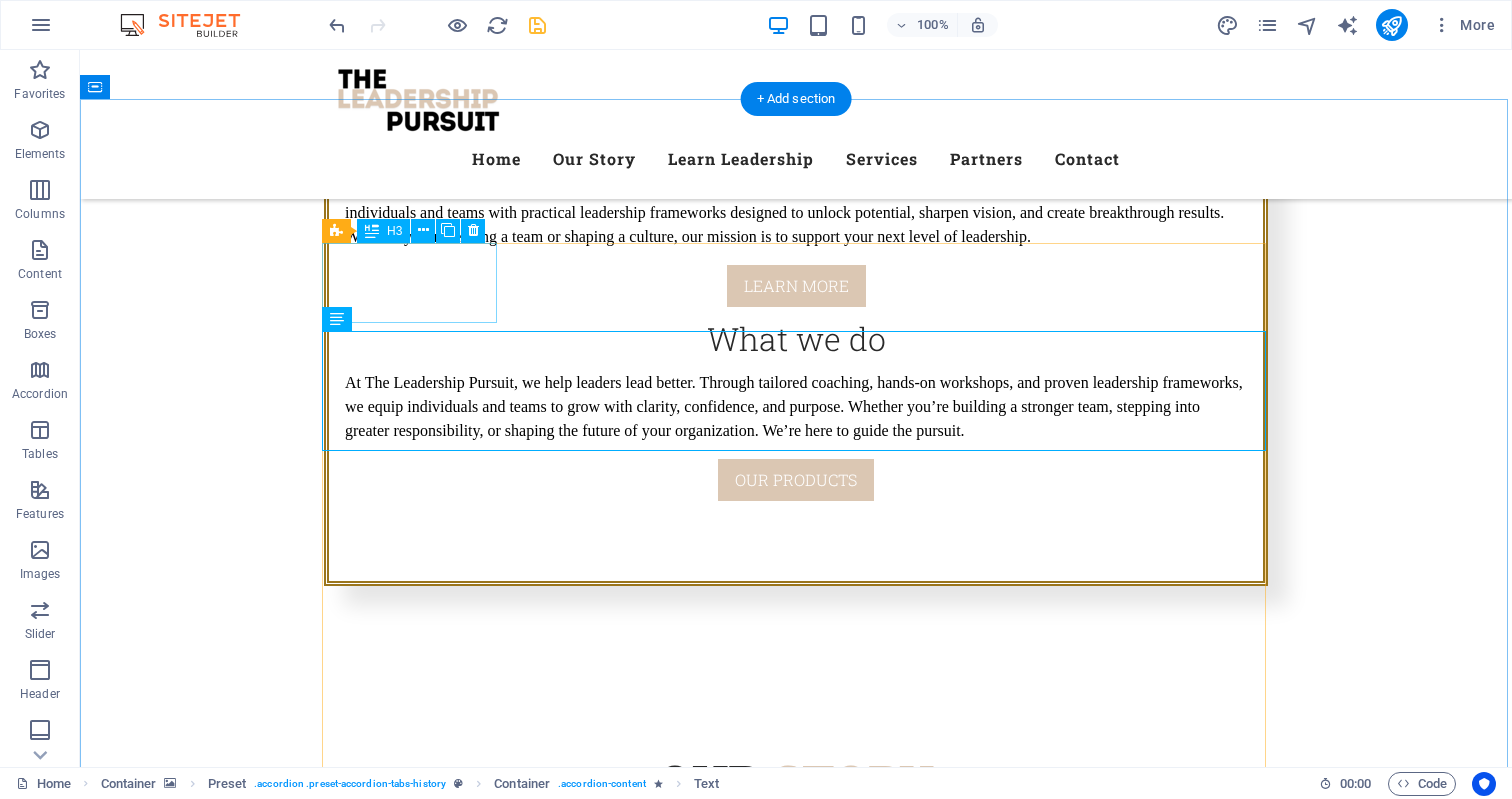click on "Coaching" at bounding box center [411, 3827] 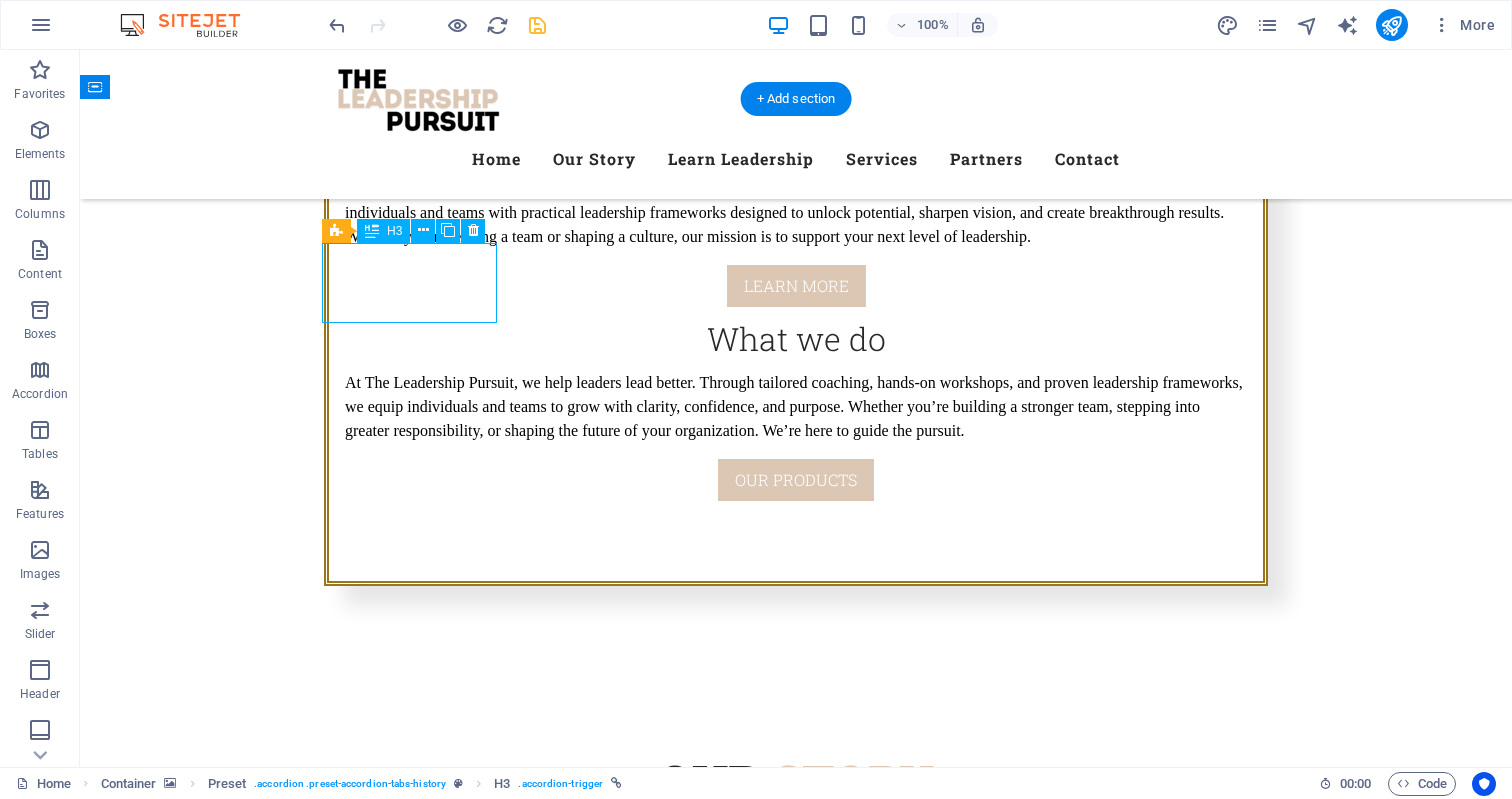 click on "Coaching" at bounding box center [411, 3827] 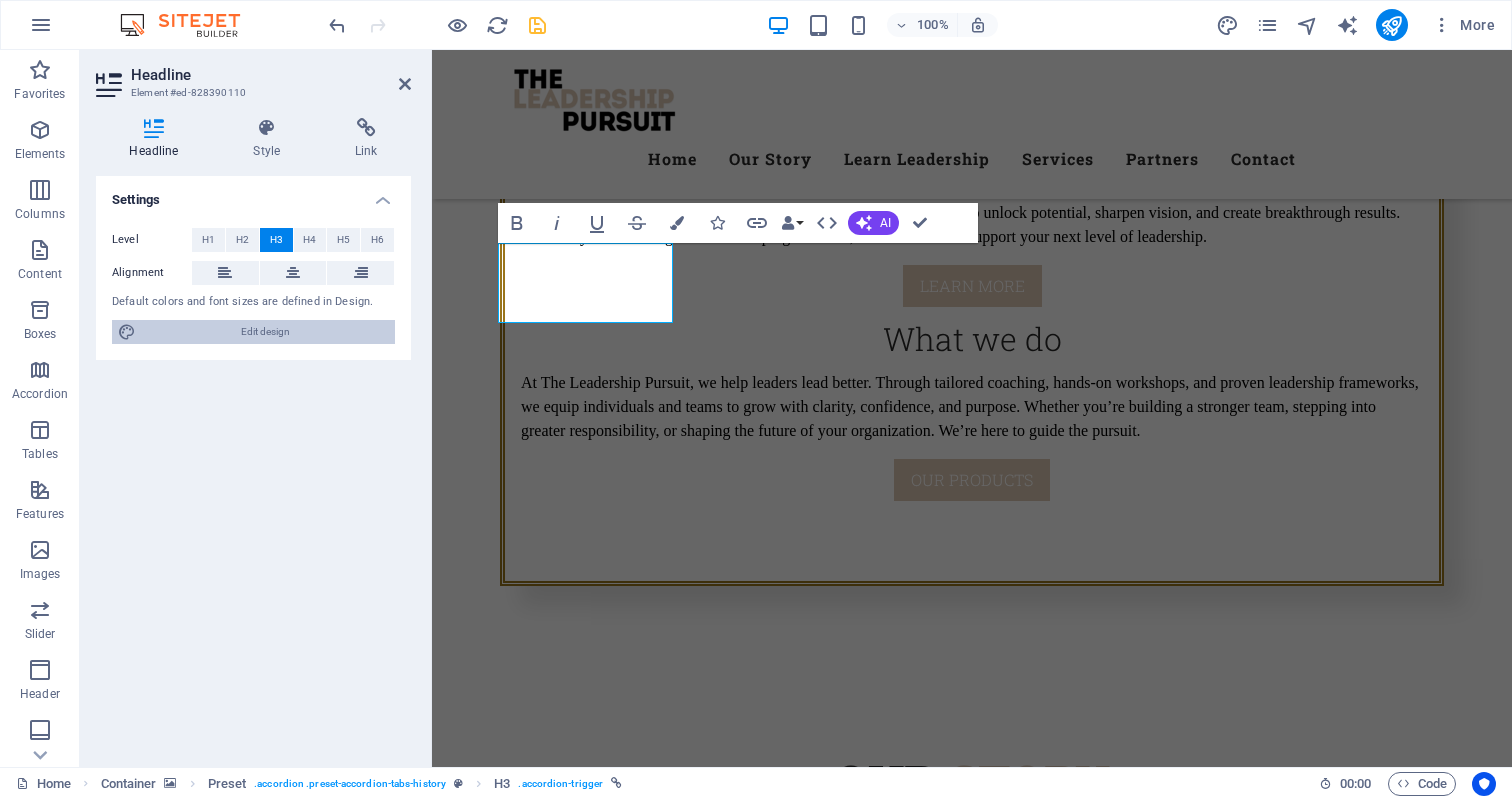 click on "Edit design" at bounding box center [265, 332] 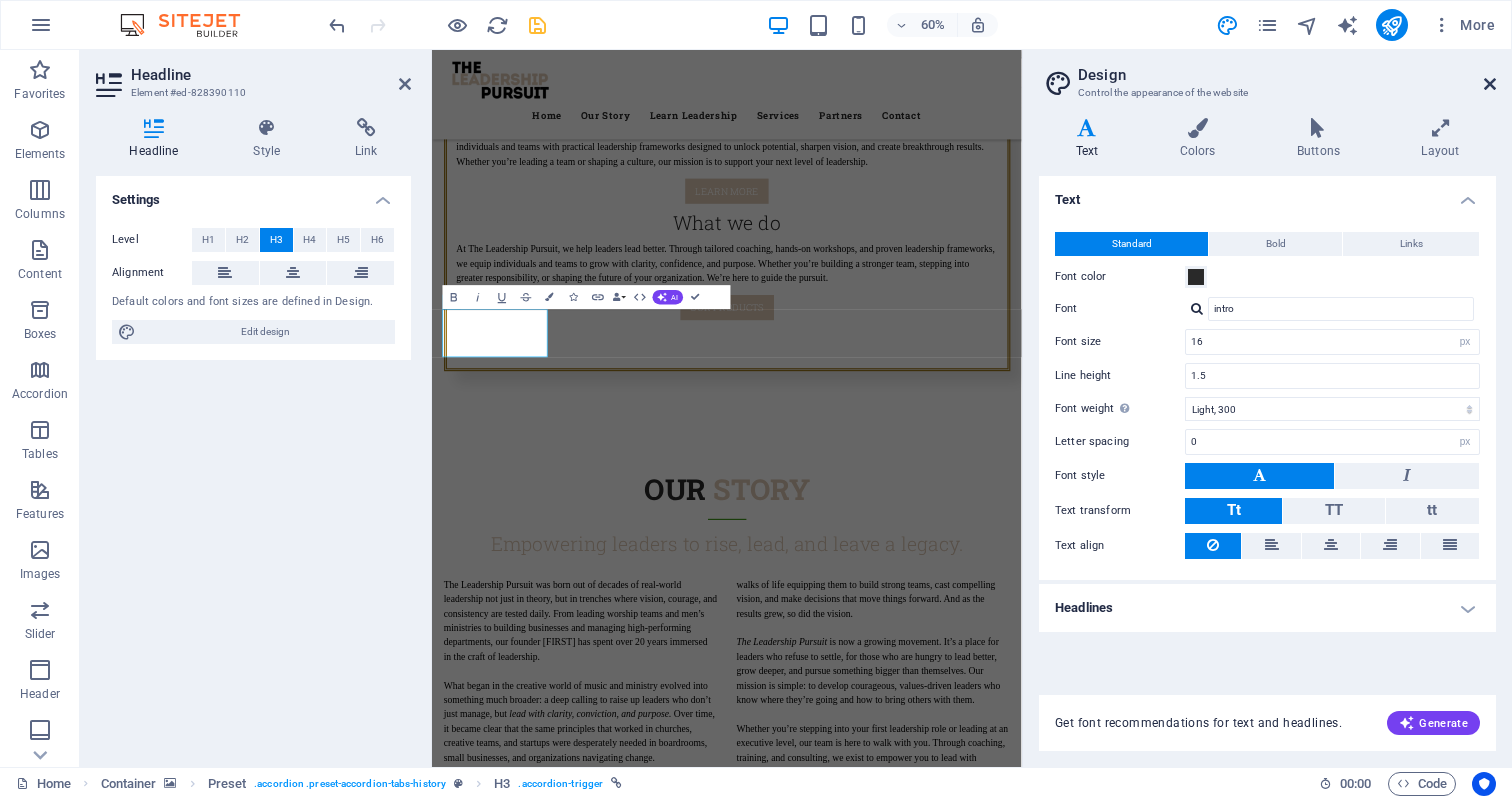 click at bounding box center (1490, 84) 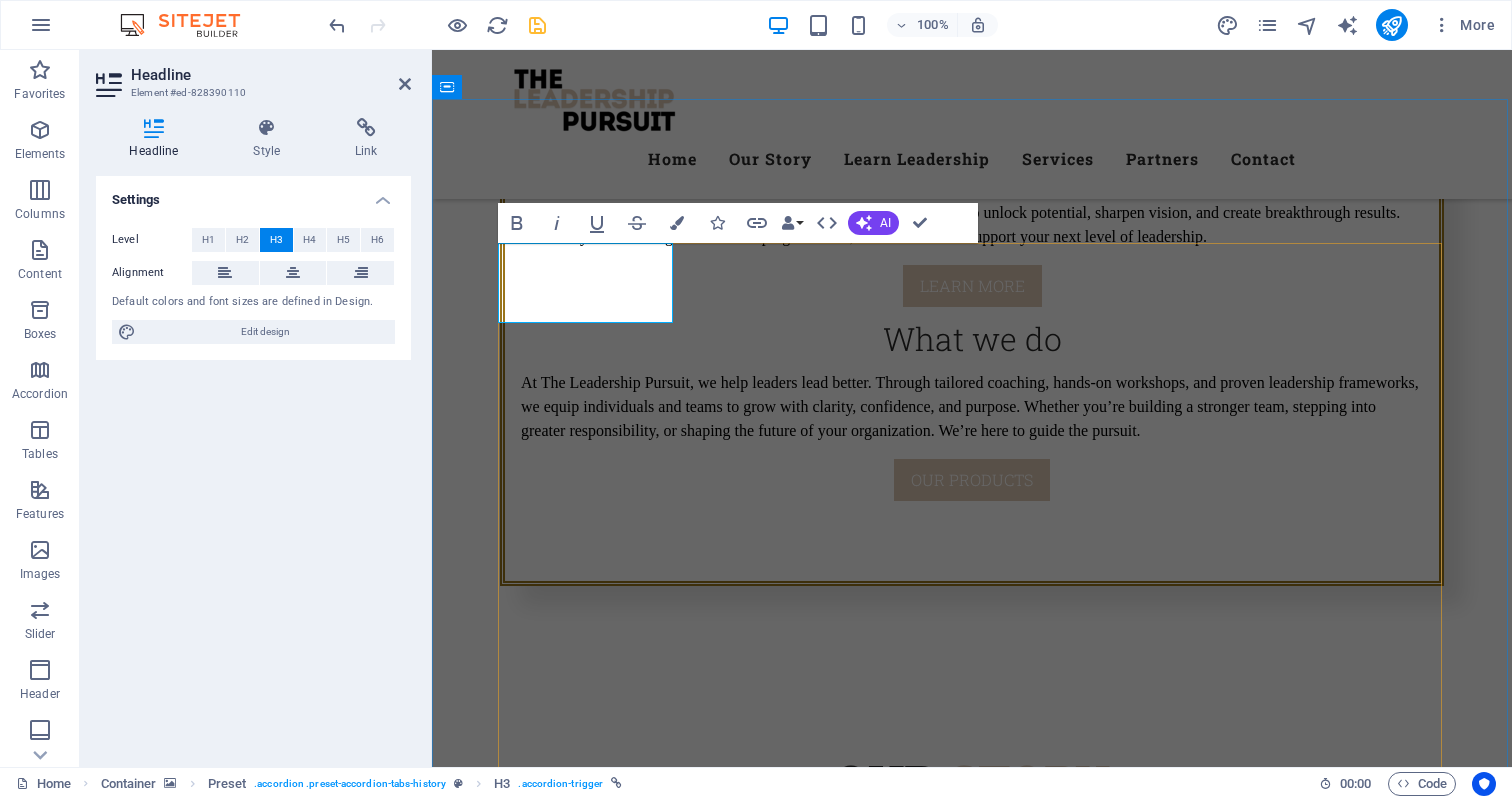 click on "Coaching" at bounding box center (588, 3367) 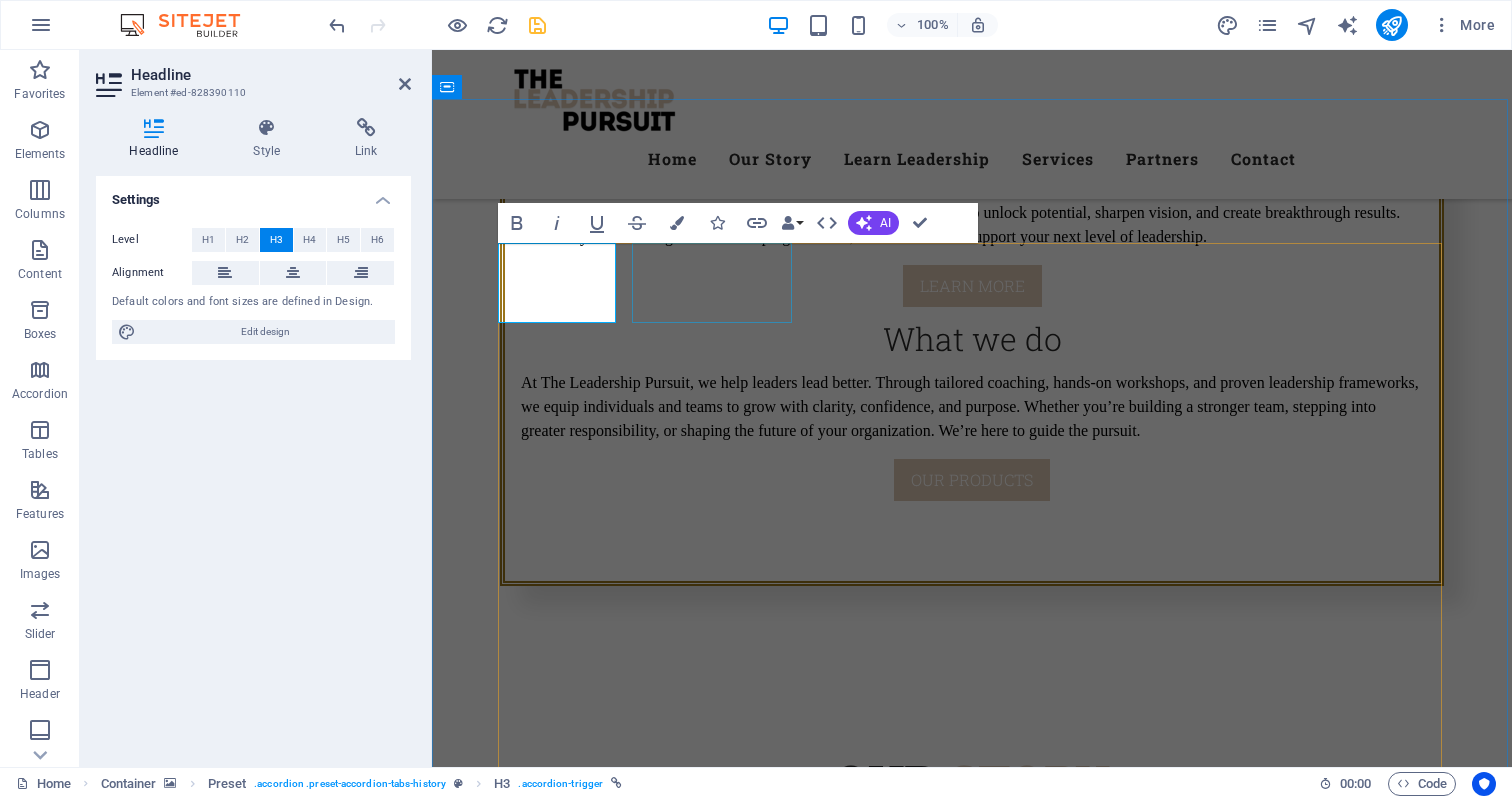 click on "Conflict" at bounding box center [708, 3827] 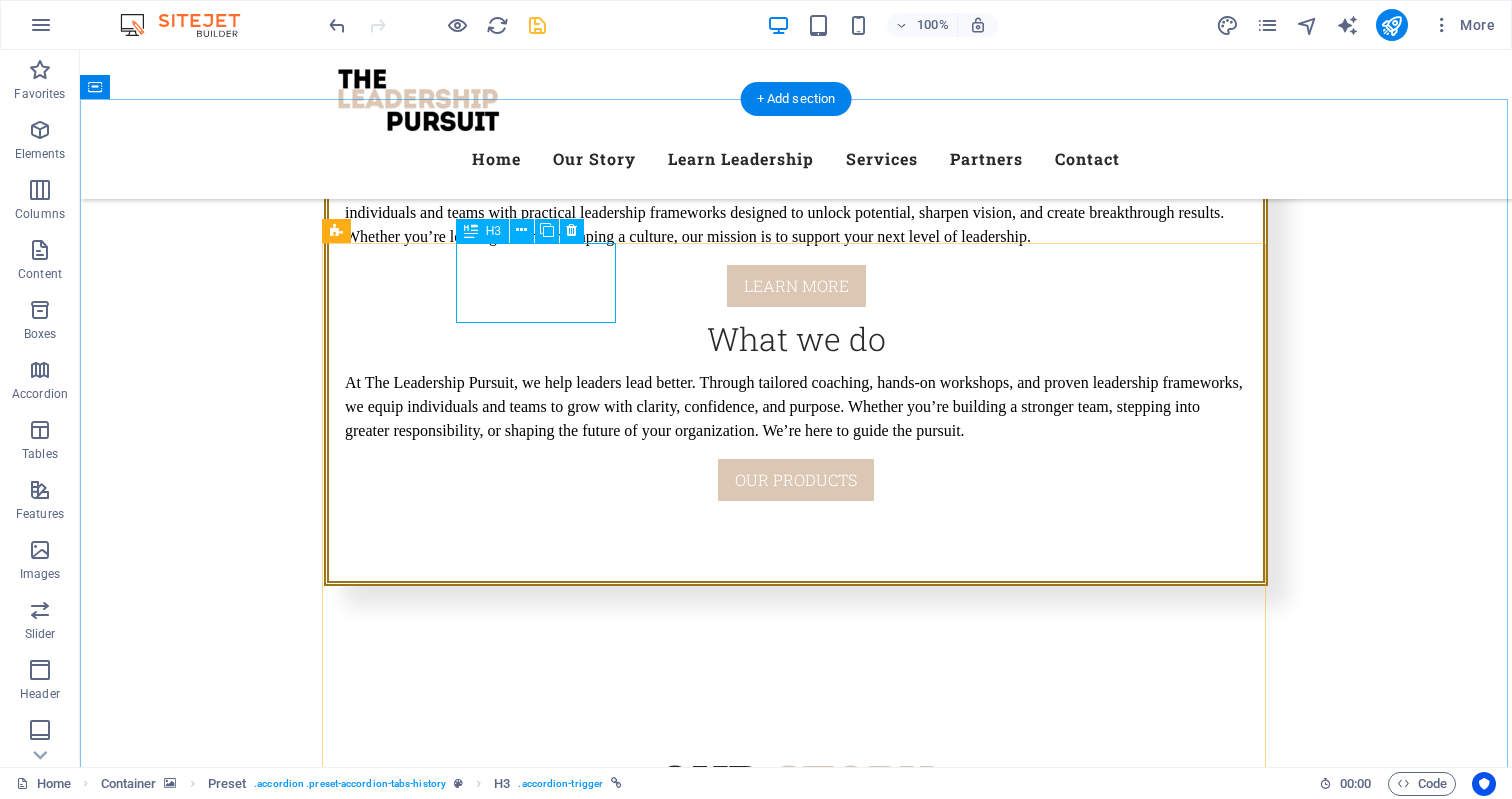 click on "Conflict" at bounding box center [532, 3827] 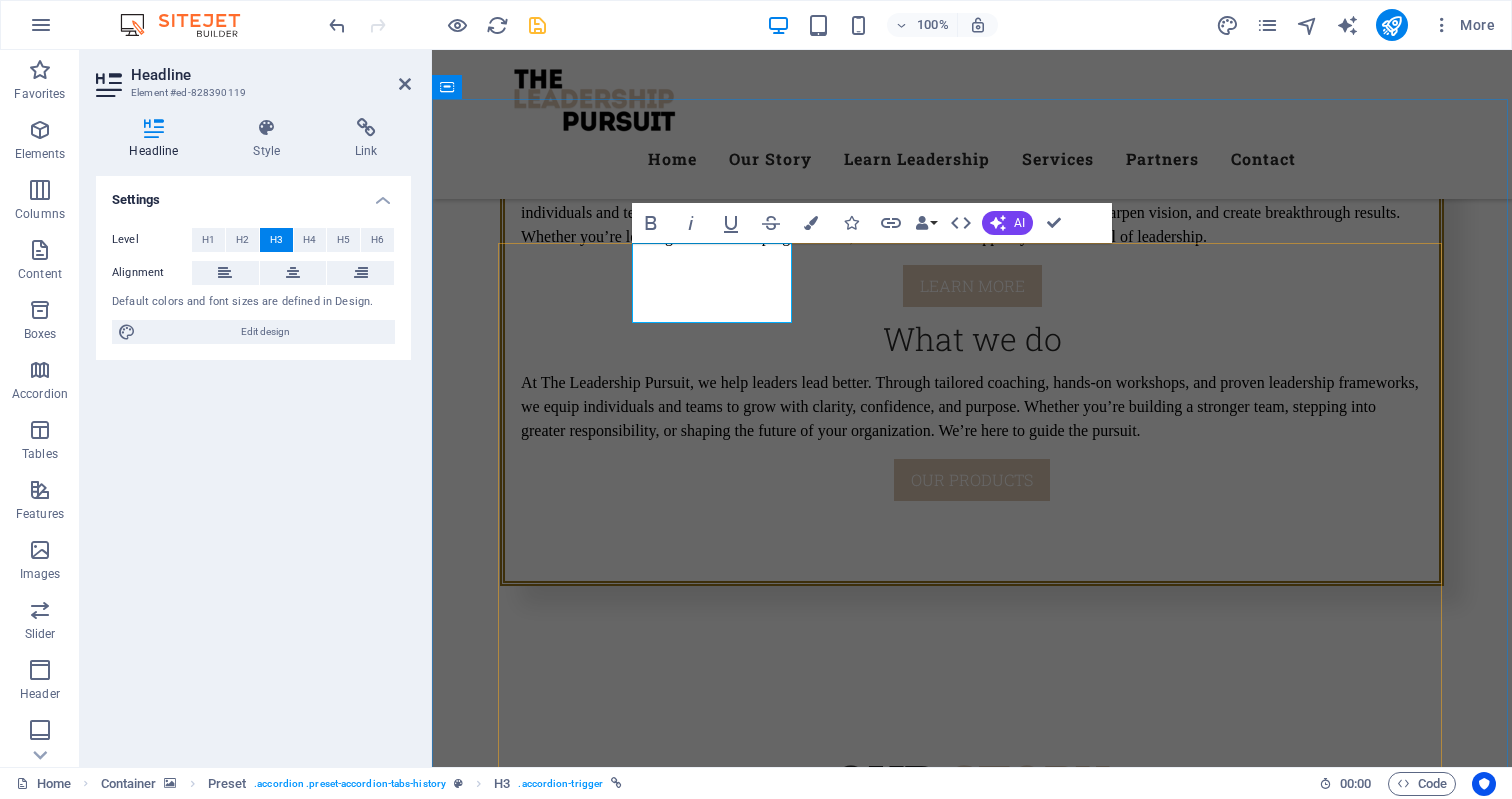 type 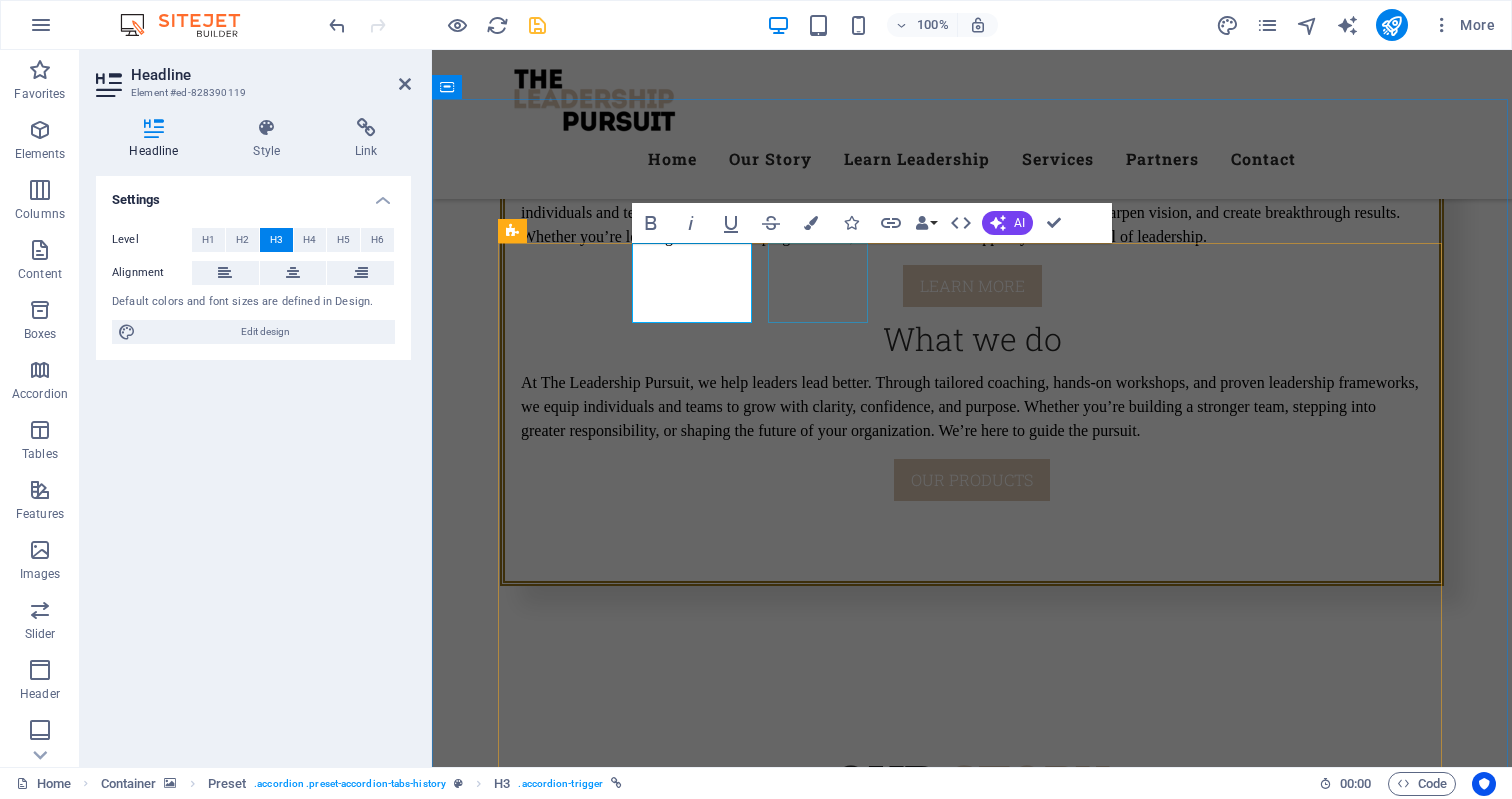 click on "2001" at bounding box center (818, 3827) 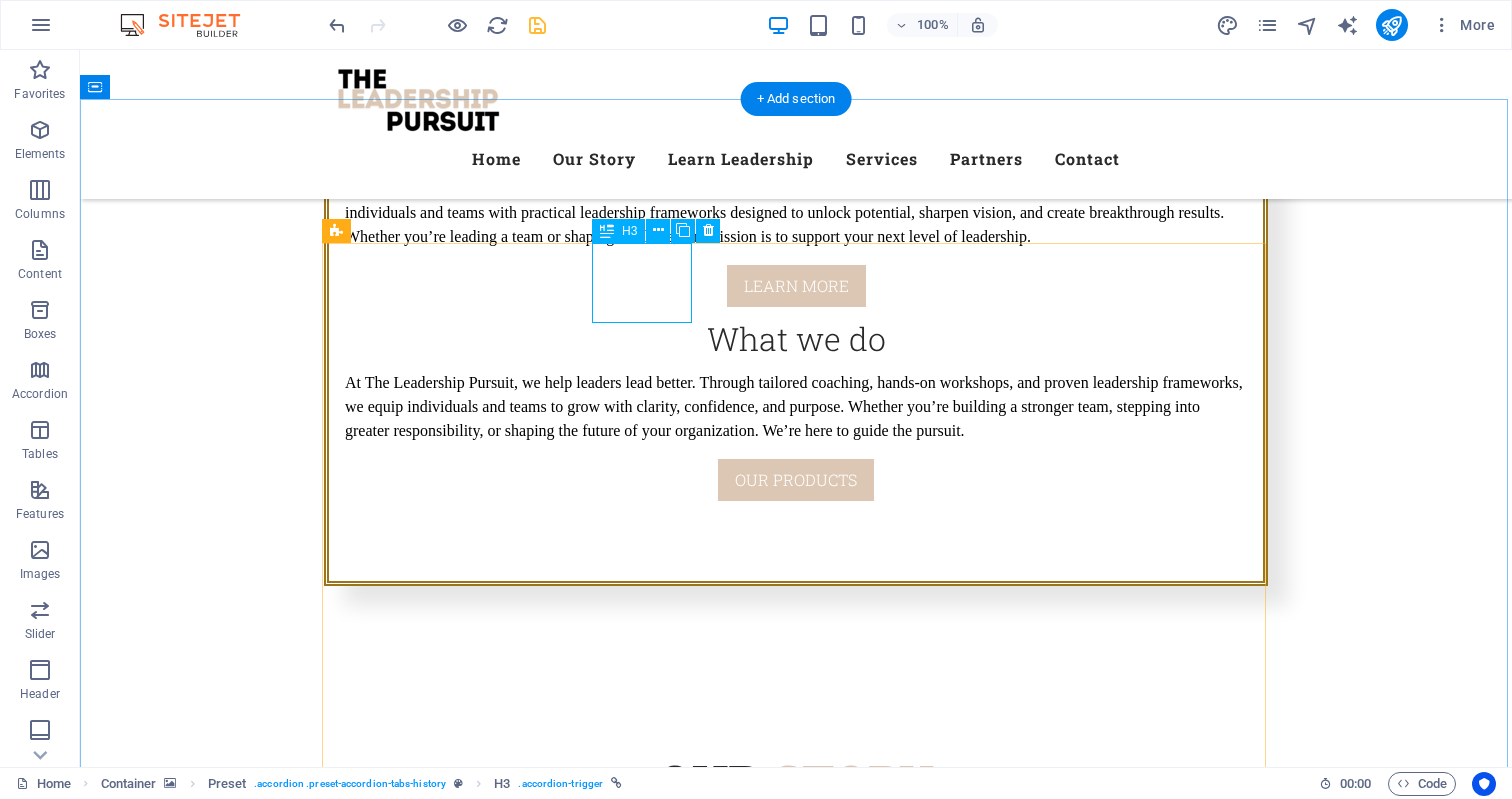 click on "2001" at bounding box center [642, 3827] 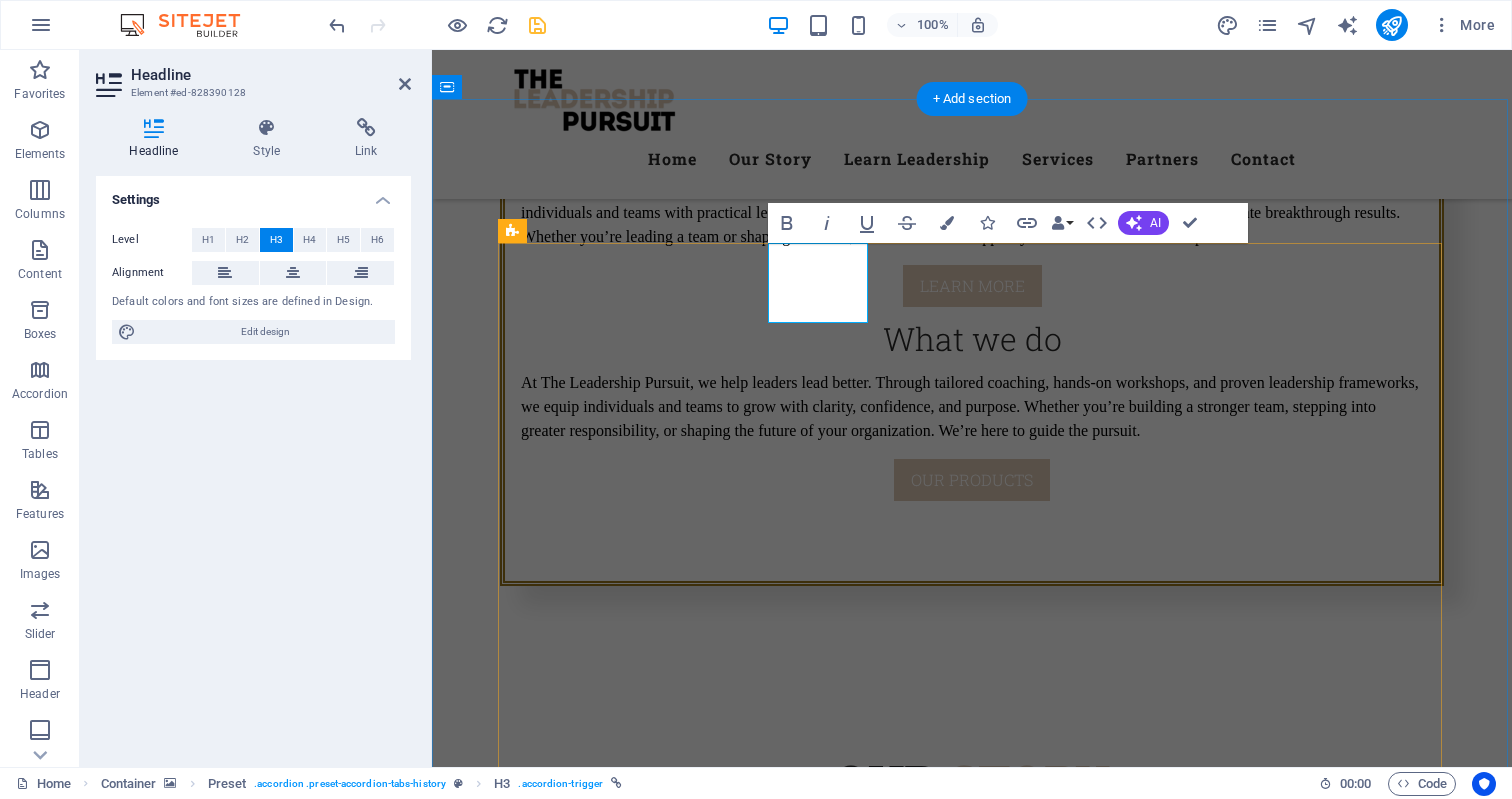 type 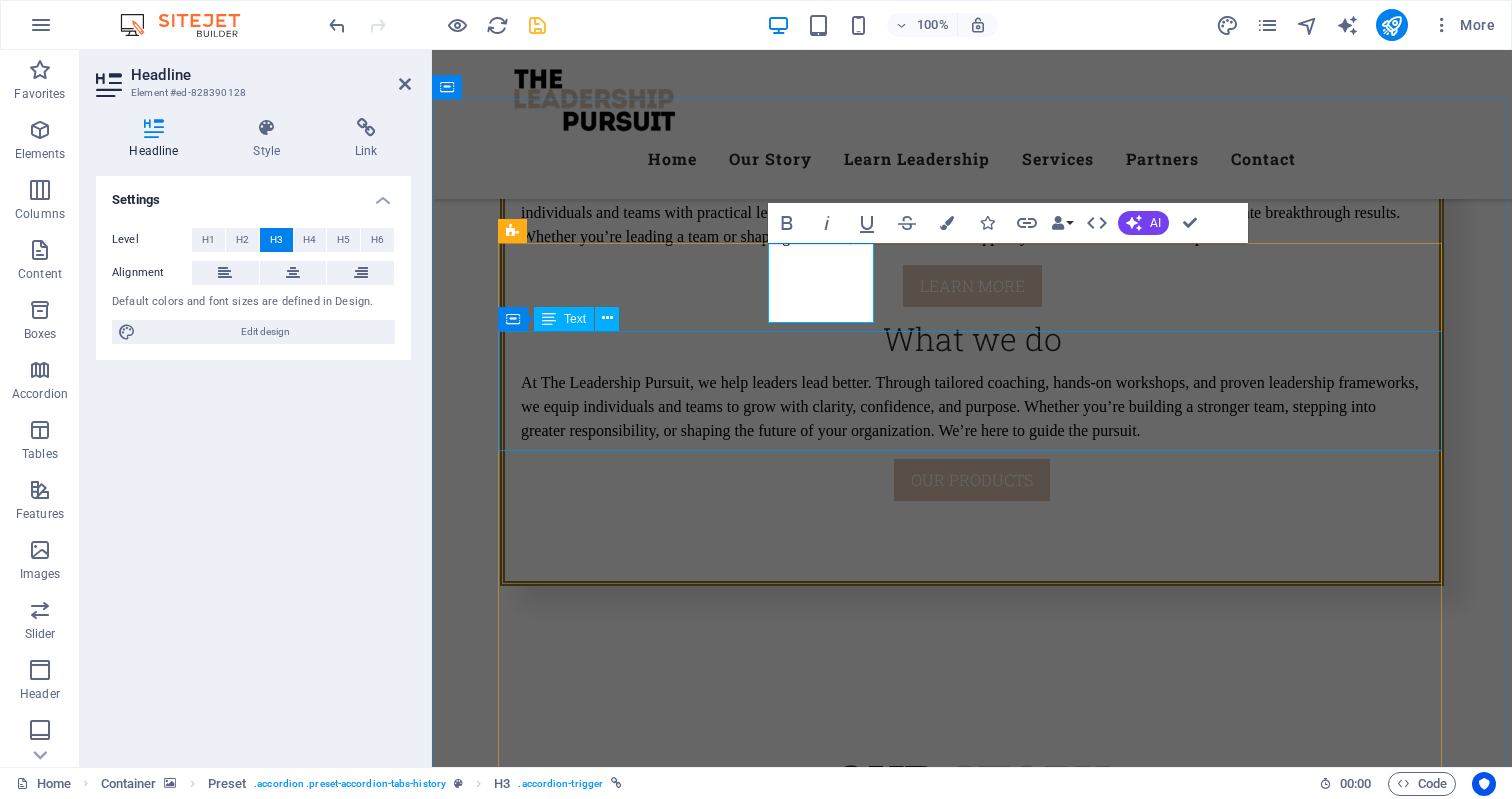 click on "Leadership Coaching — Vision & Decision-Making “Working with The Leadership Pursuit gave me the clarity I was missing as a leader. Through coaching, I was able to define a clear vision for our team and develop the confidence to make wise, forward-thinking decisions. It’s been a game-changer for my leadership and the direction of our company.” —   [FIRST] [LAST], Managing Director" at bounding box center (1197, 3823) 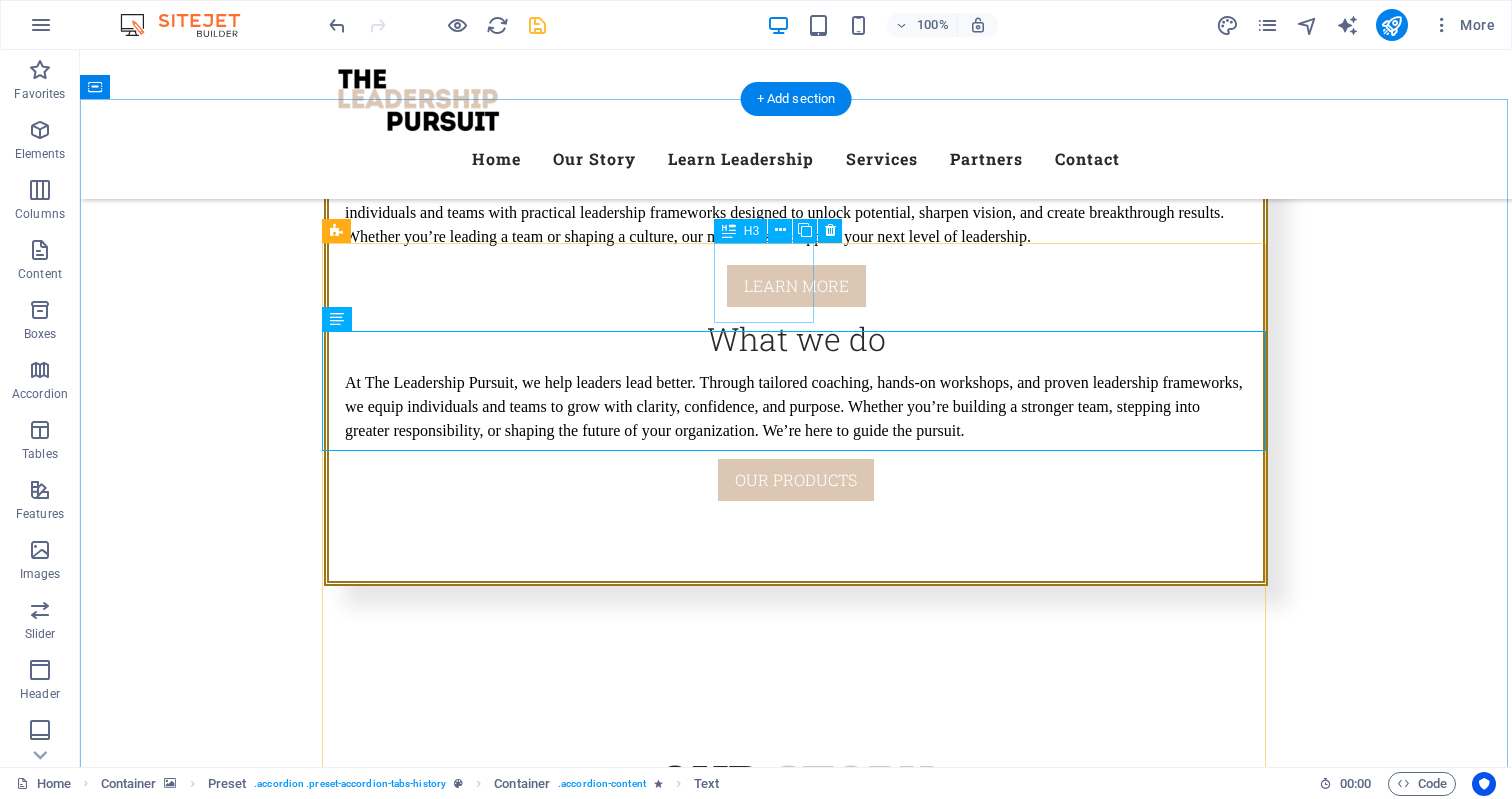 click on "2012" at bounding box center [802, 3827] 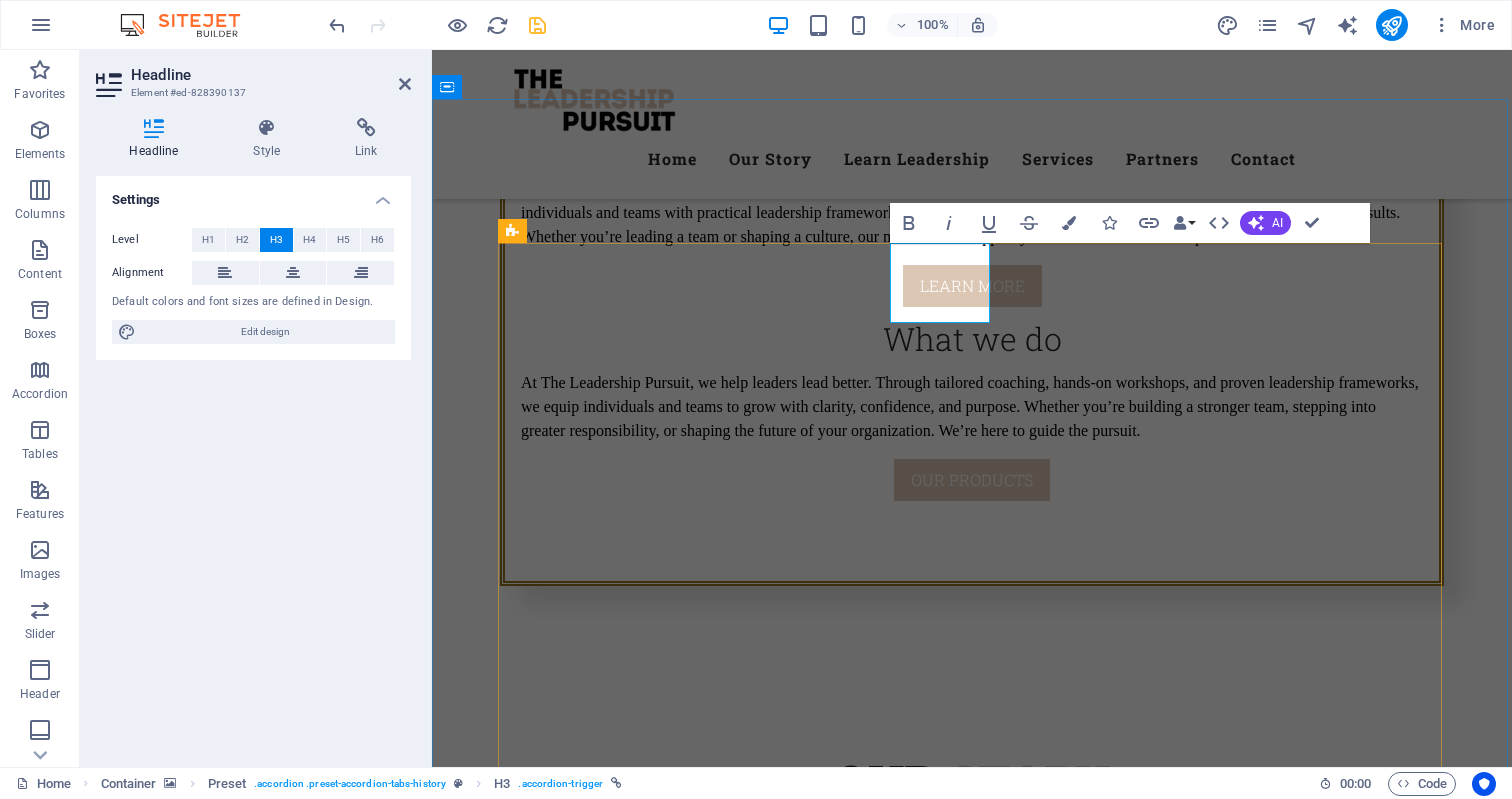 type 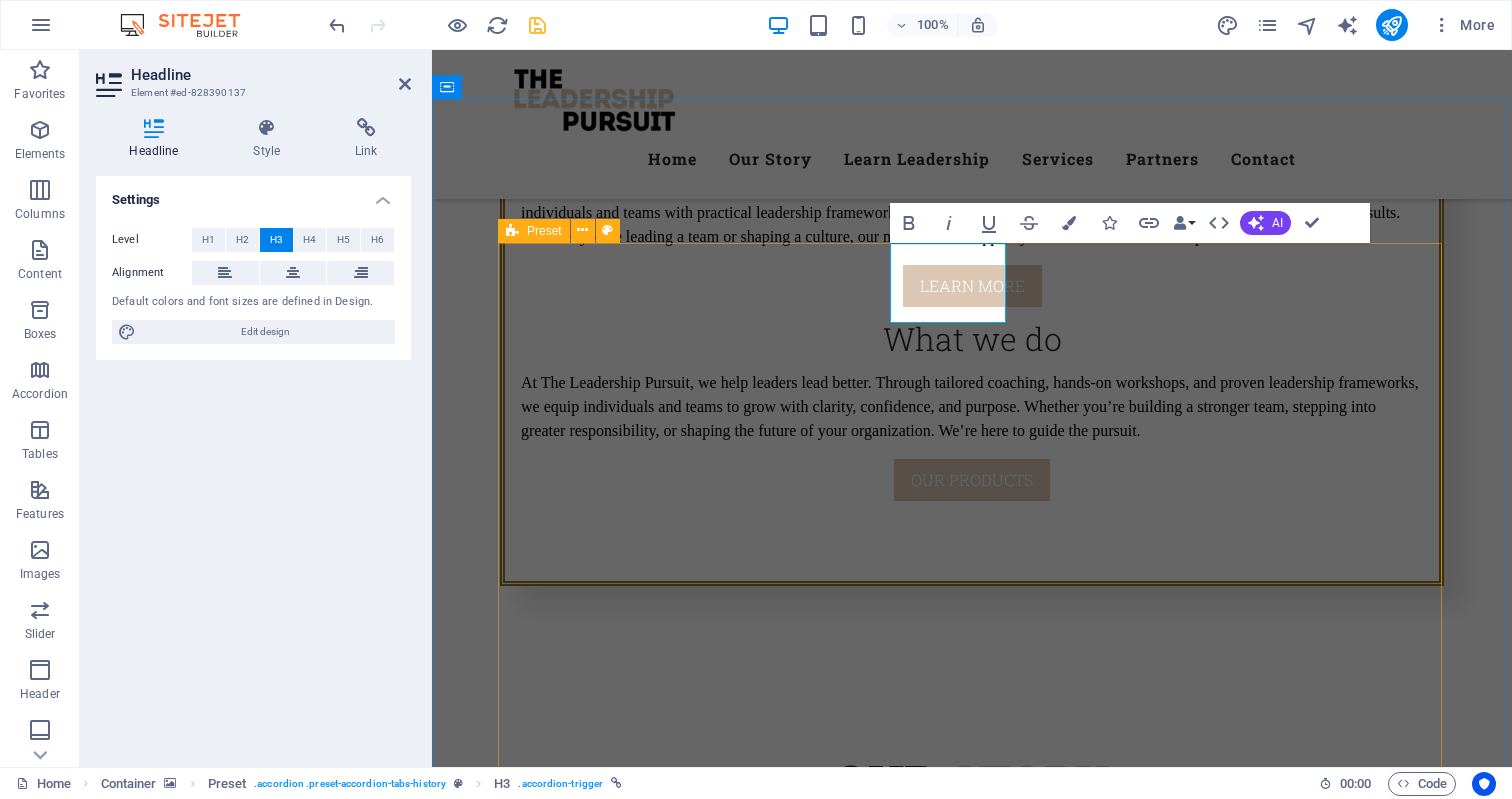 click on "[FIRST] Leadership Coaching — Vision & Decision-Making “Working with The Leadership Pursuit gave me the clarity I was missing as a leader. Through coaching, I was able to define a clear vision for our team and develop the confidence to make wise, forward-thinking decisions. It’s been a game-changer for my leadership and the direction of our company.” —   [FIRST] [LAST], Managing Director [FIRST] Conflict Resolution — Team Development Workshops “We brought The Leadership Pursuit in to help navigate growing tension in our team. Their workshop didn’t just resolve conflict, it transformed how we communicate and collaborate. Our team is more unified, productive, and aligned than ever before.” —   [FIRST] [LAST], Head of Operations [FIRST] Coaching for New Leaders — Leadership & Communication Strengths —   [FIRST] [LAST], Project Team Lead [FIRST] Culture Restructure — After Organizational Assessment —   [FIRST] [LAST], CEO [YEAR] Creating Purpose — In the Lives of the Team —   [FIRST] [LAST], HR Director" at bounding box center (972, 3827) 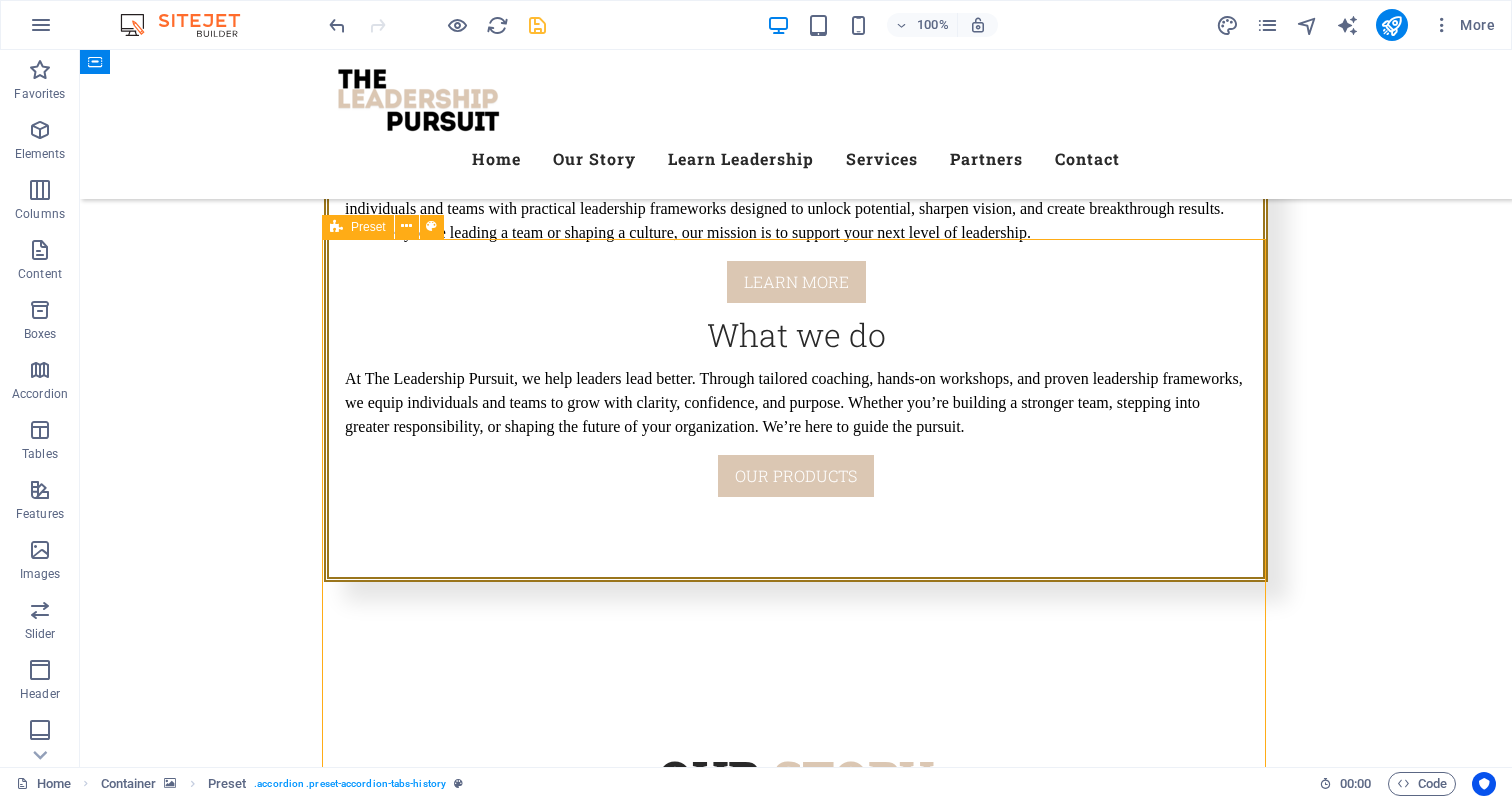 scroll, scrollTop: 2269, scrollLeft: 0, axis: vertical 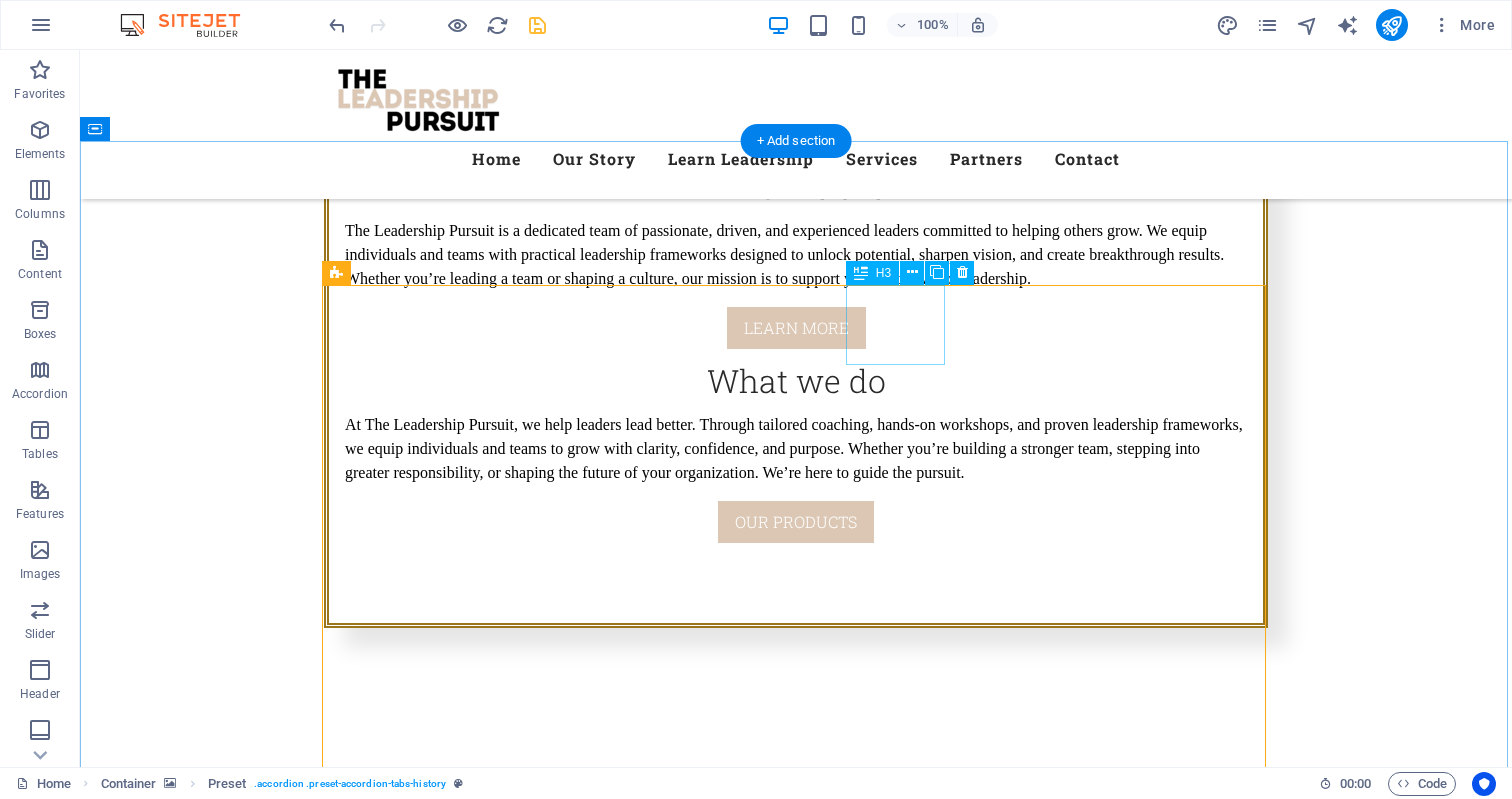 click on "2018" at bounding box center [933, 3869] 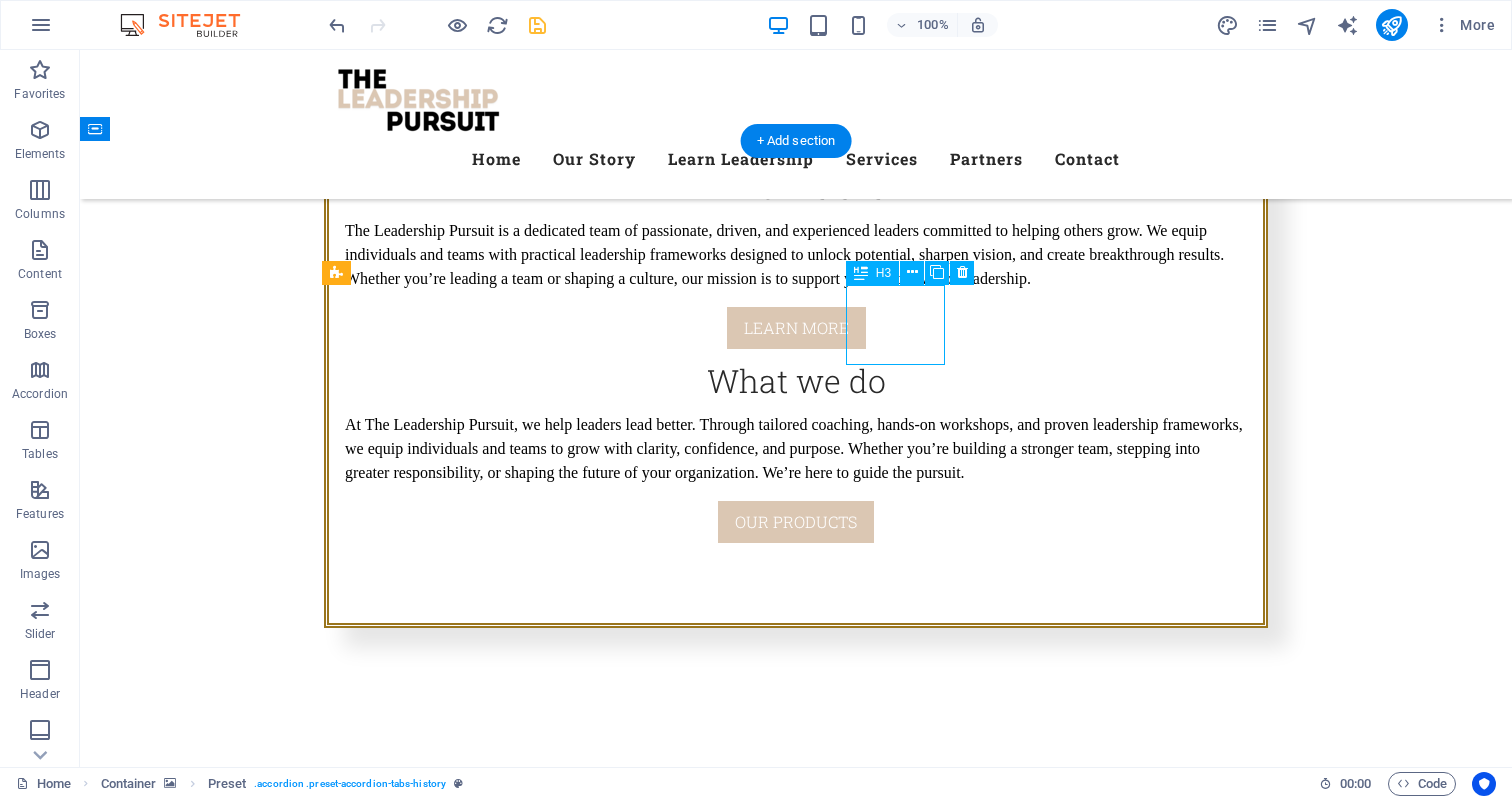 click on "2018" at bounding box center (933, 3869) 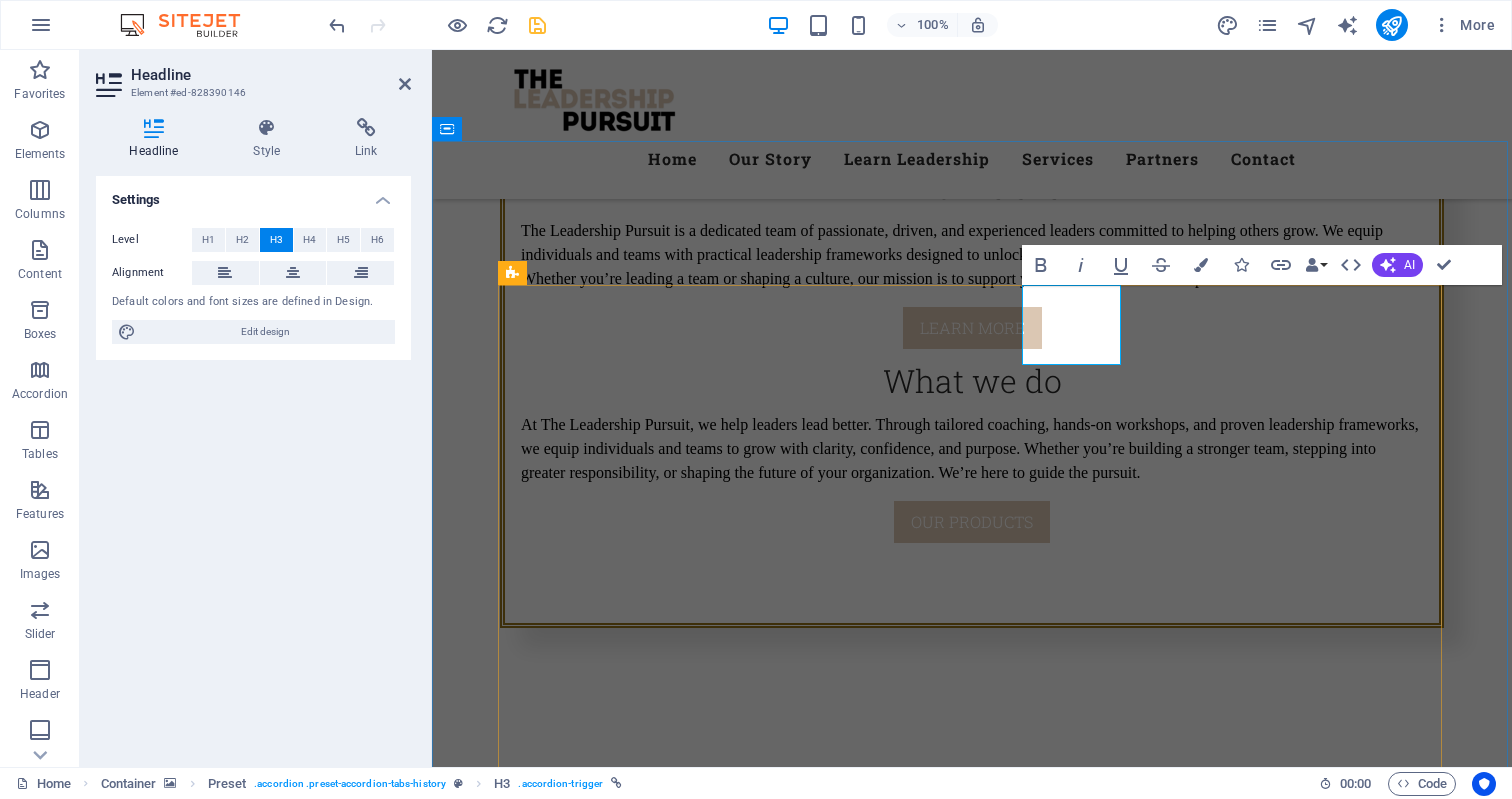 type 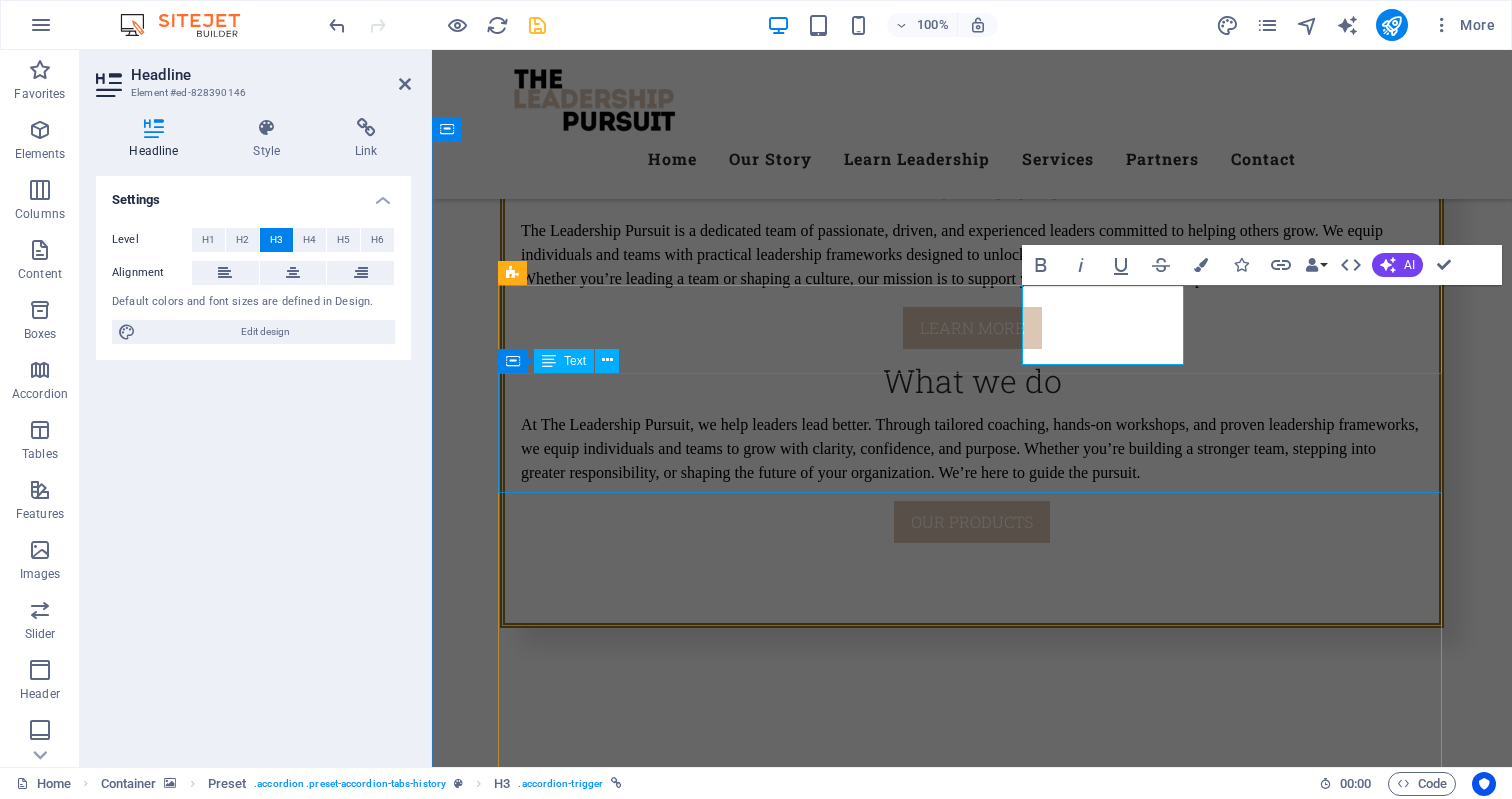 click on "Leadership Coaching — Vision & Decision-Making “Working with The Leadership Pursuit gave me the clarity I was missing as a leader. Through coaching, I was able to define a clear vision for our team and develop the confidence to make wise, forward-thinking decisions. It’s been a game-changer for my leadership and the direction of our company.” —   [FIRST] [LAST], Managing Director" at bounding box center (1258, 3865) 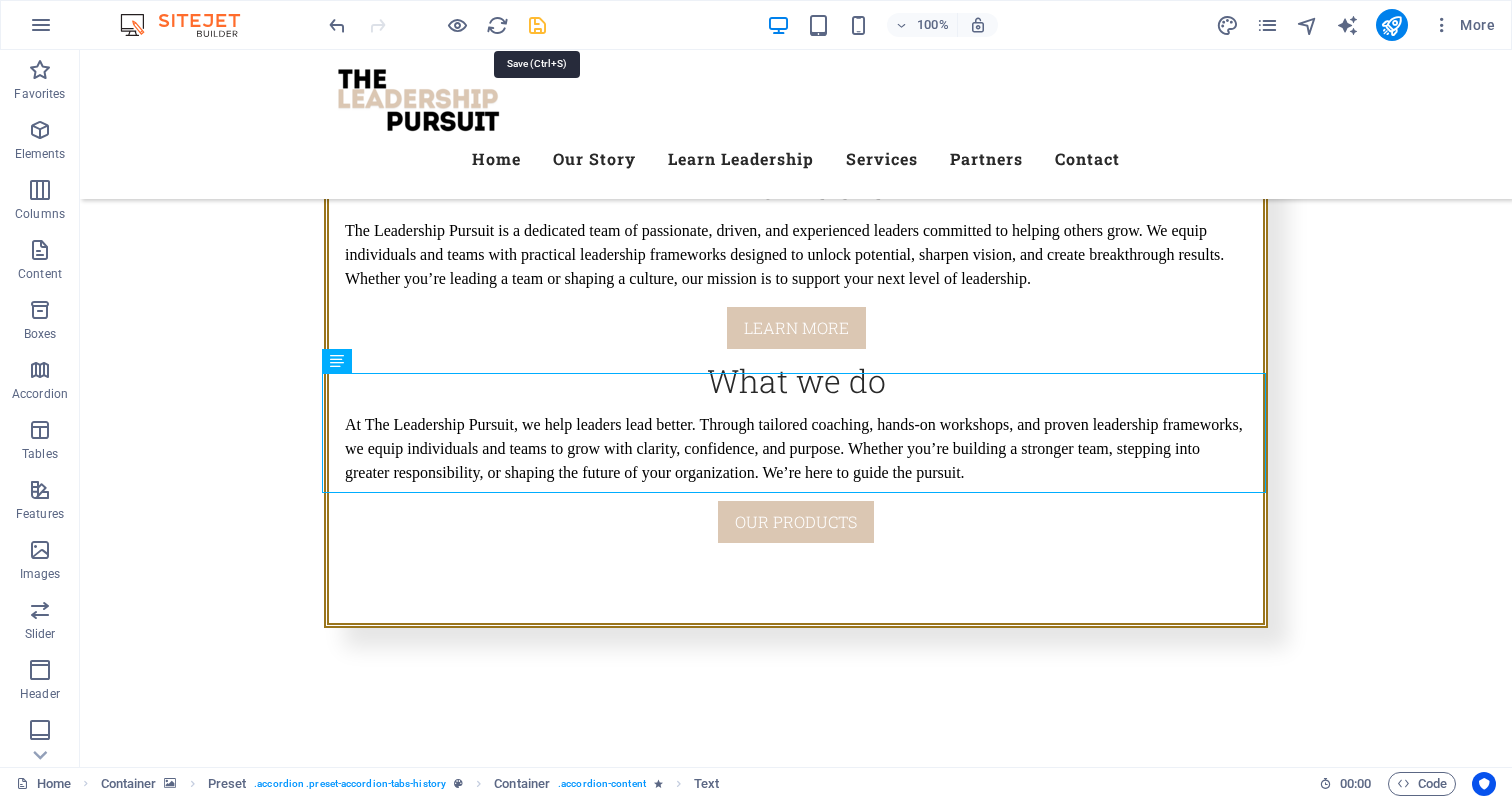 click at bounding box center [537, 25] 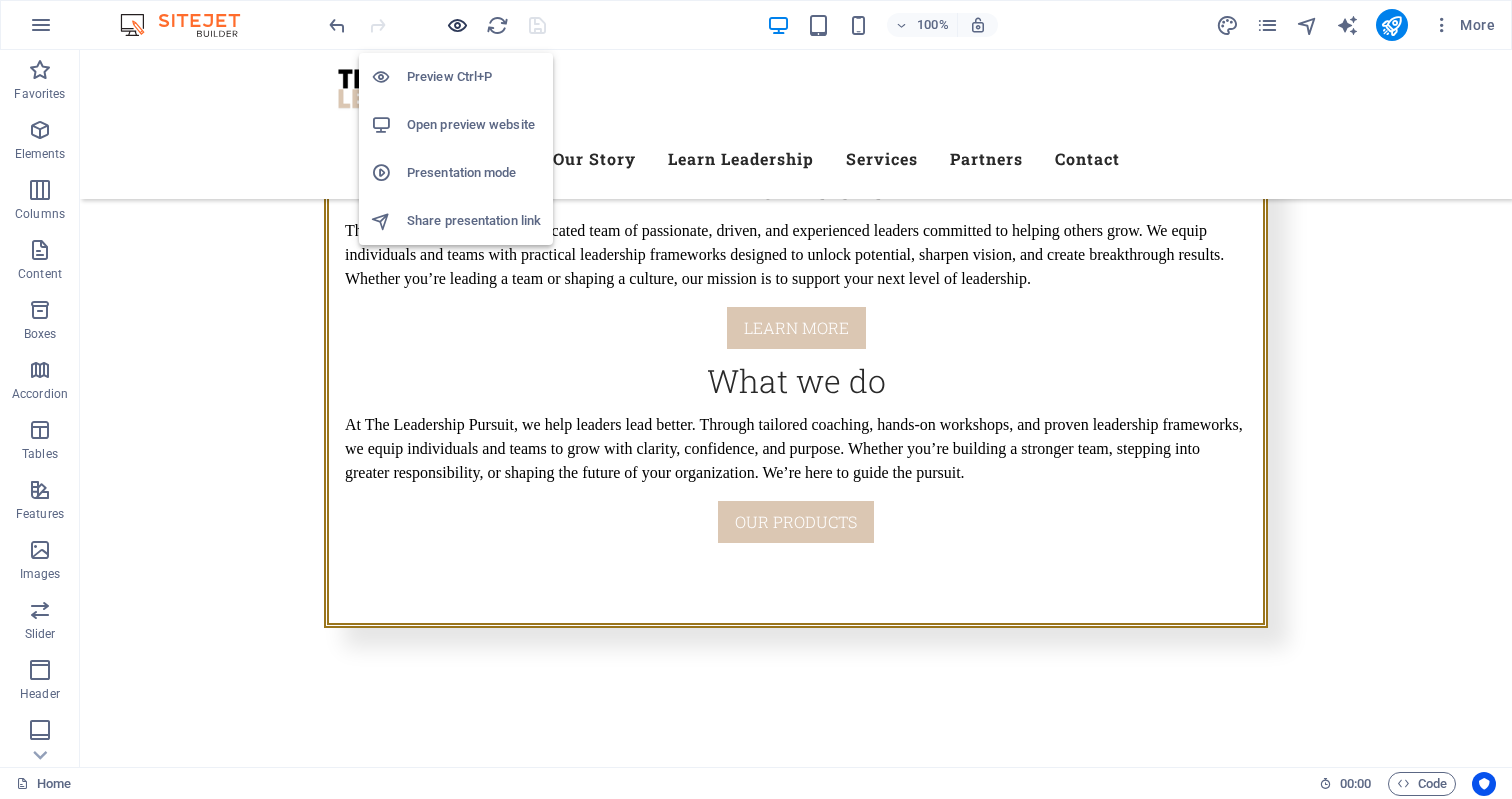 click at bounding box center [457, 25] 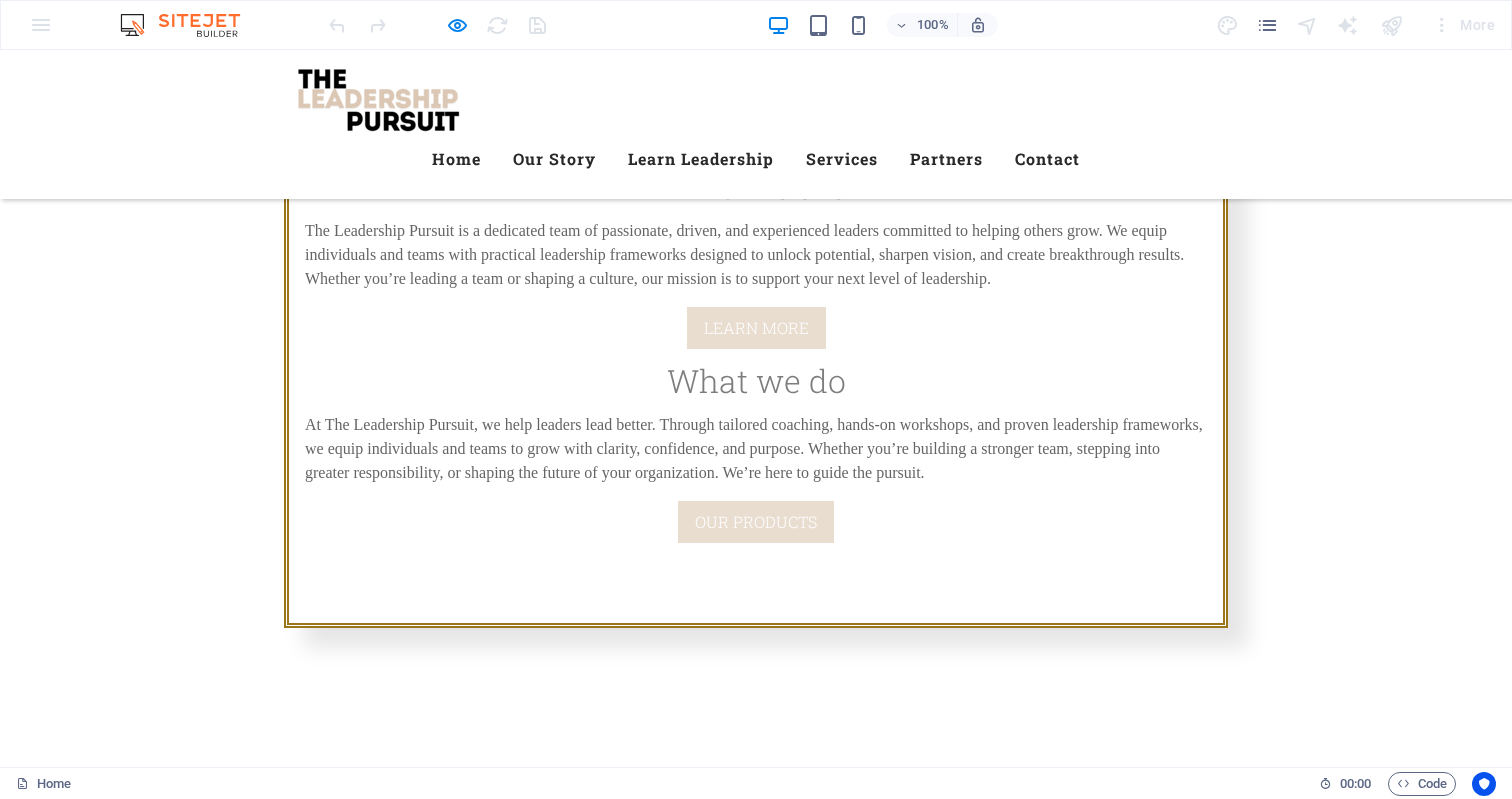 click on "David" at bounding box center (476, 2993) 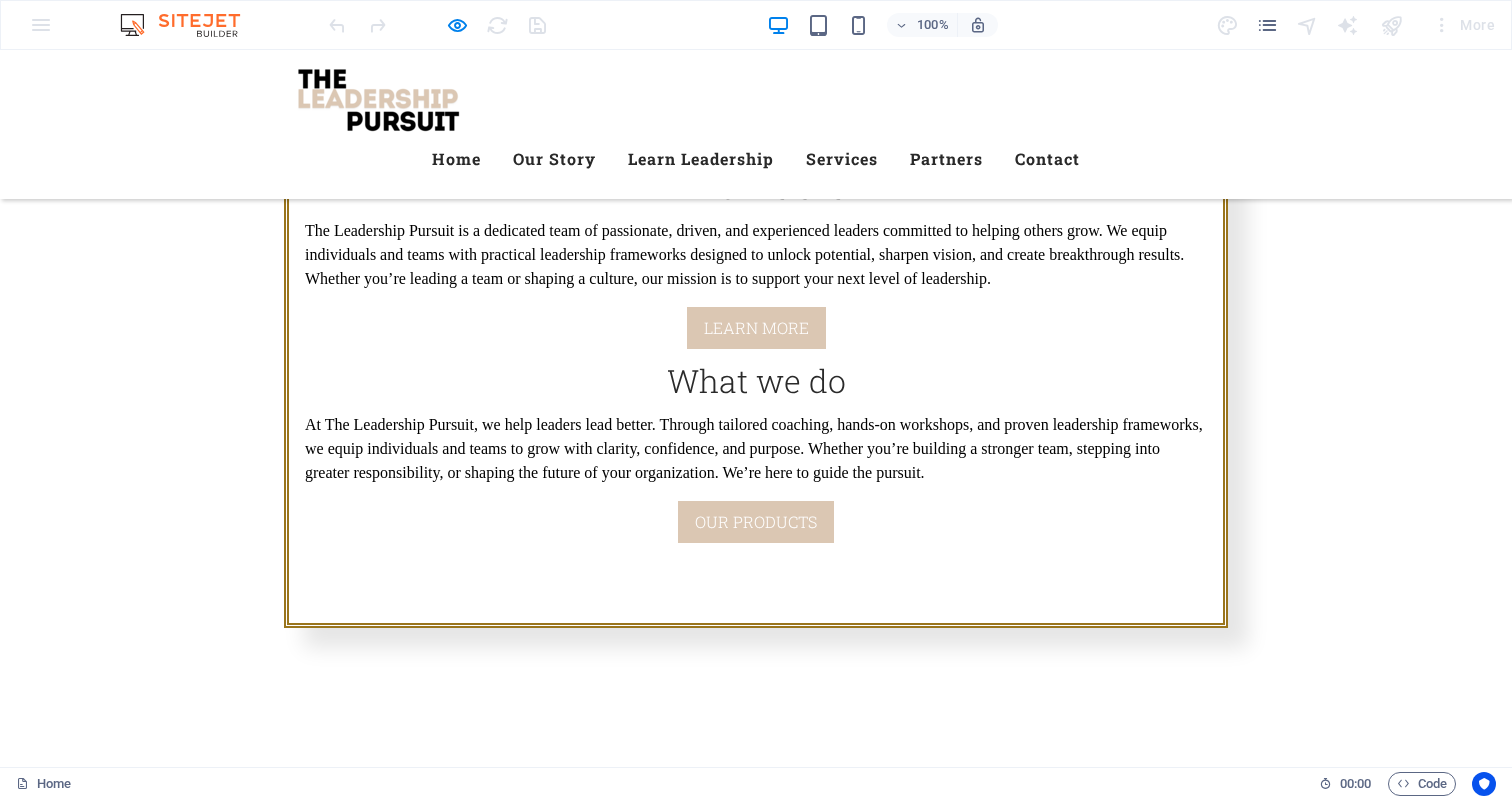 click on "[FIRST]" at bounding box center (624, 2969) 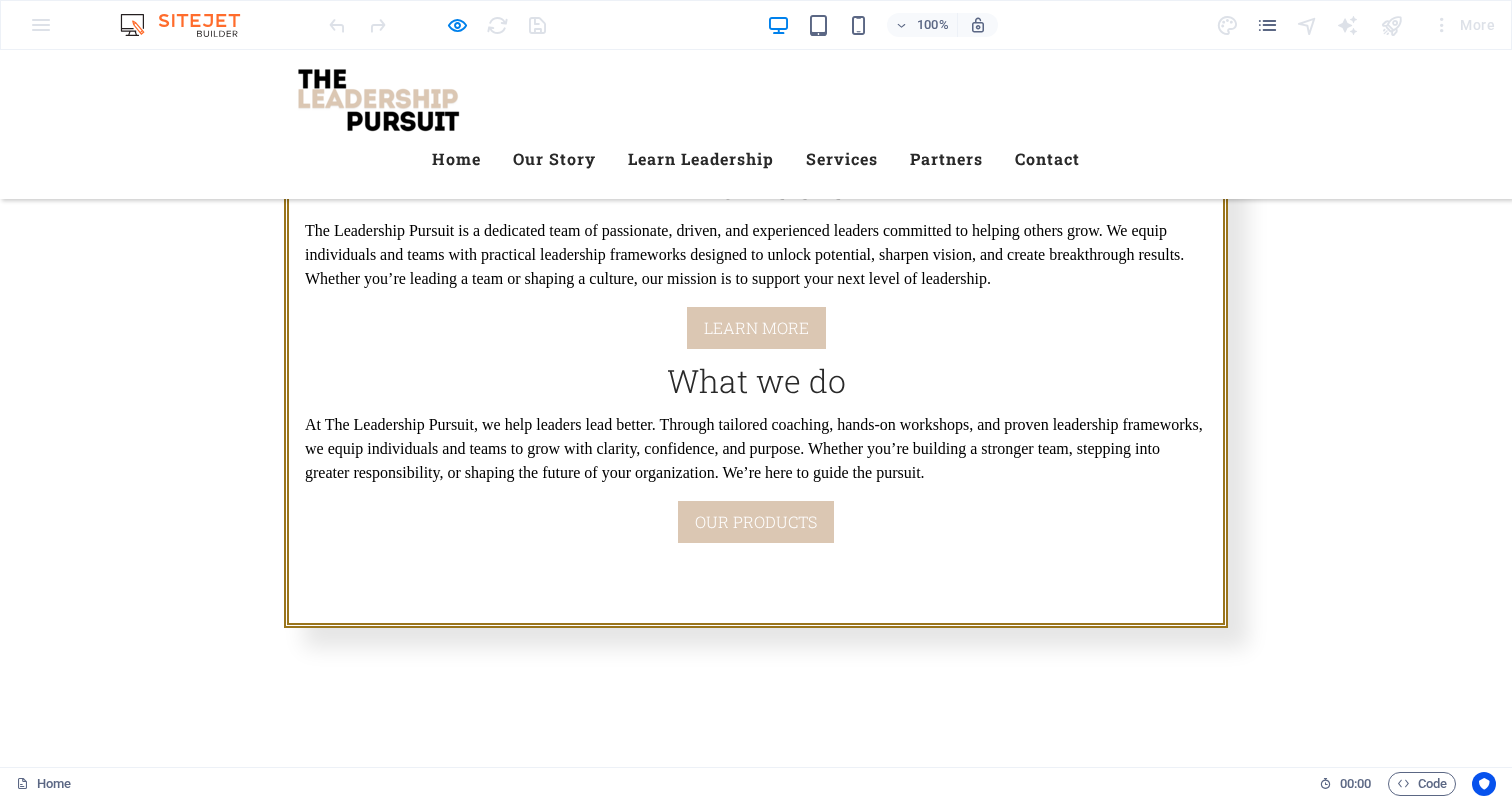 click on "Mark" at bounding box center [770, 2969] 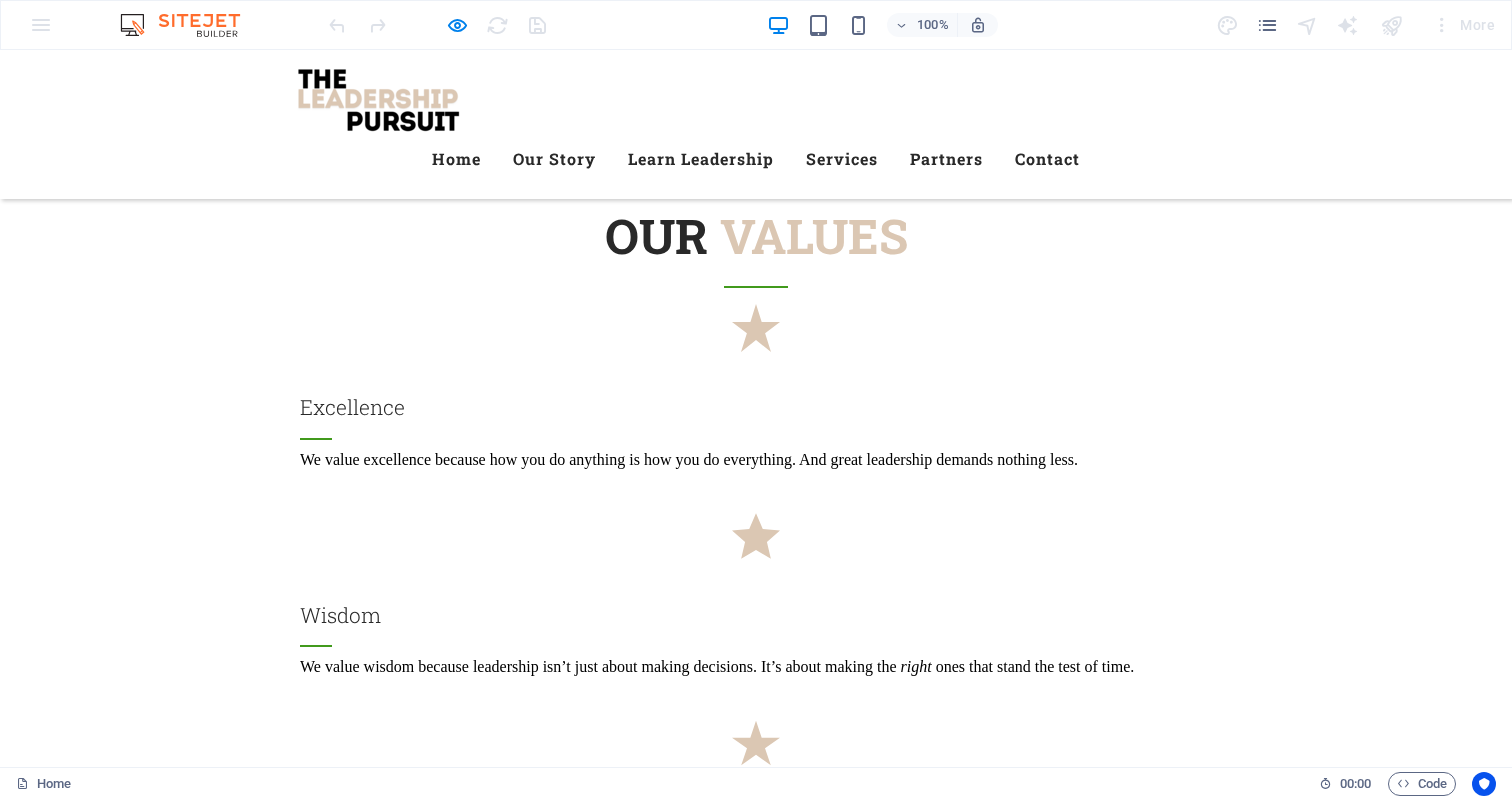 scroll, scrollTop: 3455, scrollLeft: 0, axis: vertical 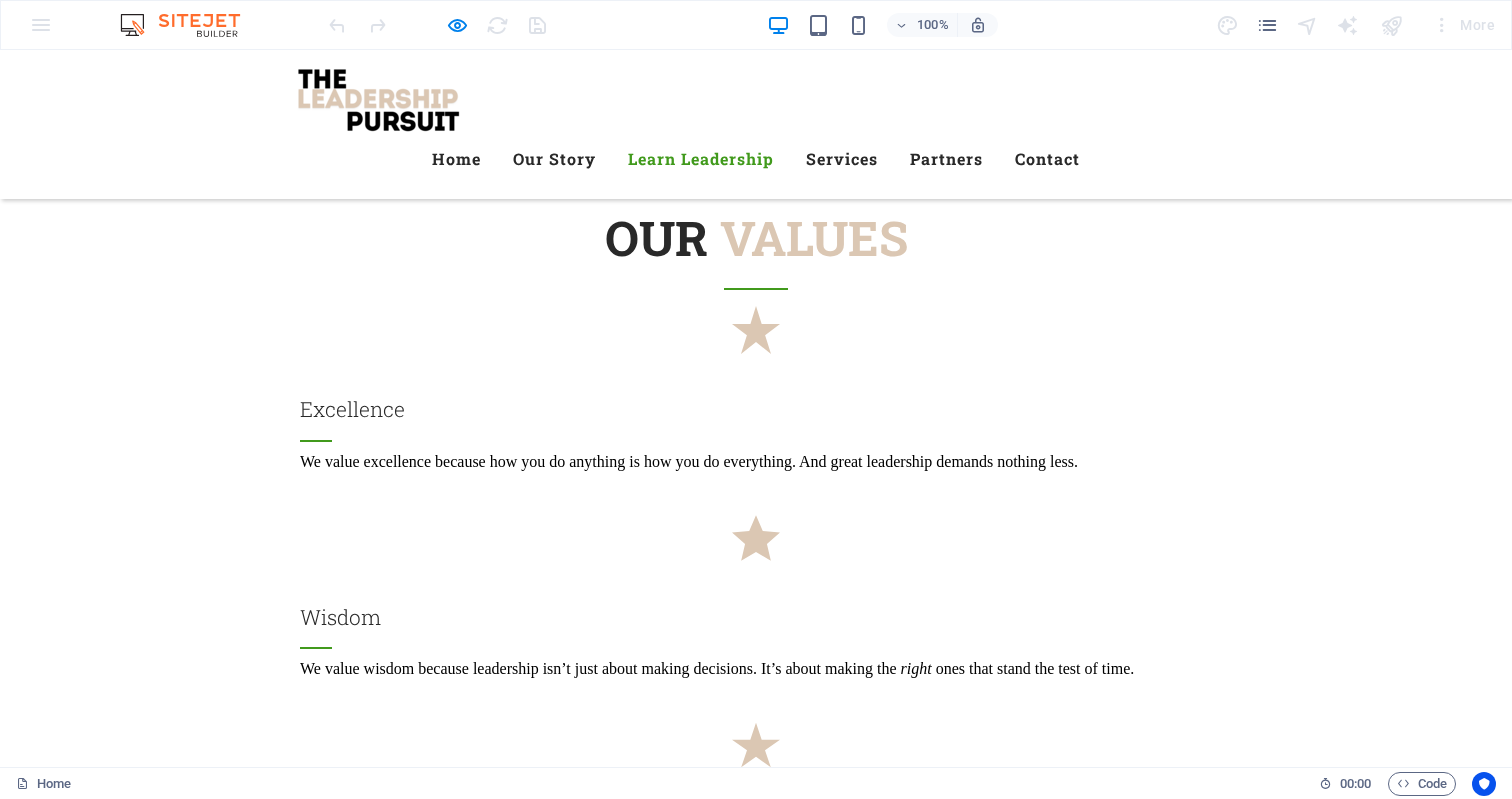 click on "Learn Leadership" at bounding box center (701, 159) 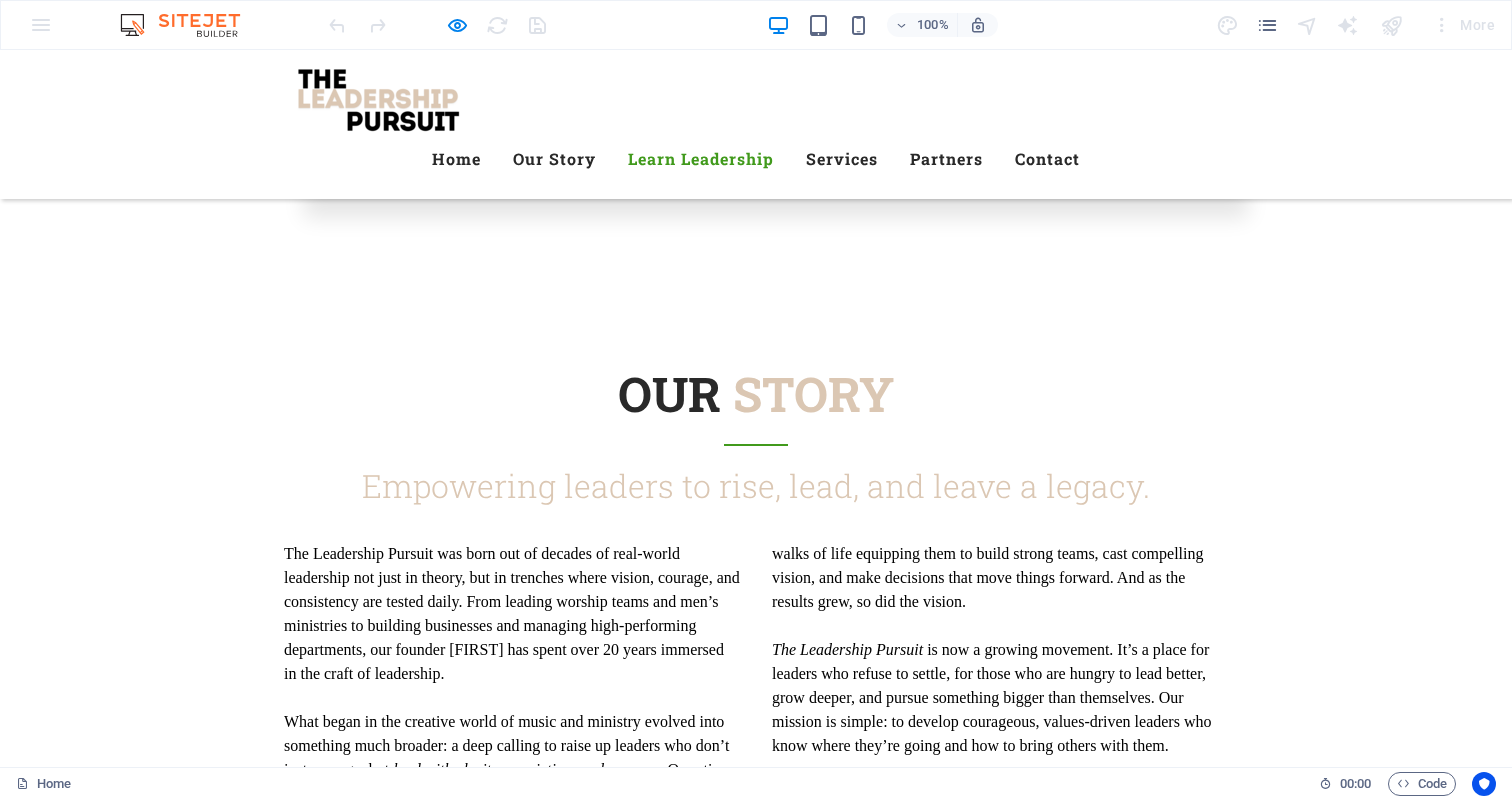 scroll, scrollTop: 2690, scrollLeft: 0, axis: vertical 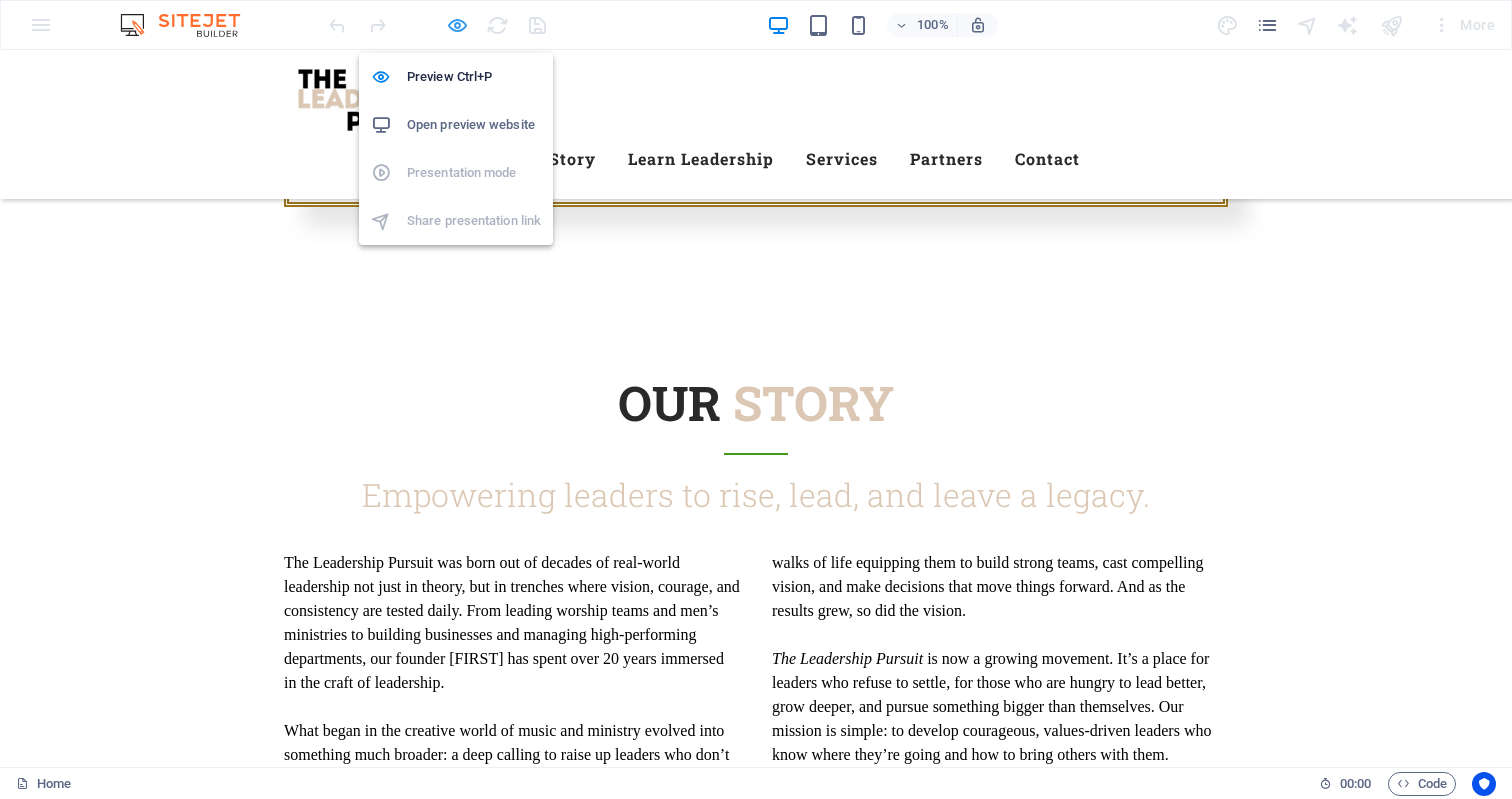 click at bounding box center (457, 25) 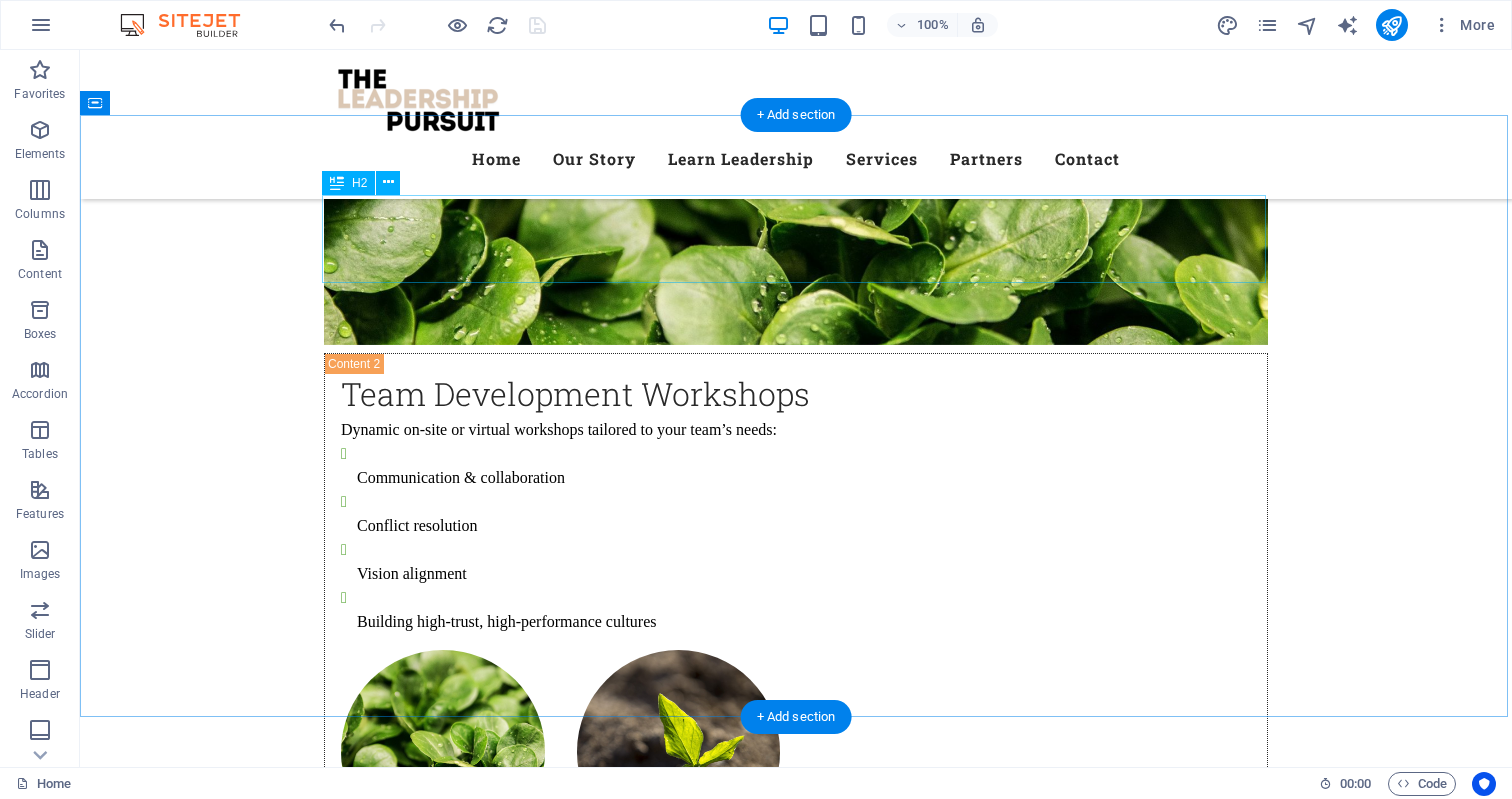 scroll, scrollTop: 7954, scrollLeft: 0, axis: vertical 